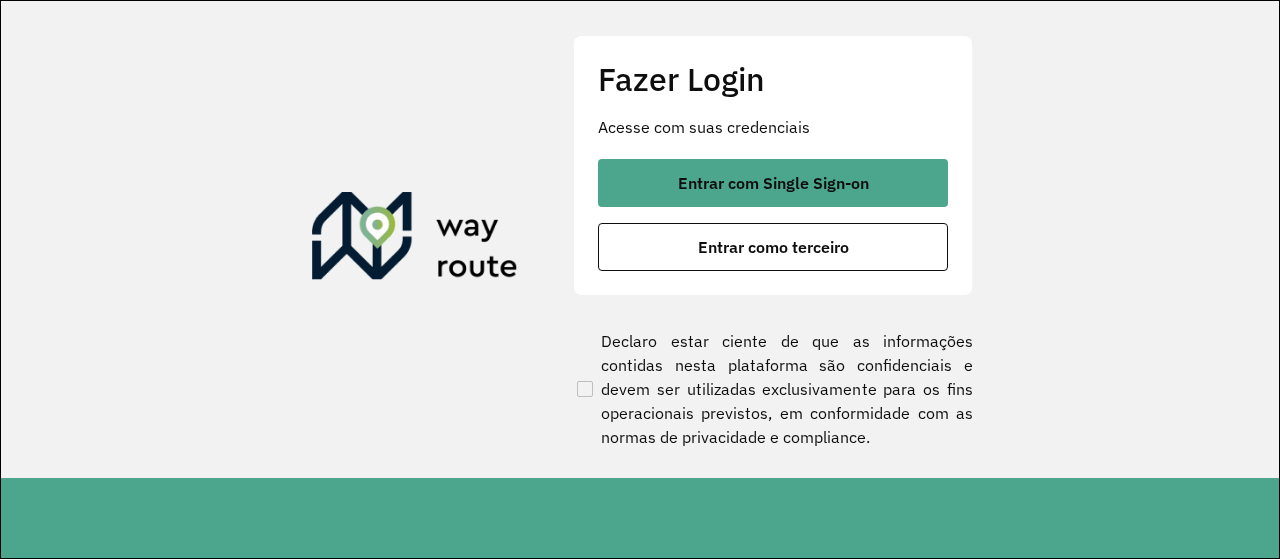 scroll, scrollTop: 0, scrollLeft: 0, axis: both 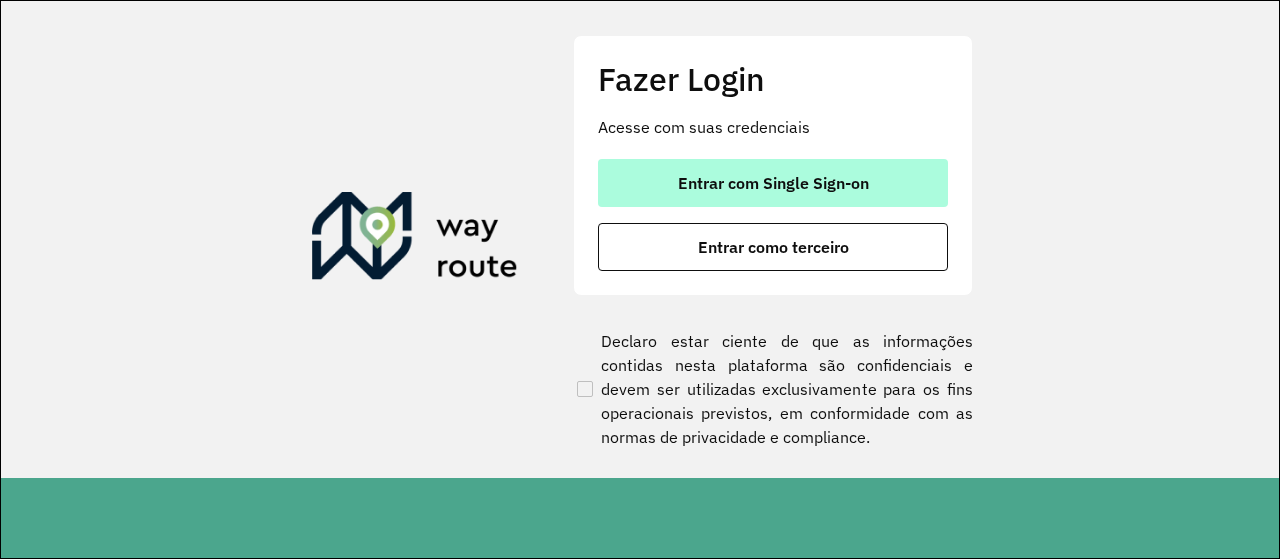 click on "Entrar com Single Sign-on" at bounding box center [773, 183] 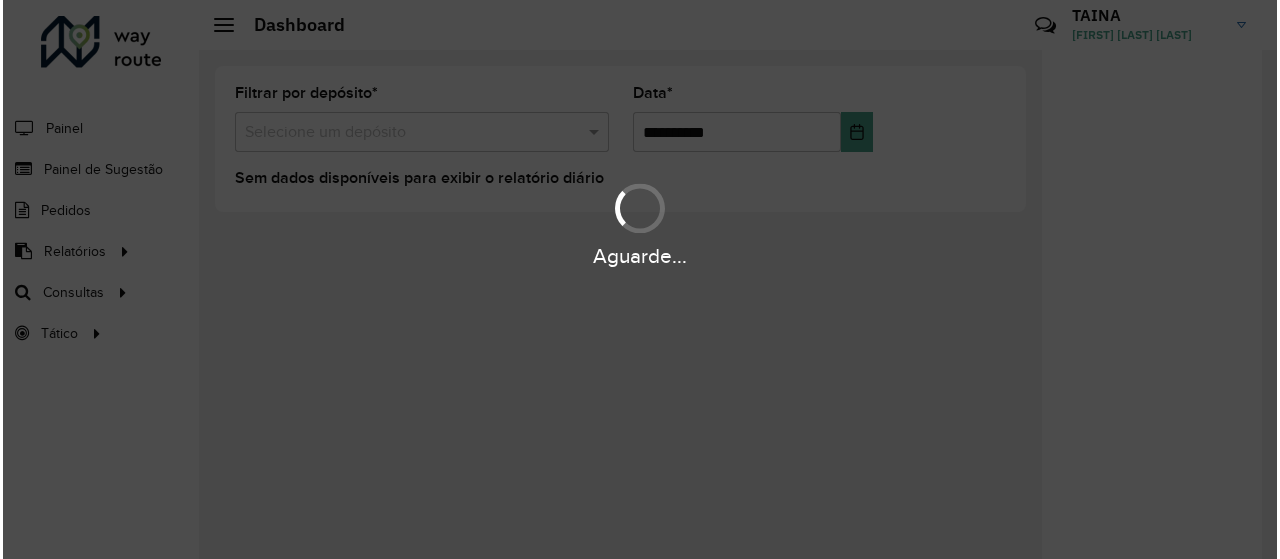scroll, scrollTop: 0, scrollLeft: 0, axis: both 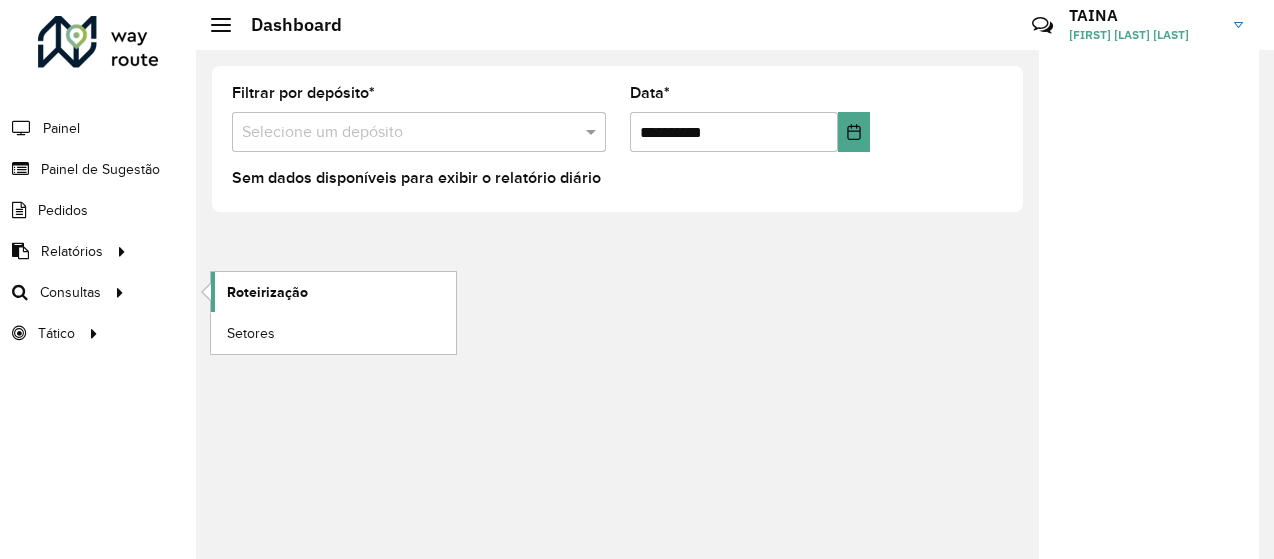 click on "Roteirização" 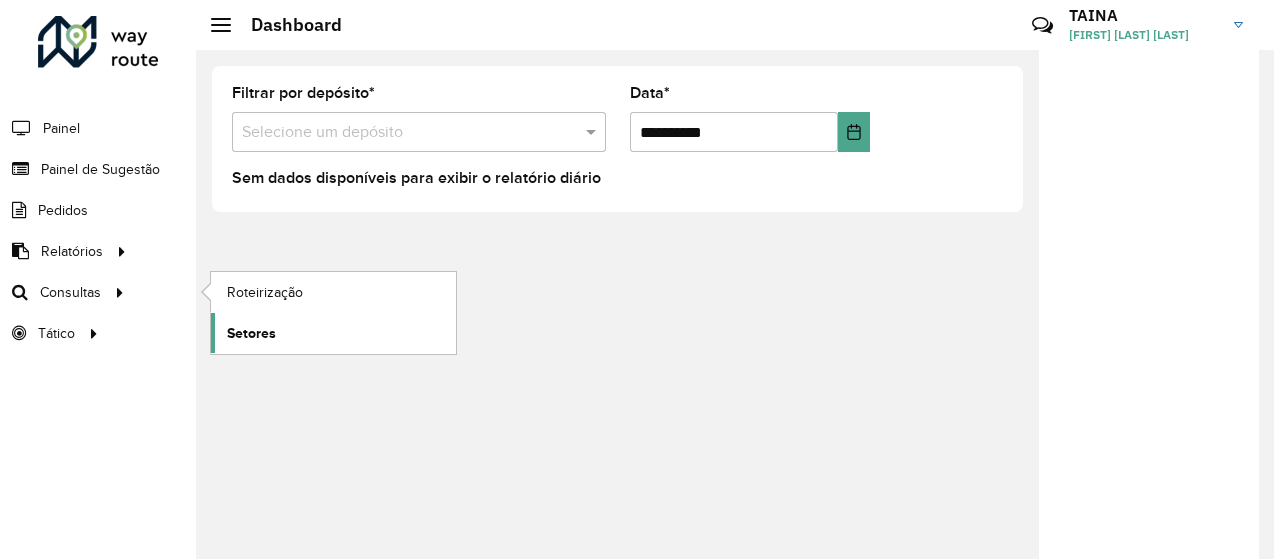 click on "Setores" 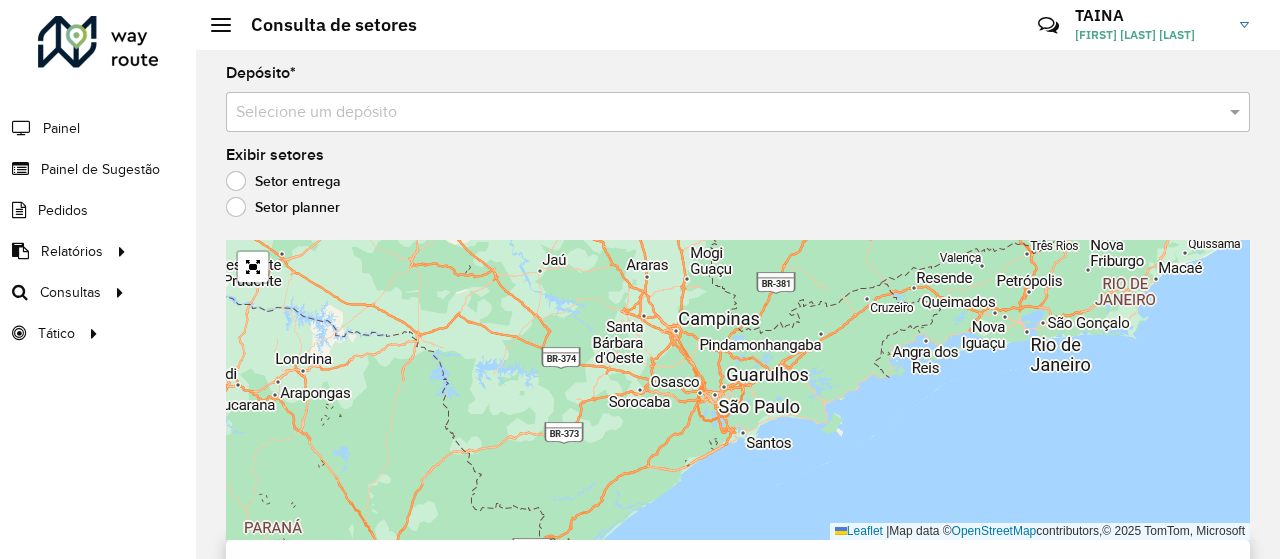 click on "Selecione um depósito" at bounding box center [738, 112] 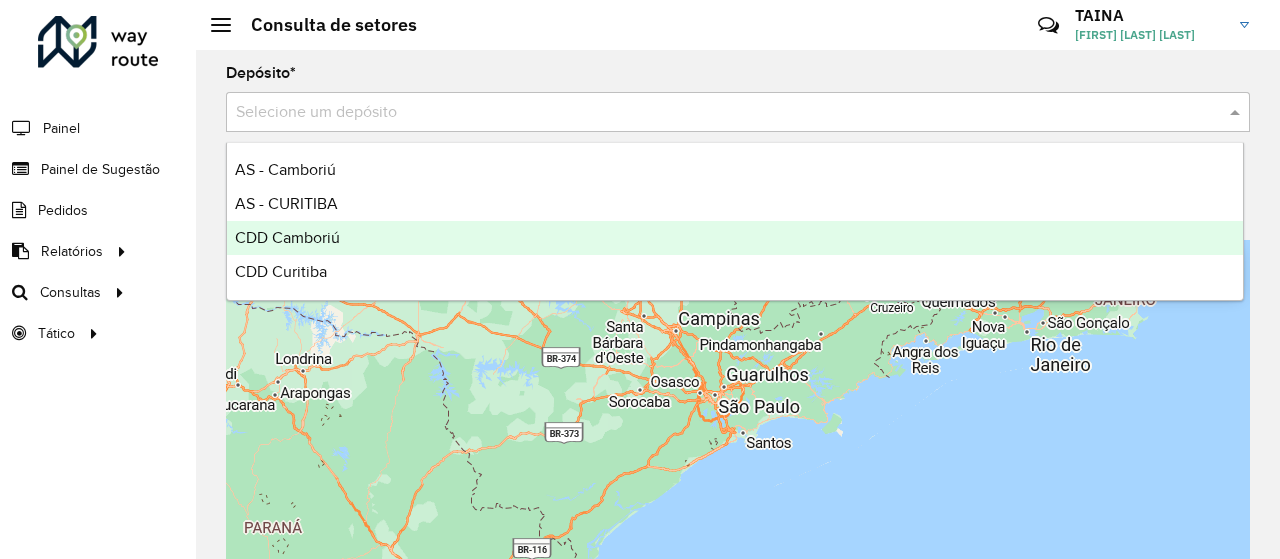 click on "CDD Camboriú" at bounding box center [735, 238] 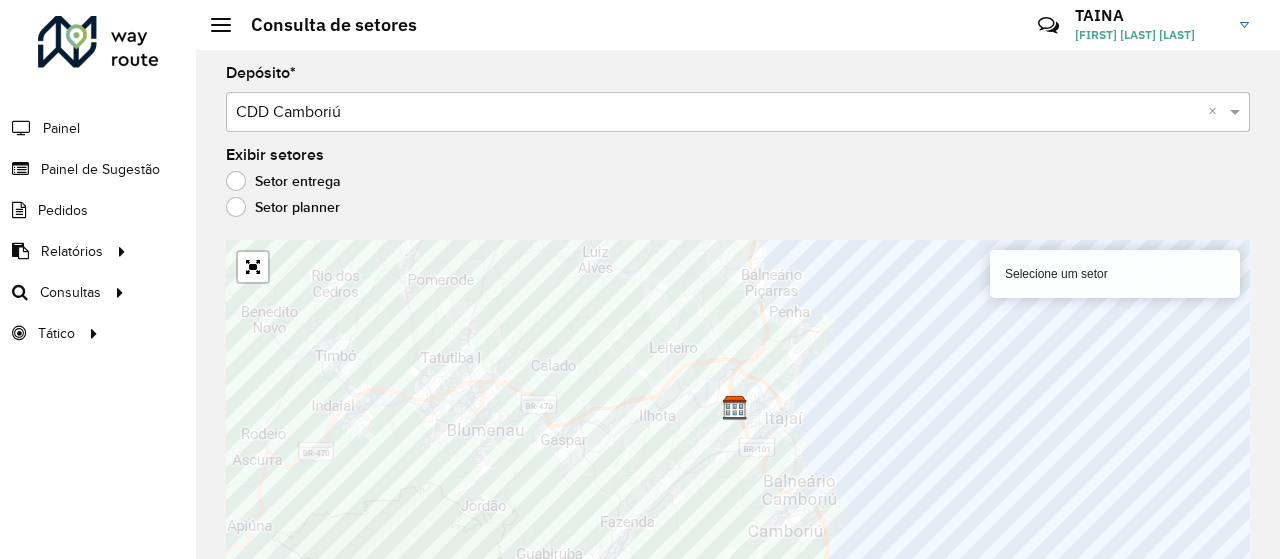 scroll, scrollTop: 15, scrollLeft: 0, axis: vertical 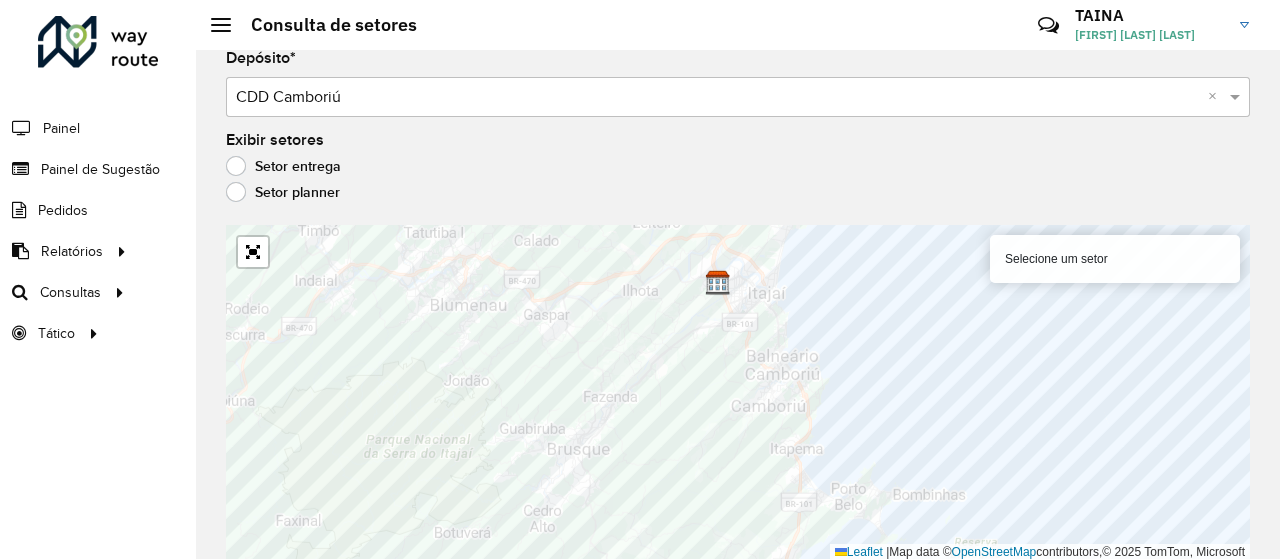 click on "Setor planner" 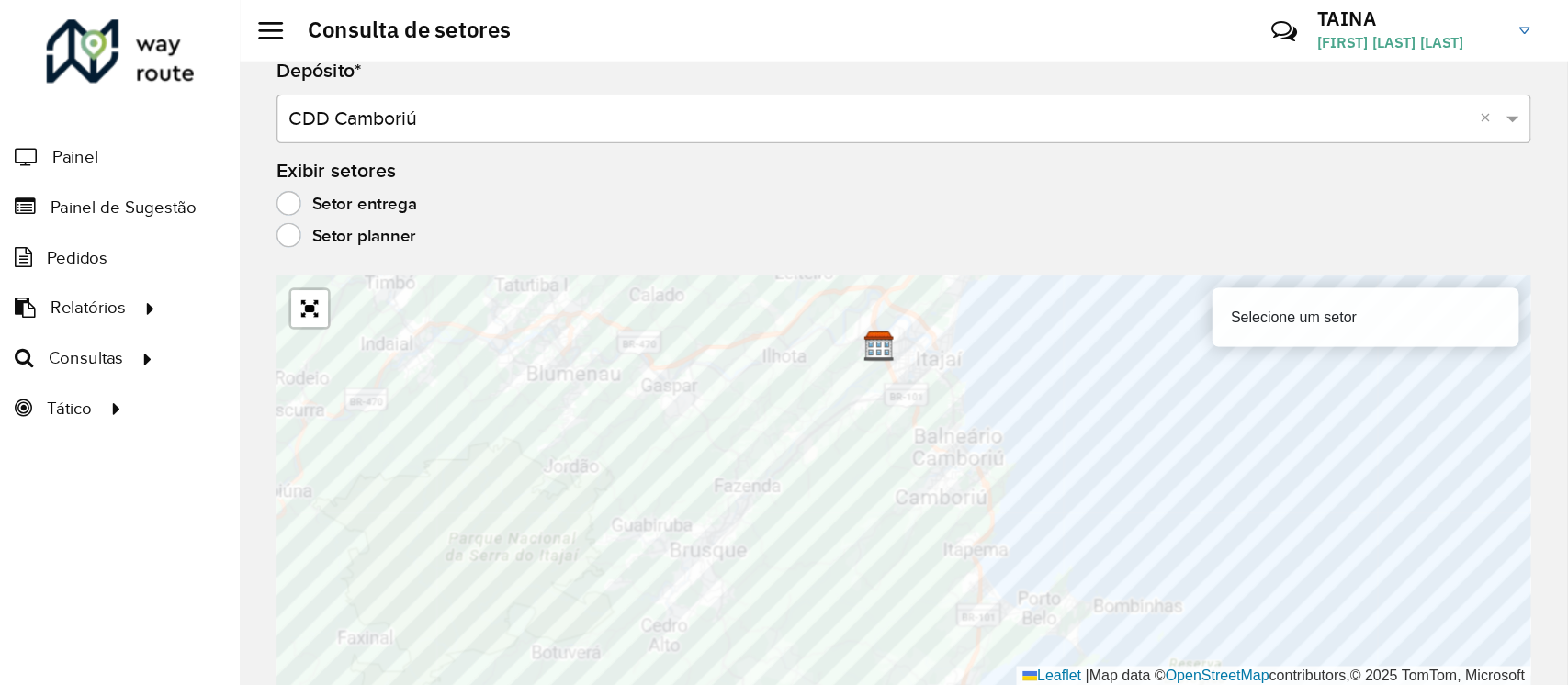 scroll, scrollTop: 0, scrollLeft: 0, axis: both 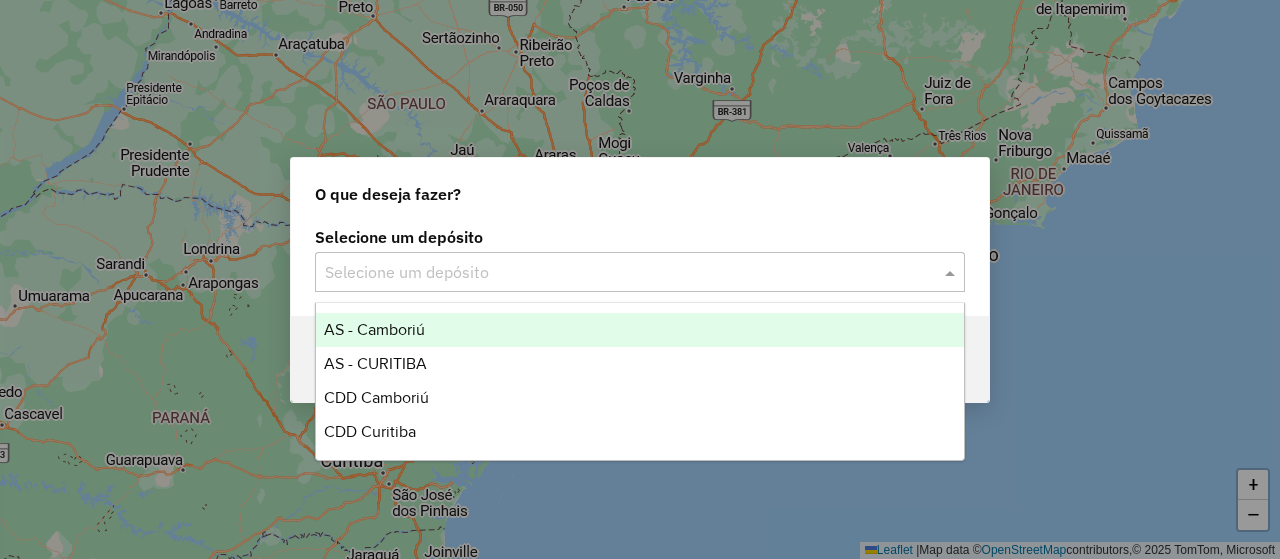 click 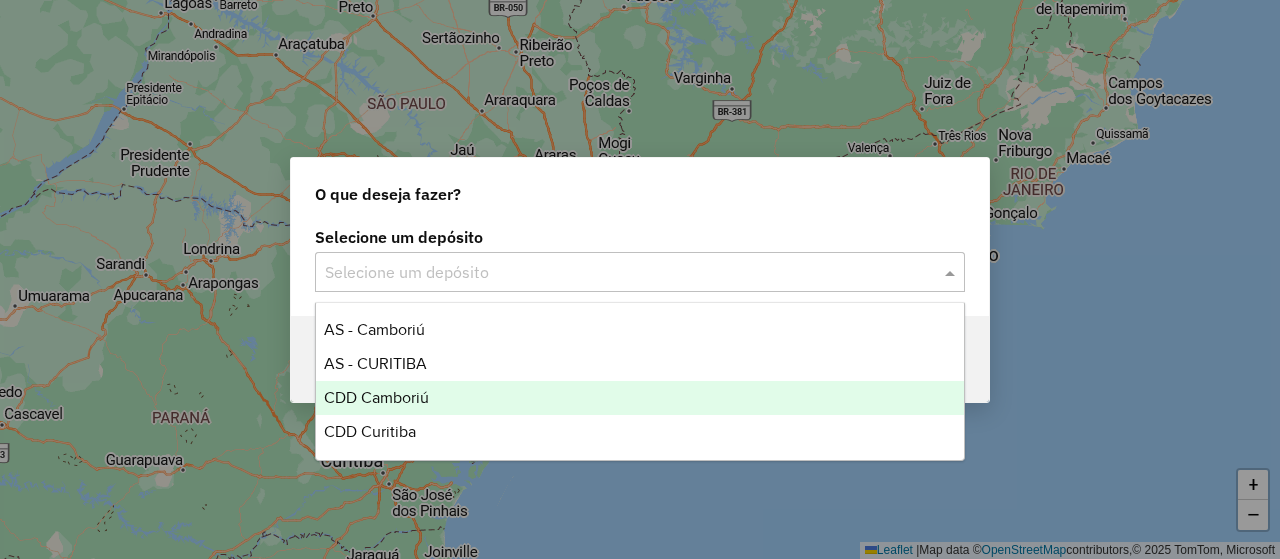 click on "CDD Camboriú" at bounding box center [639, 398] 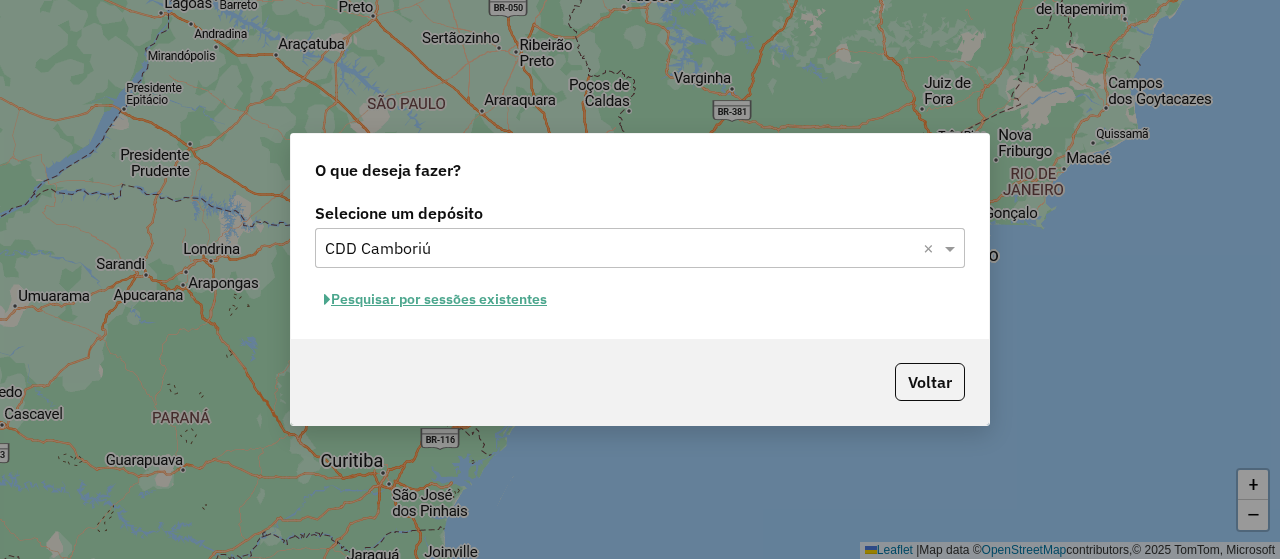 click on "Pesquisar por sessões existentes" 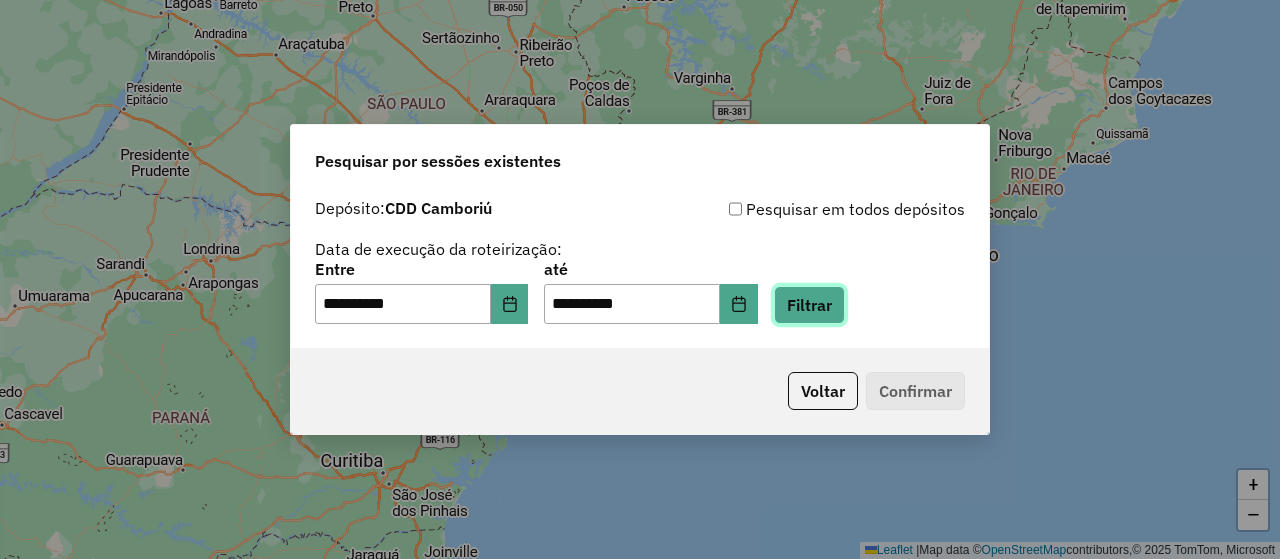 click on "Filtrar" 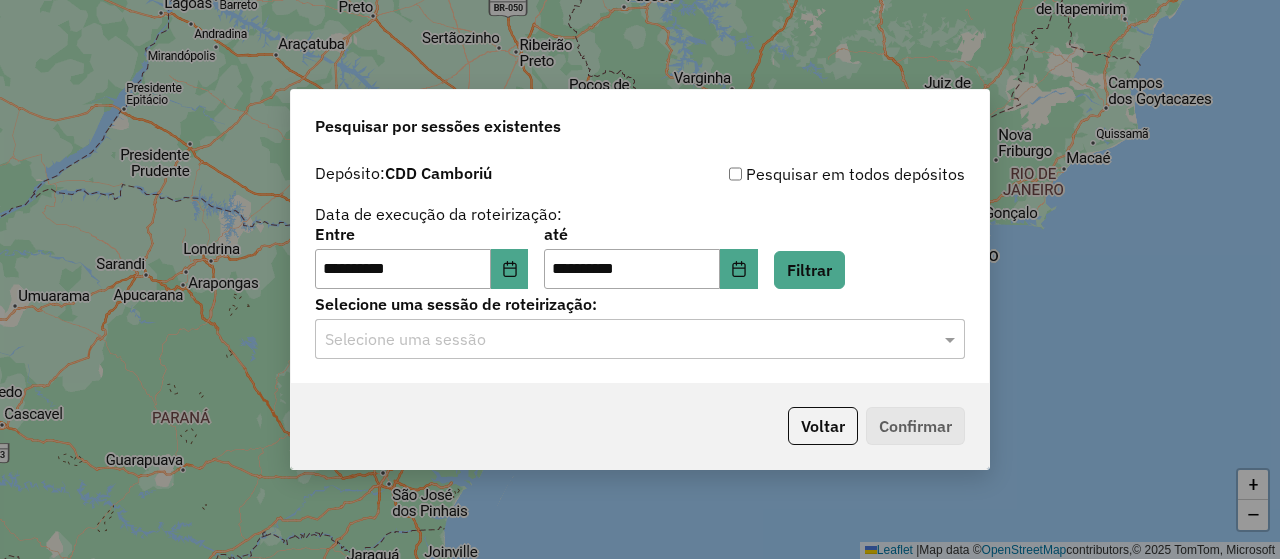 click 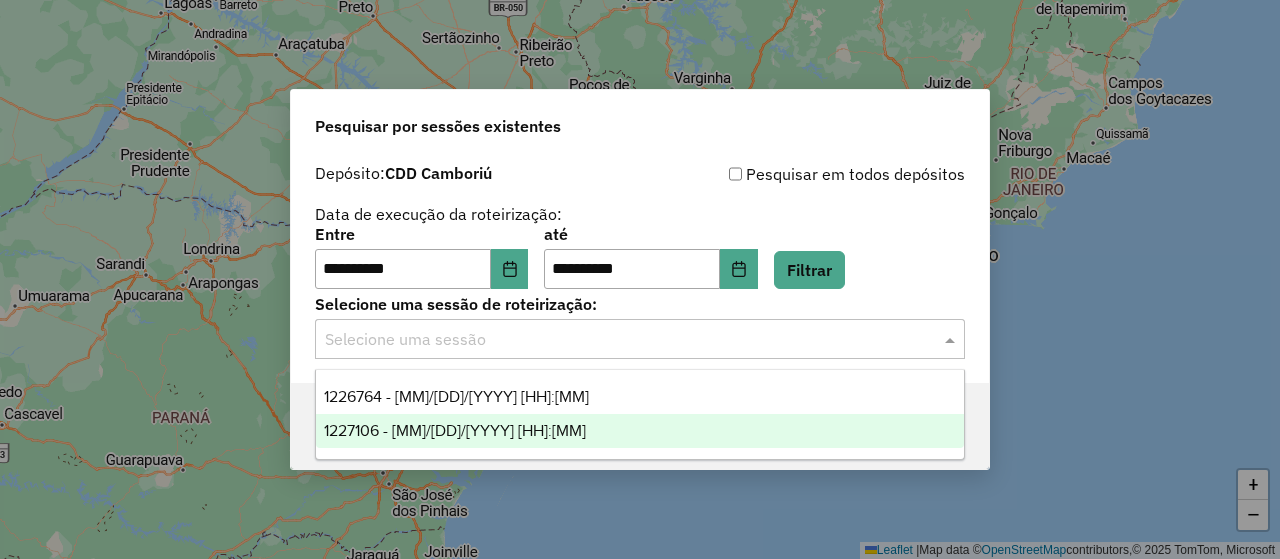 click on "1227106 - [MM]/[DD]/[YYYY] [HH]:[MM]" at bounding box center [455, 430] 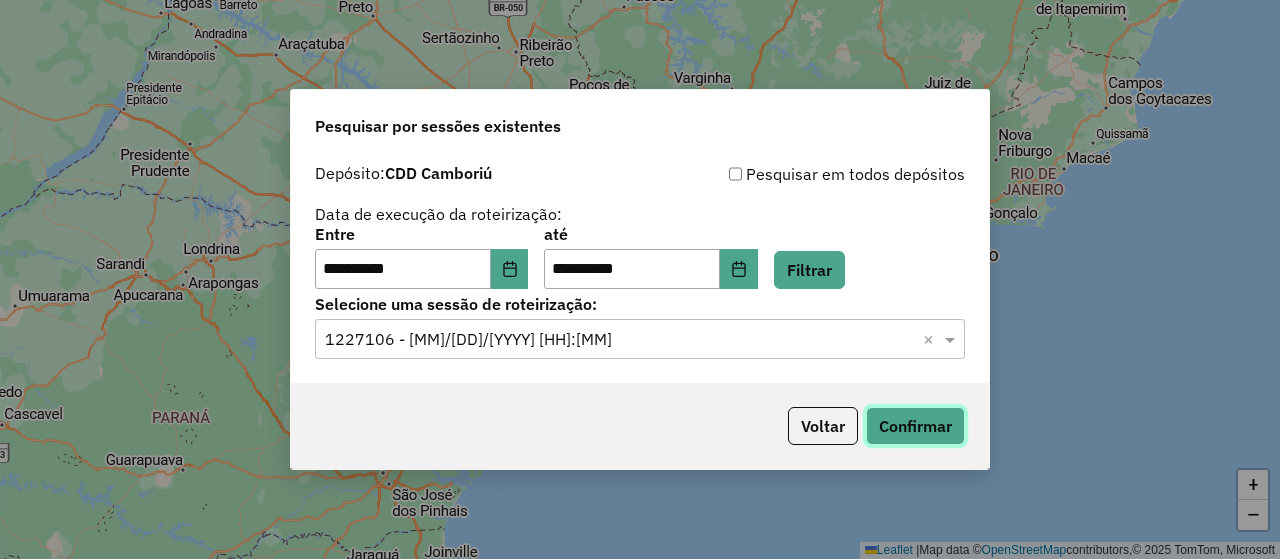 click on "Confirmar" 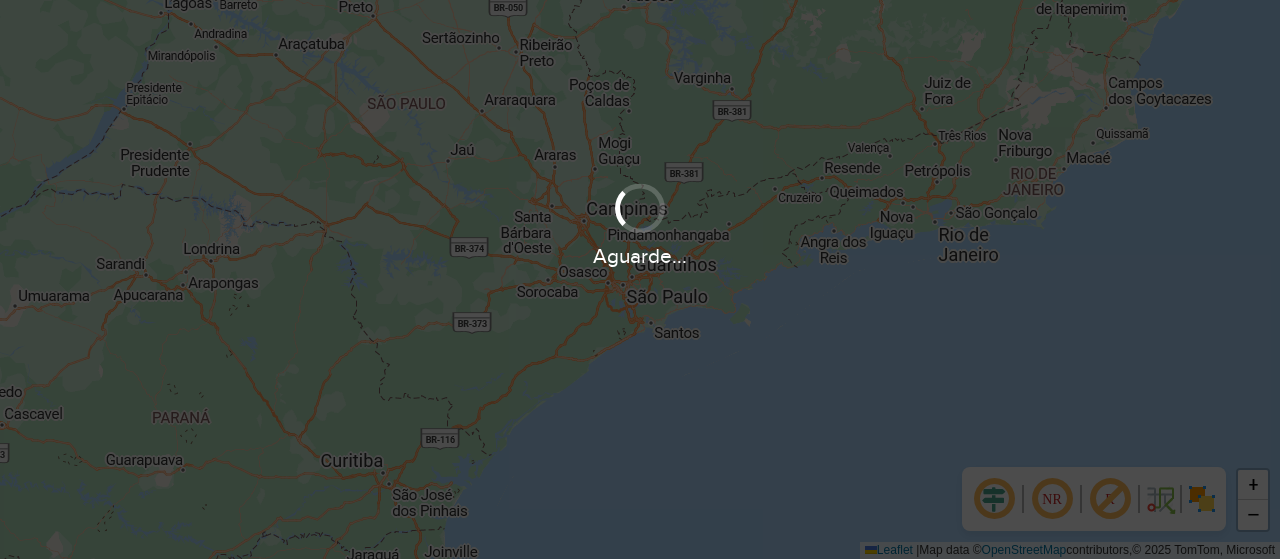 scroll, scrollTop: 0, scrollLeft: 0, axis: both 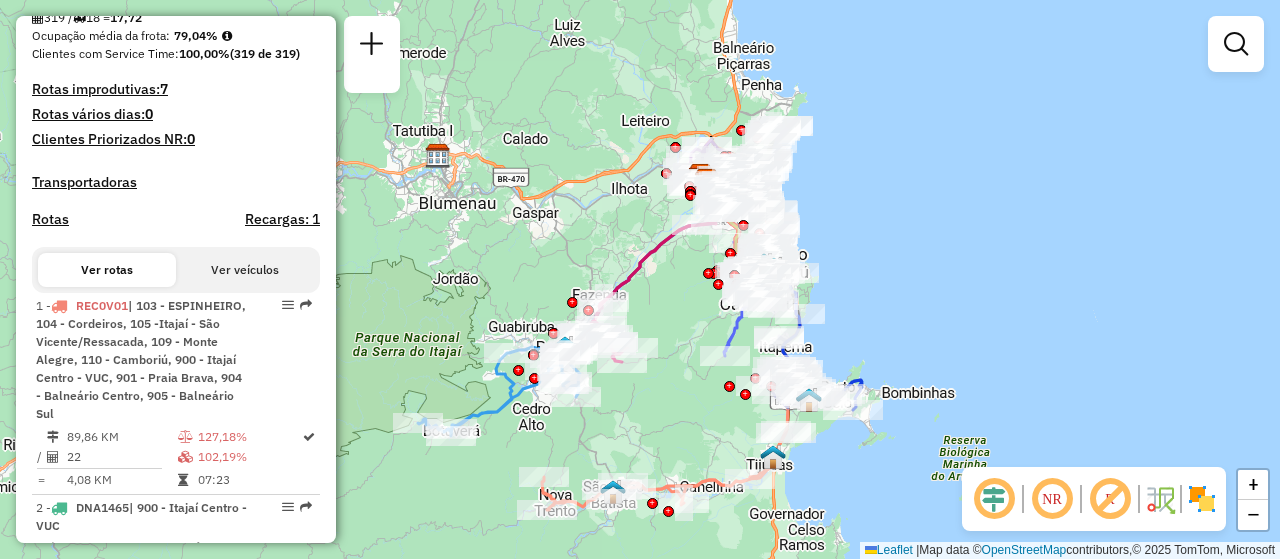 drag, startPoint x: 464, startPoint y: 296, endPoint x: 436, endPoint y: 205, distance: 95.2103 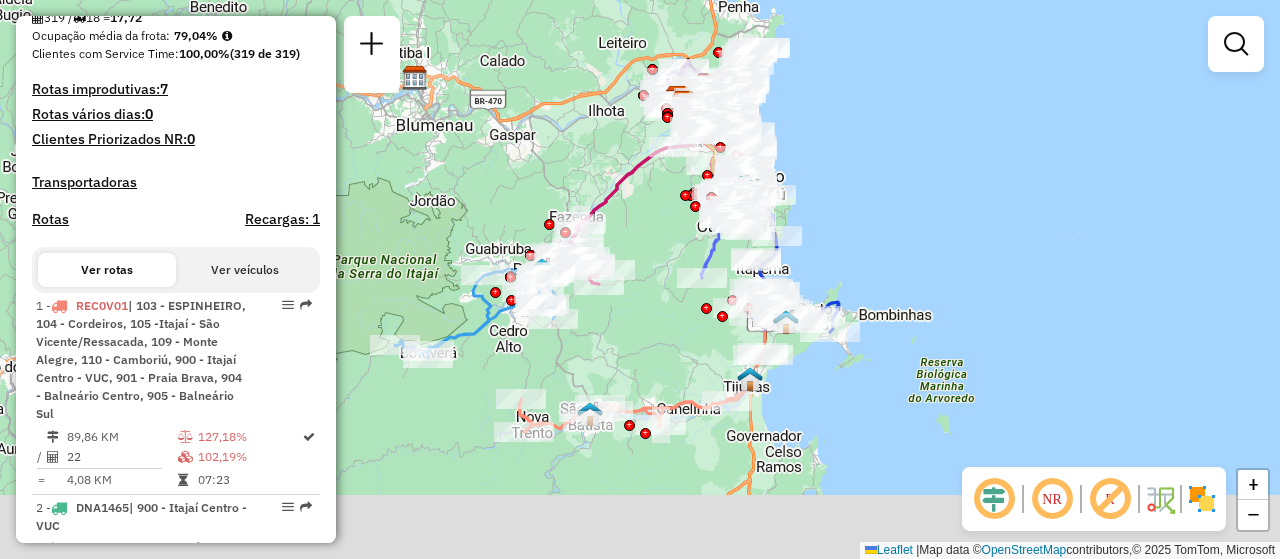 click on "Janela de atendimento Grade de atendimento Capacidade Transportadoras Veículos Cliente Pedidos  Rotas Selecione os dias de semana para filtrar as janelas de atendimento  Seg   Ter   Qua   Qui   Sex   Sáb   Dom  Informe o período da janela de atendimento: De: Até:  Filtrar exatamente a janela do cliente  Considerar janela de atendimento padrão  Selecione os dias de semana para filtrar as grades de atendimento  Seg   Ter   Qua   Qui   Sex   Sáb   Dom   Considerar clientes sem dia de atendimento cadastrado  Clientes fora do dia de atendimento selecionado Filtrar as atividades entre os valores definidos abaixo:  Peso mínimo:   Peso máximo:   Cubagem mínima:   Cubagem máxima:   De:   Até:  Filtrar as atividades entre o tempo de atendimento definido abaixo:  De:   Até:   Considerar capacidade total dos clientes não roteirizados Transportadora: Selecione um ou mais itens Tipo de veículo: Selecione um ou mais itens Veículo: Selecione um ou mais itens Motorista: Selecione um ou mais itens Nome: Rótulo:" 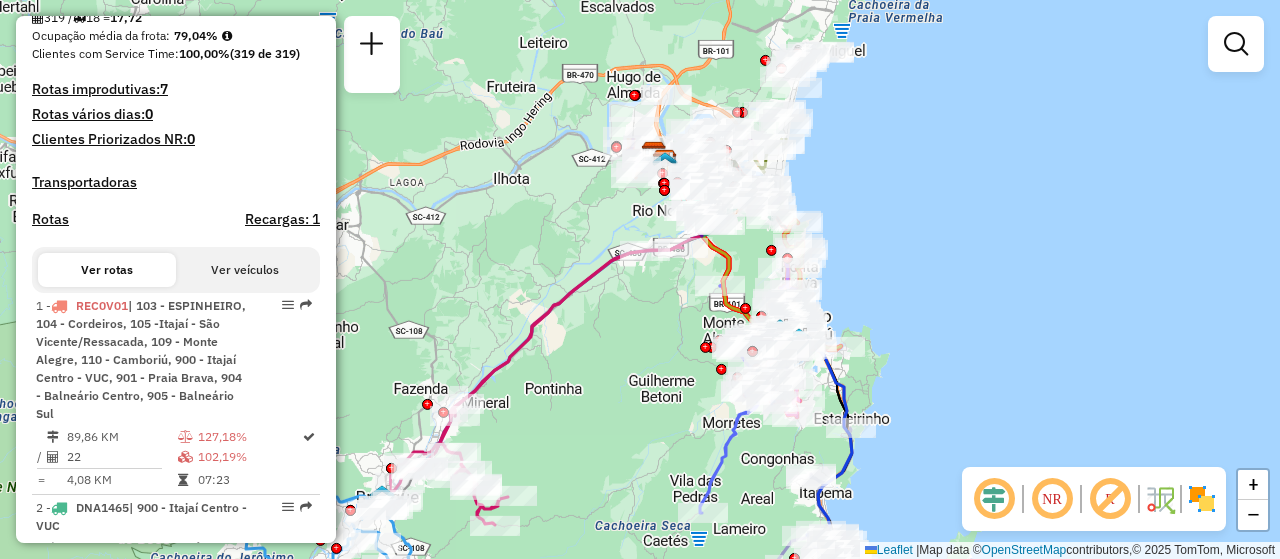 drag, startPoint x: 644, startPoint y: 174, endPoint x: 600, endPoint y: 368, distance: 198.92712 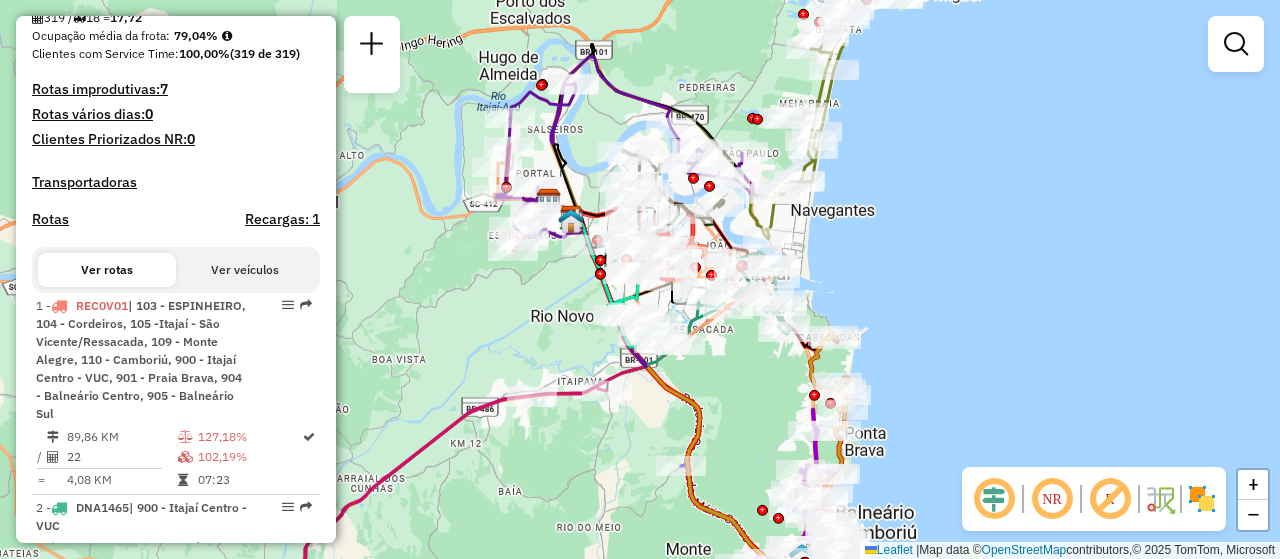 drag, startPoint x: 572, startPoint y: 222, endPoint x: 502, endPoint y: 349, distance: 145.0138 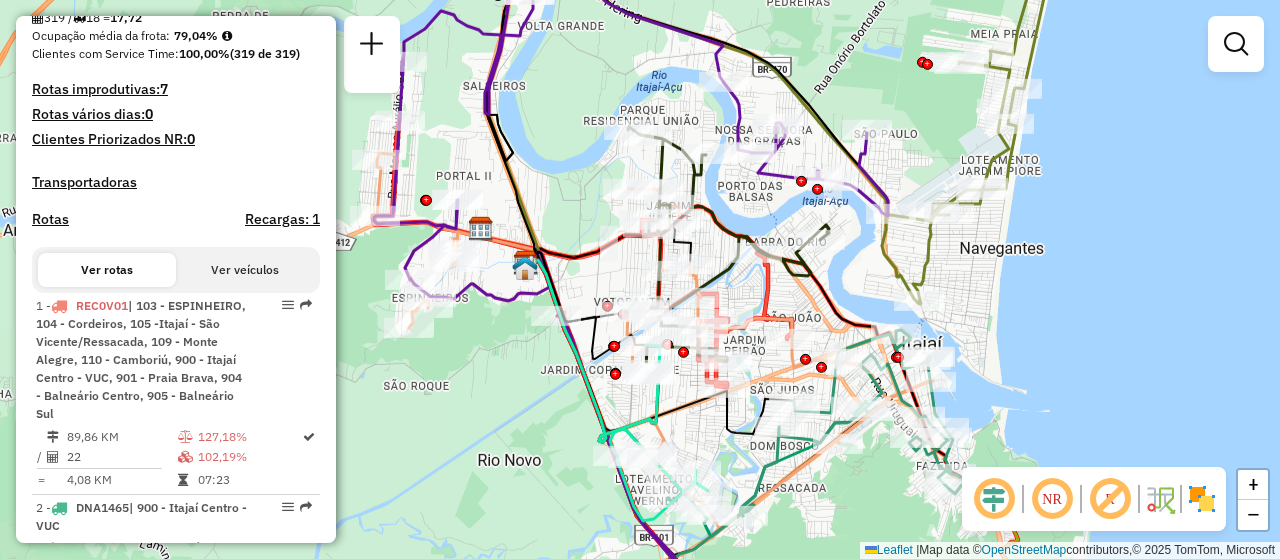 drag, startPoint x: 596, startPoint y: 213, endPoint x: 572, endPoint y: 196, distance: 29.410883 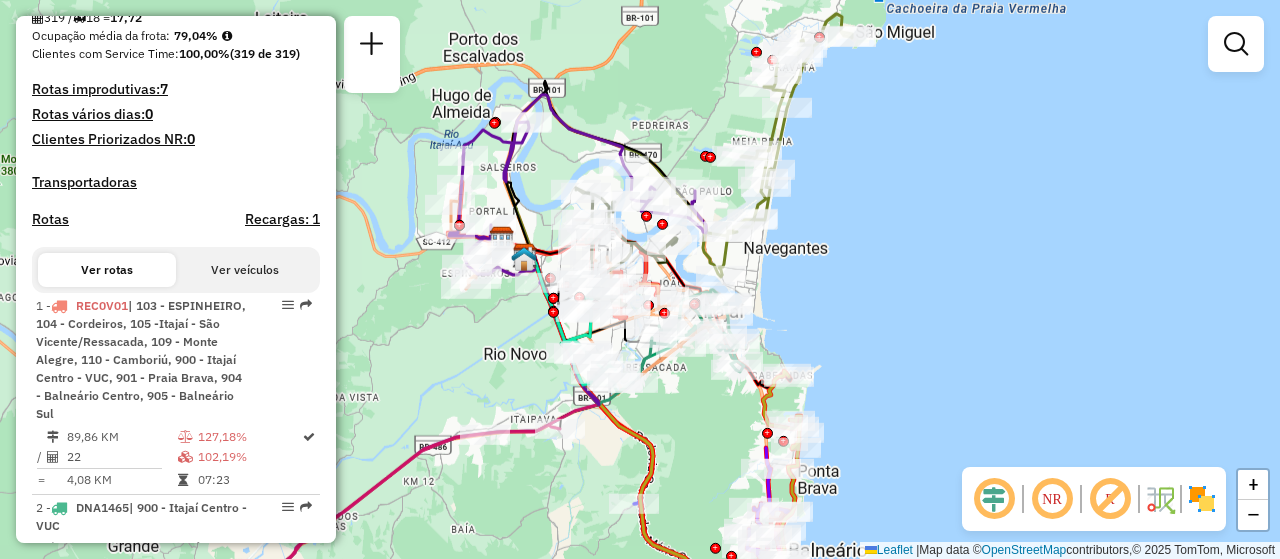 drag, startPoint x: 769, startPoint y: 68, endPoint x: 690, endPoint y: 92, distance: 82.565125 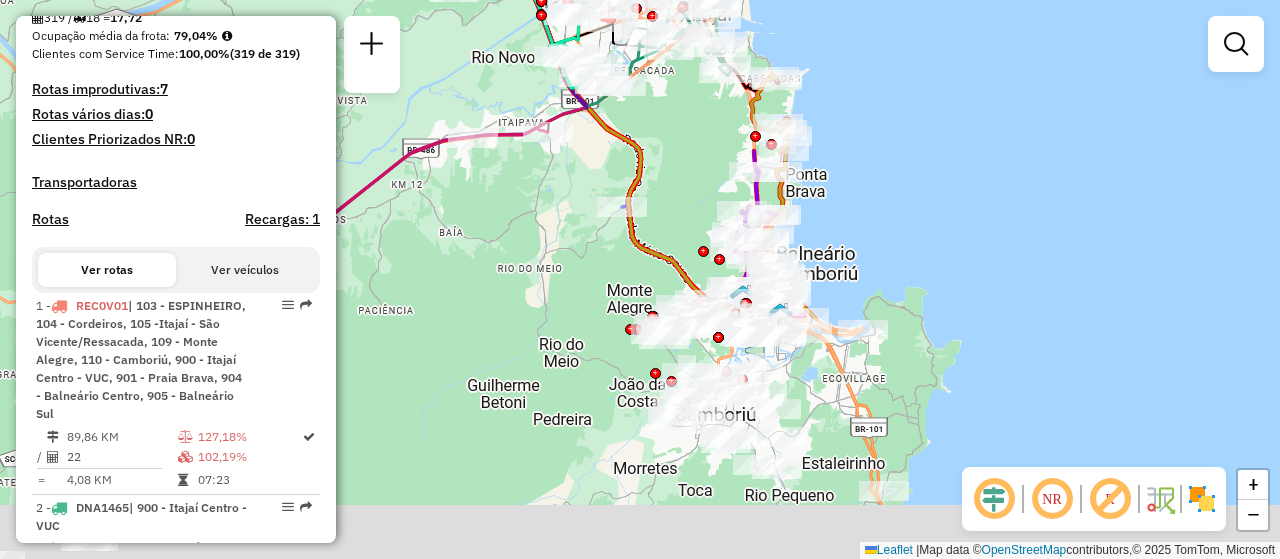 drag, startPoint x: 700, startPoint y: 371, endPoint x: 700, endPoint y: 145, distance: 226 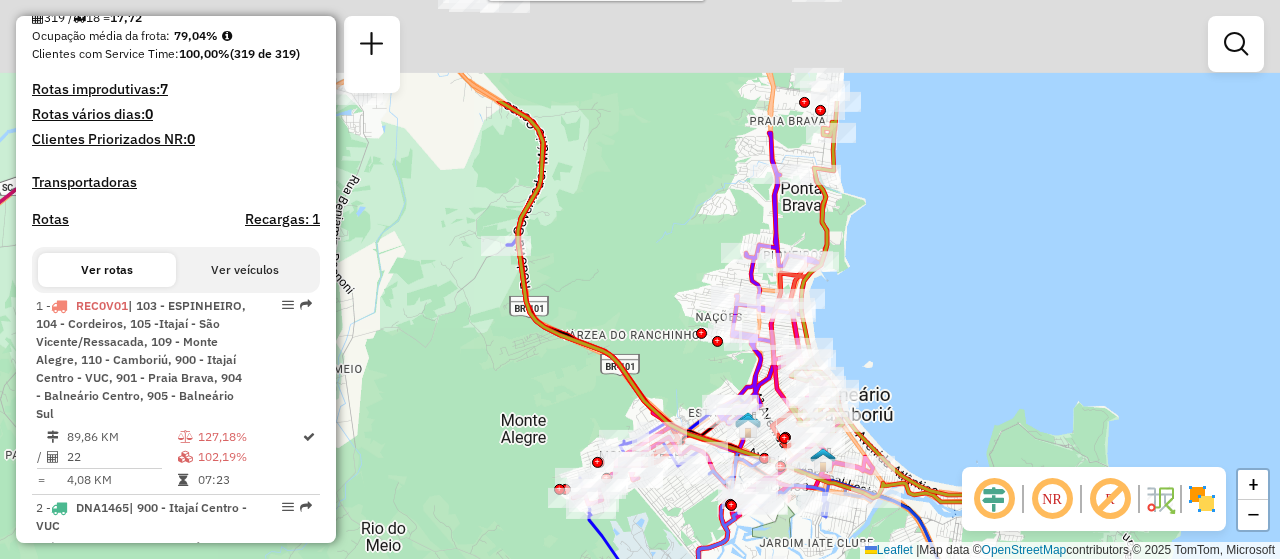 drag, startPoint x: 653, startPoint y: 94, endPoint x: 696, endPoint y: 287, distance: 197.73215 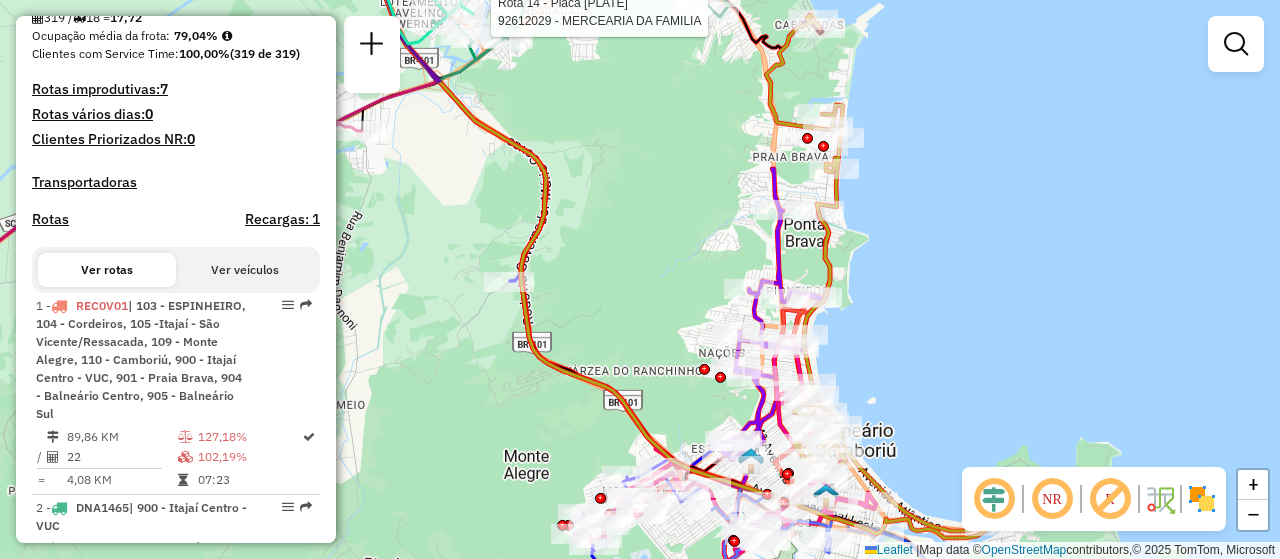 click 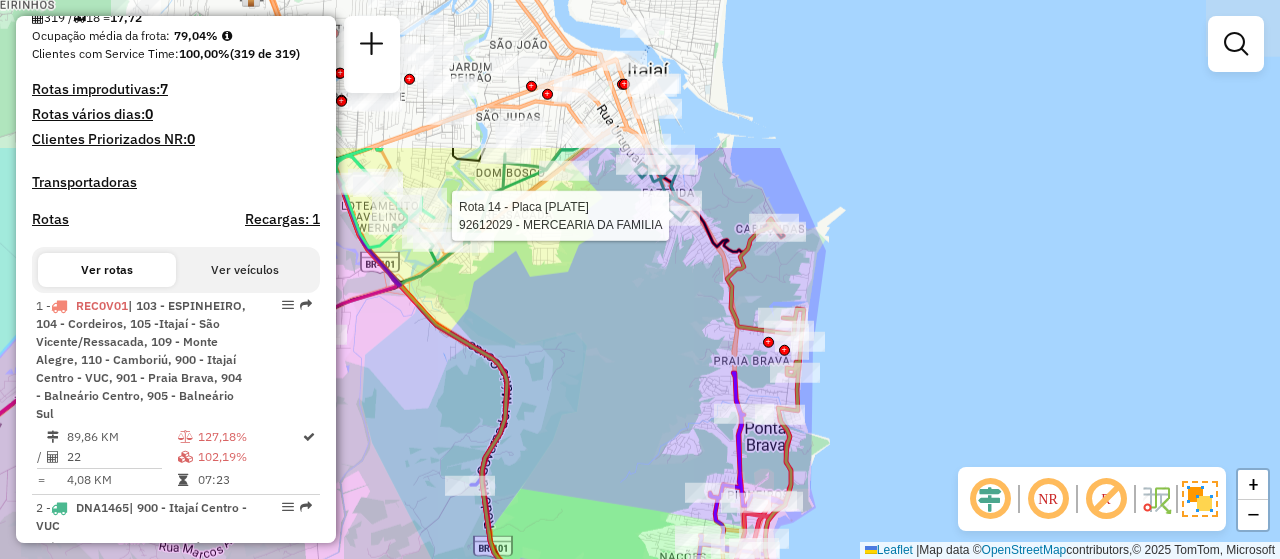 drag, startPoint x: 687, startPoint y: 240, endPoint x: 648, endPoint y: 444, distance: 207.69449 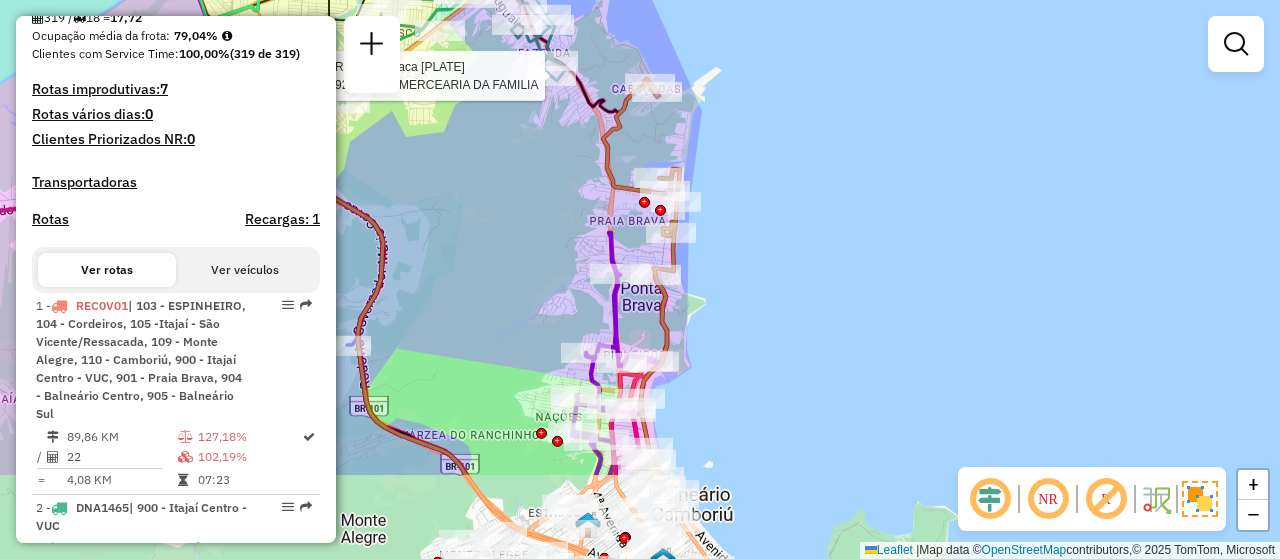 drag, startPoint x: 648, startPoint y: 401, endPoint x: 508, endPoint y: 250, distance: 205.91502 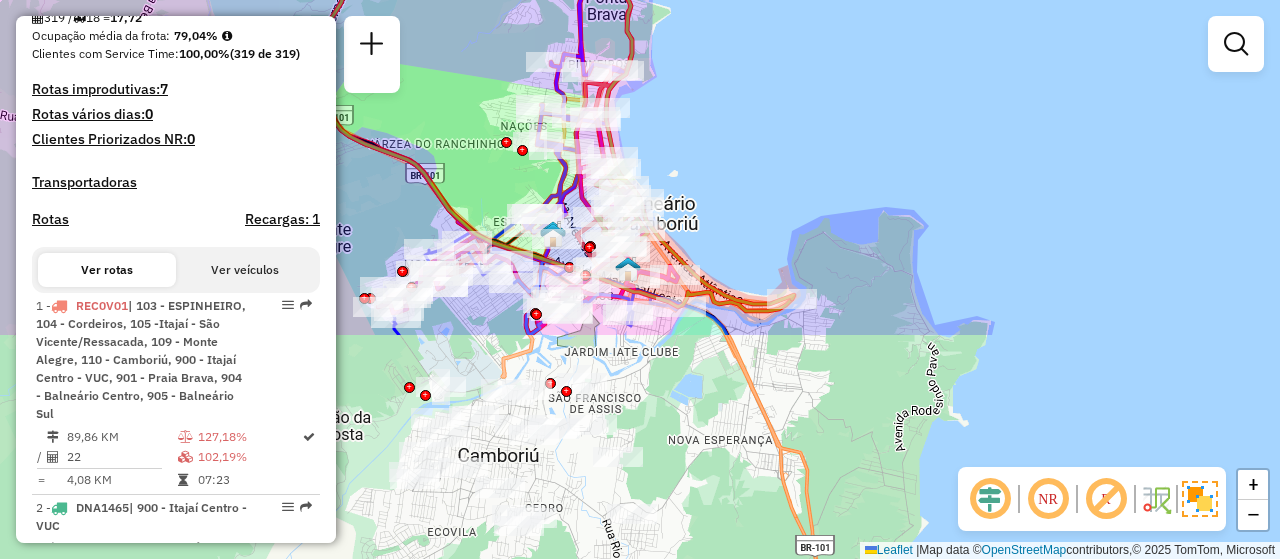 drag, startPoint x: 718, startPoint y: 419, endPoint x: 724, endPoint y: 194, distance: 225.07999 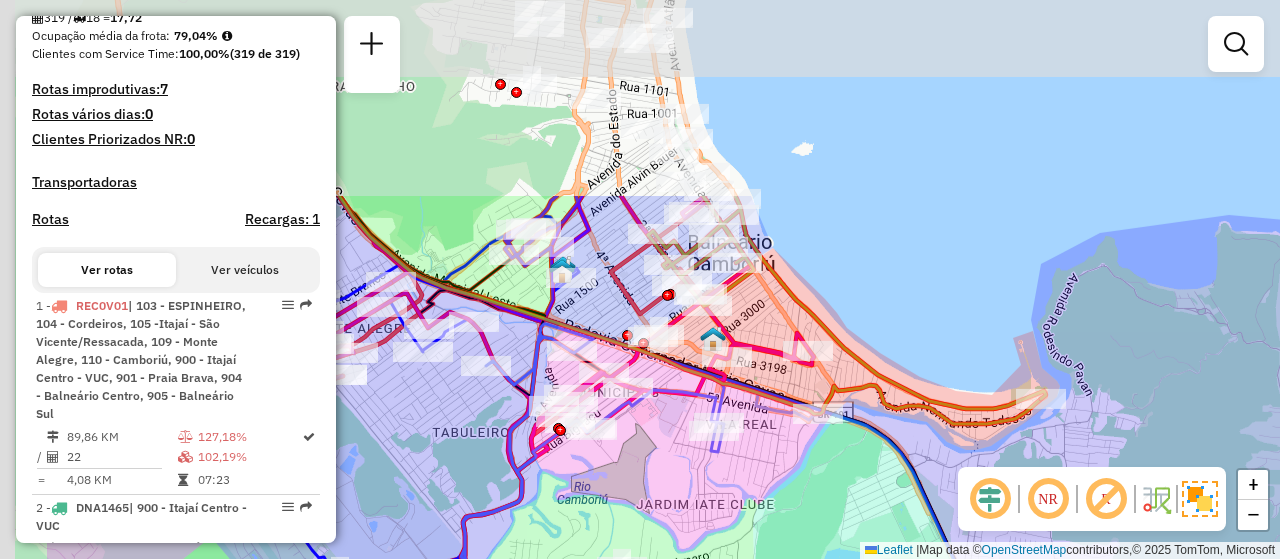 drag, startPoint x: 652, startPoint y: 219, endPoint x: 830, endPoint y: 479, distance: 315.09363 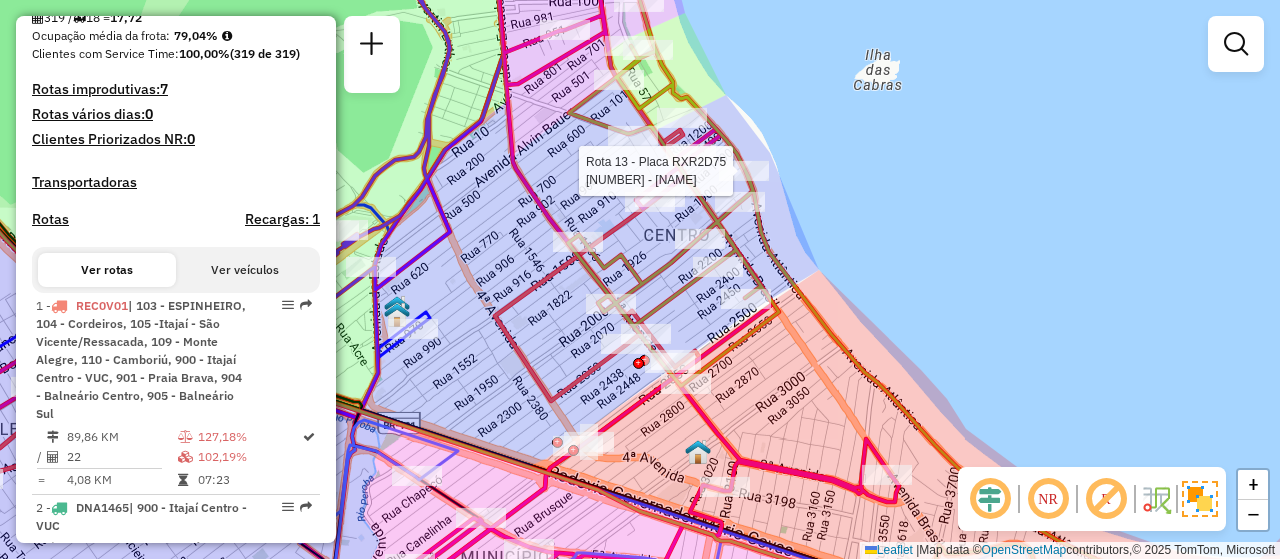 select on "**********" 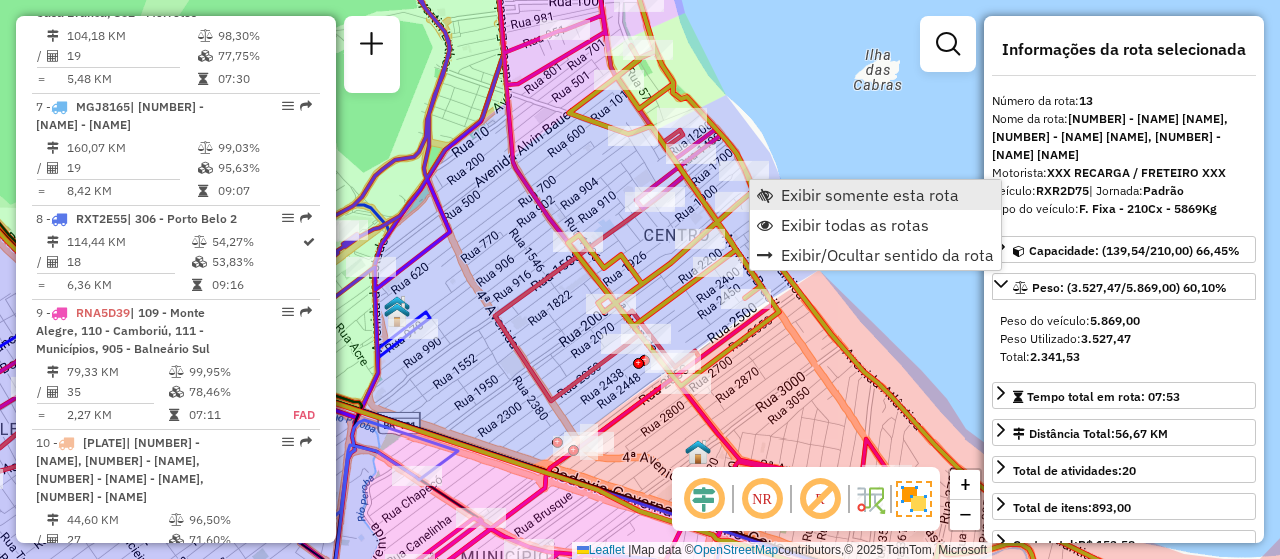 scroll, scrollTop: 2314, scrollLeft: 0, axis: vertical 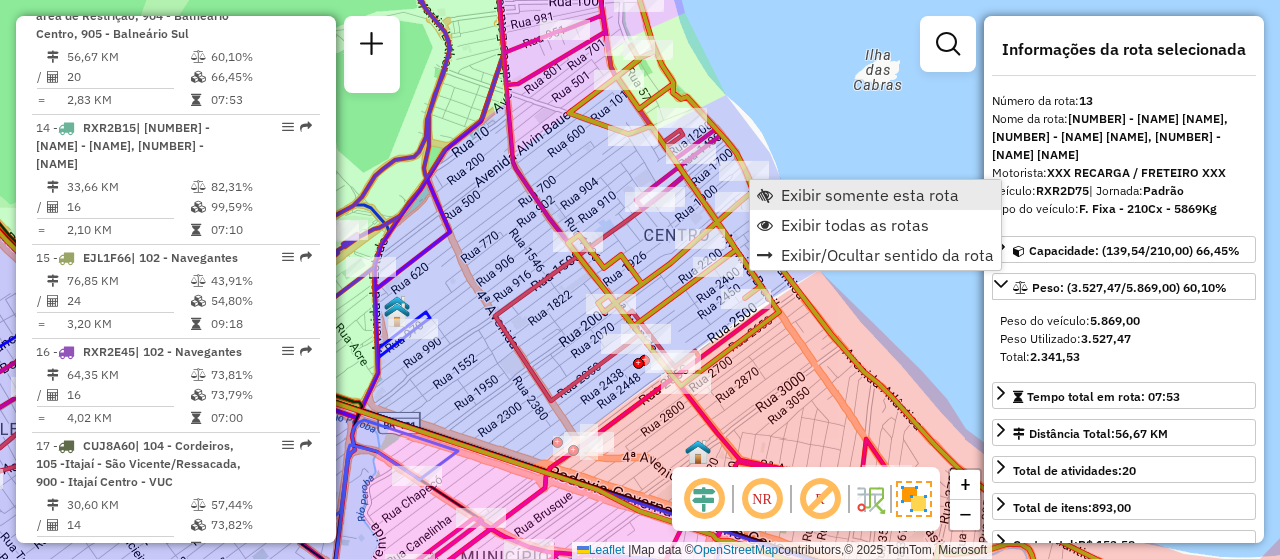 click on "Exibir somente esta rota" at bounding box center [870, 195] 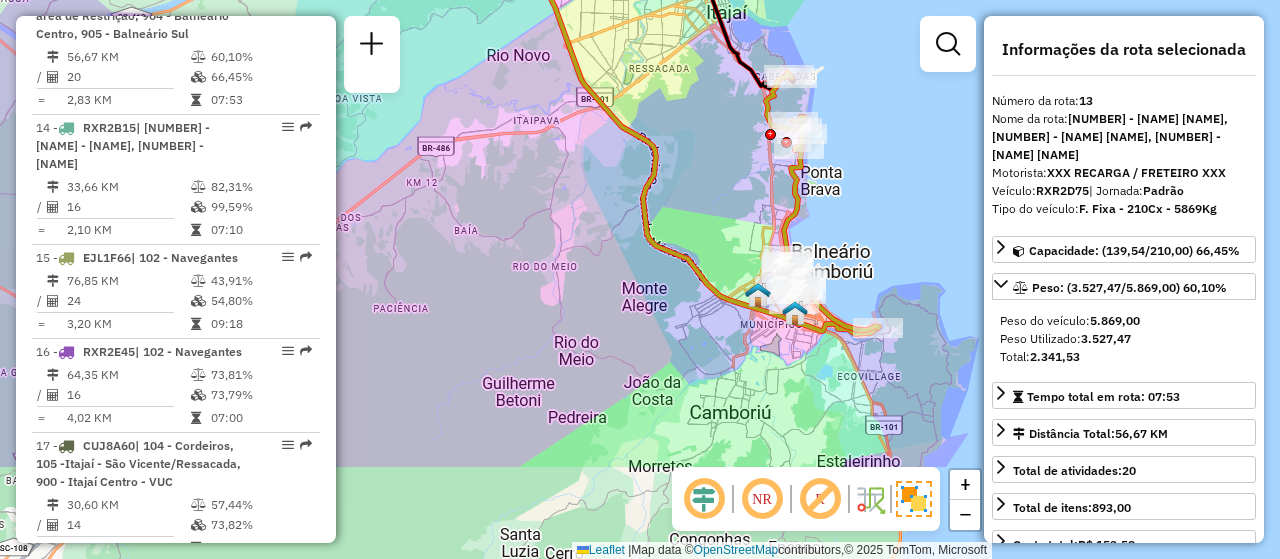 drag, startPoint x: 793, startPoint y: 379, endPoint x: 855, endPoint y: 231, distance: 160.46184 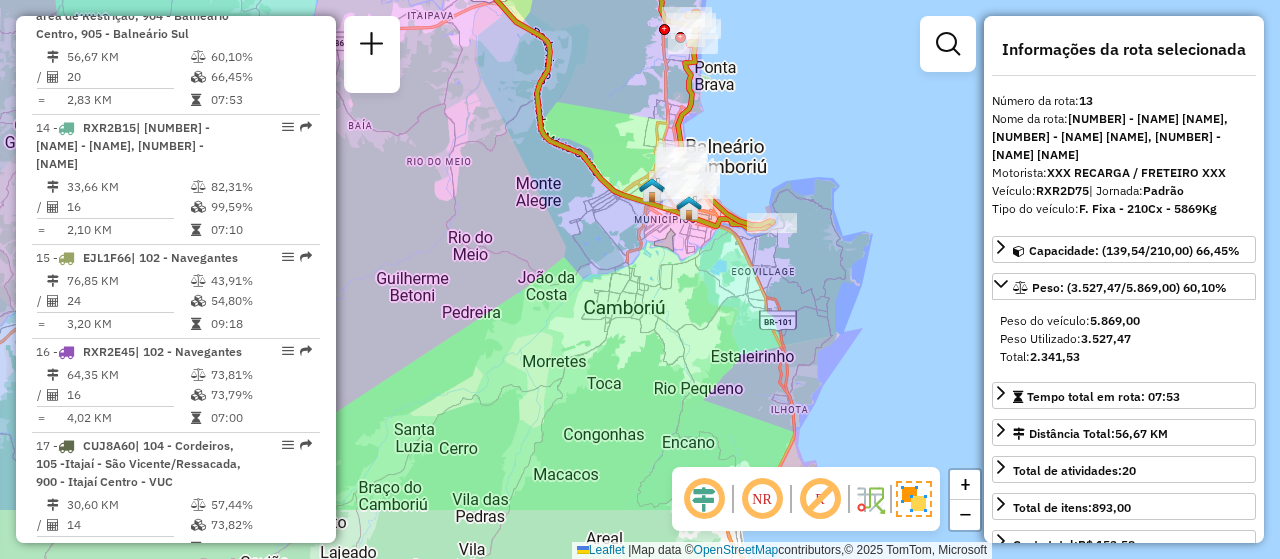 drag, startPoint x: 876, startPoint y: 255, endPoint x: 771, endPoint y: 150, distance: 148.49243 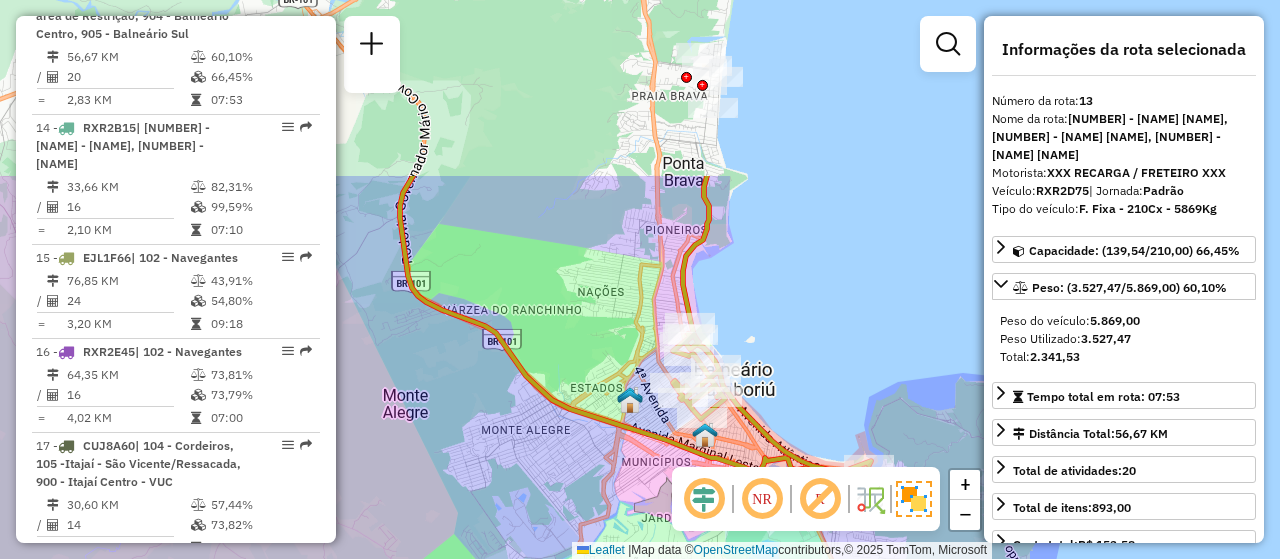 drag, startPoint x: 765, startPoint y: 103, endPoint x: 754, endPoint y: 338, distance: 235.25731 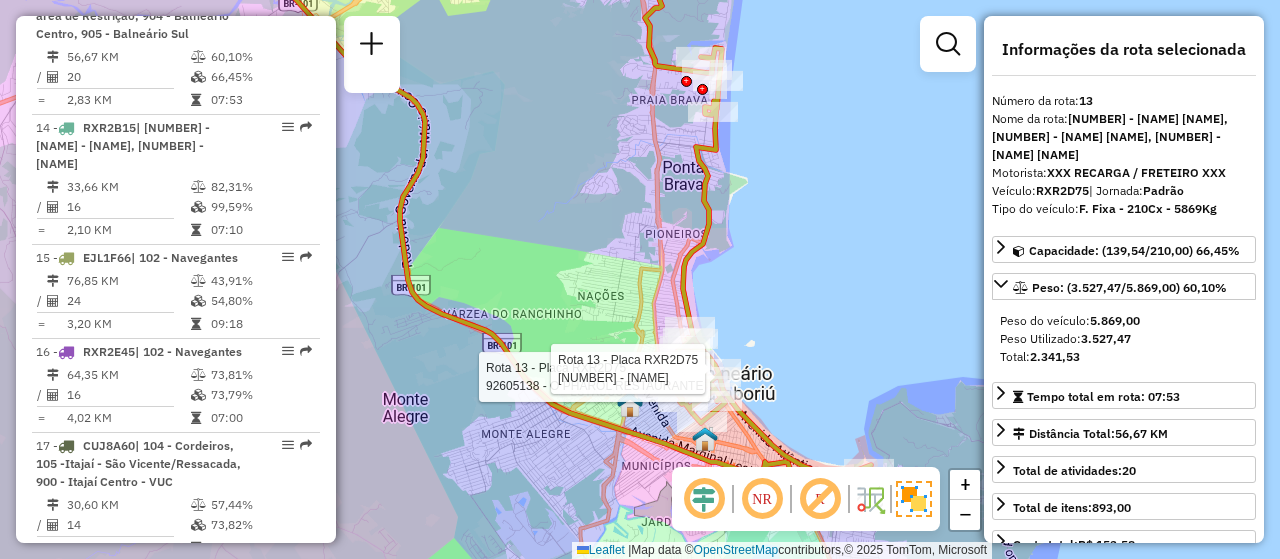 click on "Rota 13 - Placa [PLATE] [NUMBER] - O PHAROL RESTAURANTE Rota 13 - Placa [PLATE] [NUMBER] - QUIOSQUE 20 Janela de atendimento Grade de atendimento Capacidade Transportadoras Veículos Cliente Pedidos Rotas Selecione os dias de semana para filtrar as janelas de atendimento Seg Ter Qua Qui Sex Sáb Dom Informe o período da janela de atendimento: De: Até: Filtrar exatamente a janela do cliente Considerar janela de atendimento padrão Selecione os dias de semana para filtrar as grades de atendimento Seg Ter Qua Qui Sex Sáb Dom Considerar clientes sem dia de atendimento cadastrado Clientes fora do dia de atendimento selecionado Filtrar as atividades entre os valores definidos abaixo: Peso mínimo: Peso máximo: Cubagem mínima: Cubagem máxima: De: Até: Filtrar as atividades entre o tempo de atendimento definido abaixo: De: Até: Considerar capacidade total dos clientes não roteirizados Transportadora: Selecione um ou mais itens Tipo de veículo: Veículo: +" 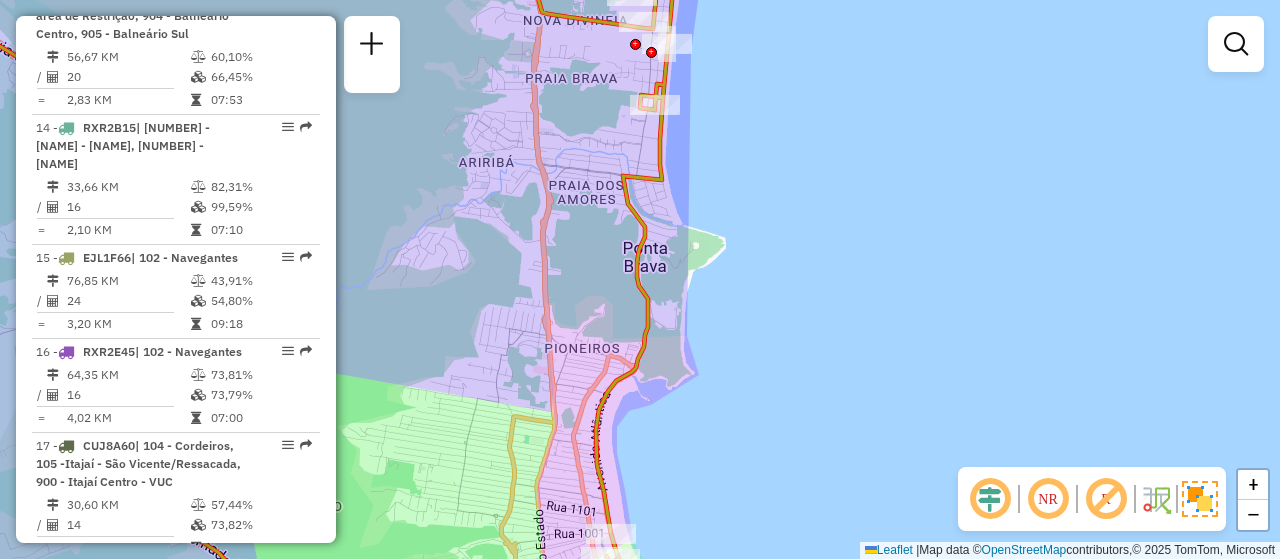 scroll, scrollTop: 2115, scrollLeft: 0, axis: vertical 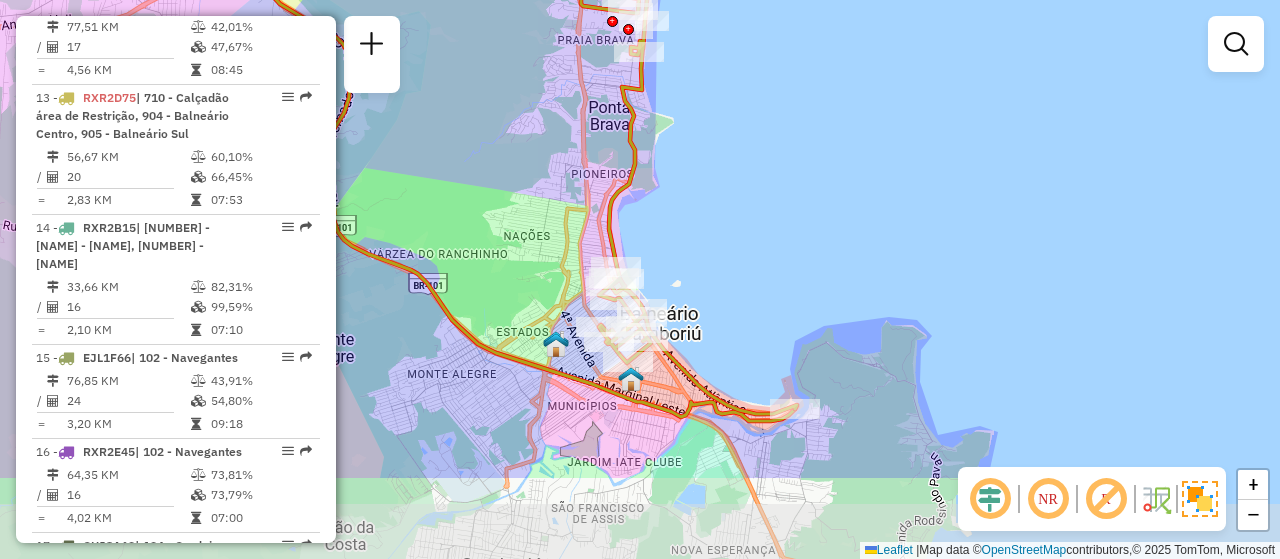 drag, startPoint x: 693, startPoint y: 265, endPoint x: 670, endPoint y: 185, distance: 83.240616 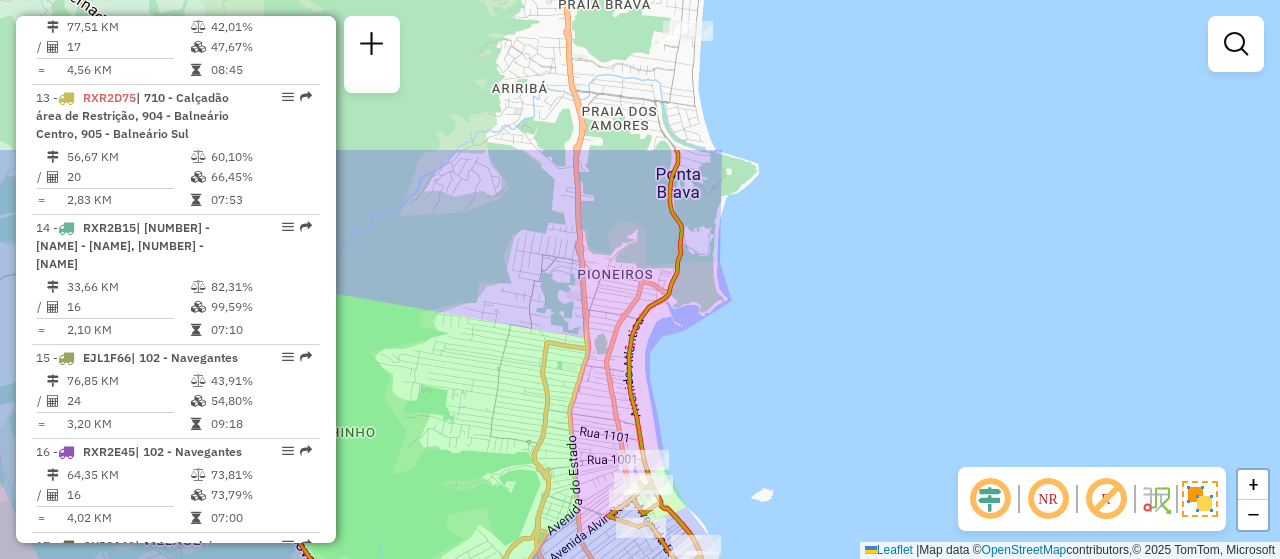 drag, startPoint x: 628, startPoint y: 402, endPoint x: 626, endPoint y: 547, distance: 145.0138 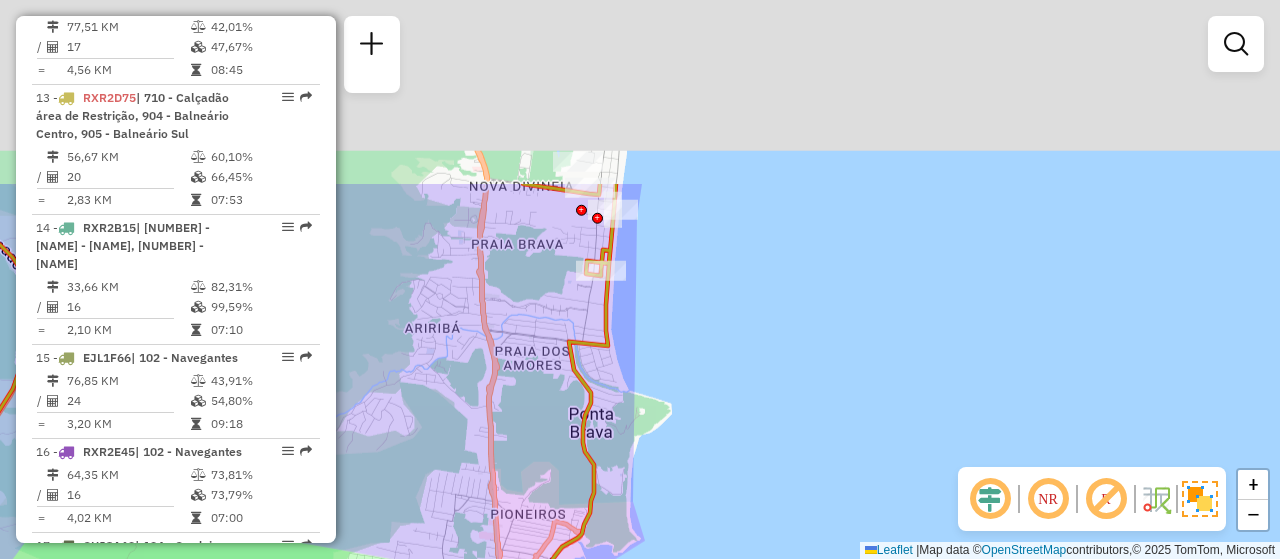 drag, startPoint x: 620, startPoint y: 244, endPoint x: 543, endPoint y: 448, distance: 218.04816 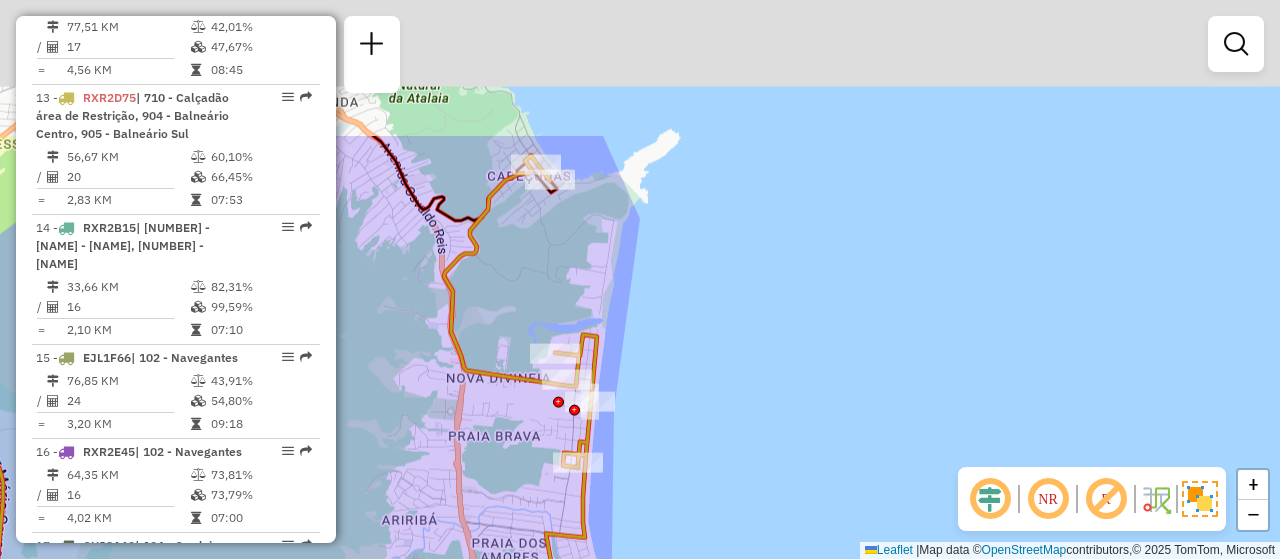 drag, startPoint x: 544, startPoint y: 423, endPoint x: 523, endPoint y: 515, distance: 94.36631 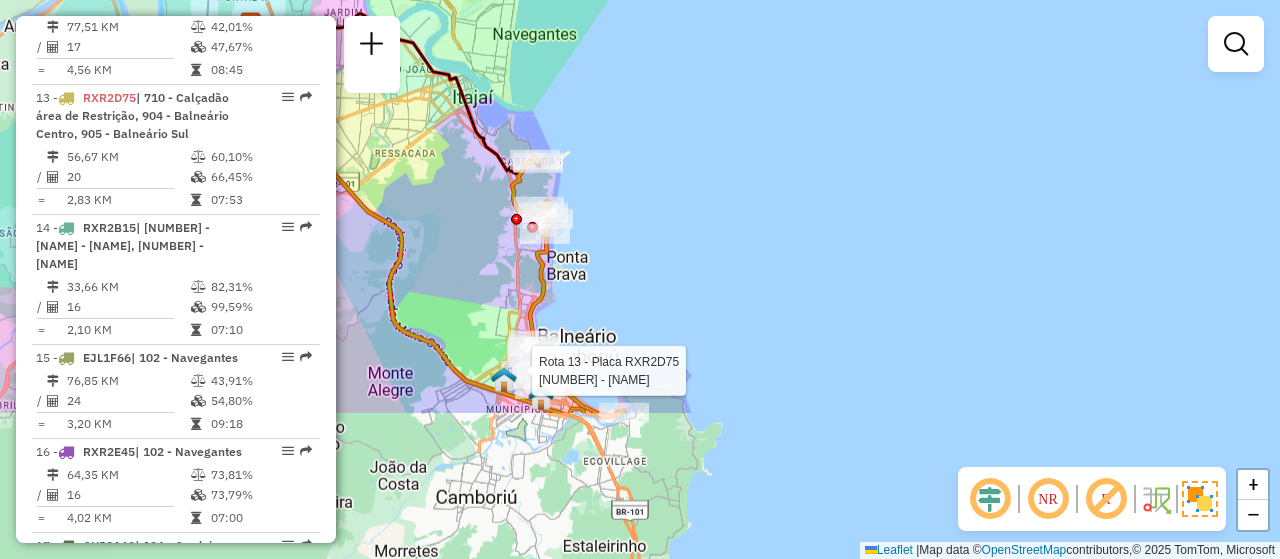 drag, startPoint x: 506, startPoint y: 446, endPoint x: 507, endPoint y: 311, distance: 135.00371 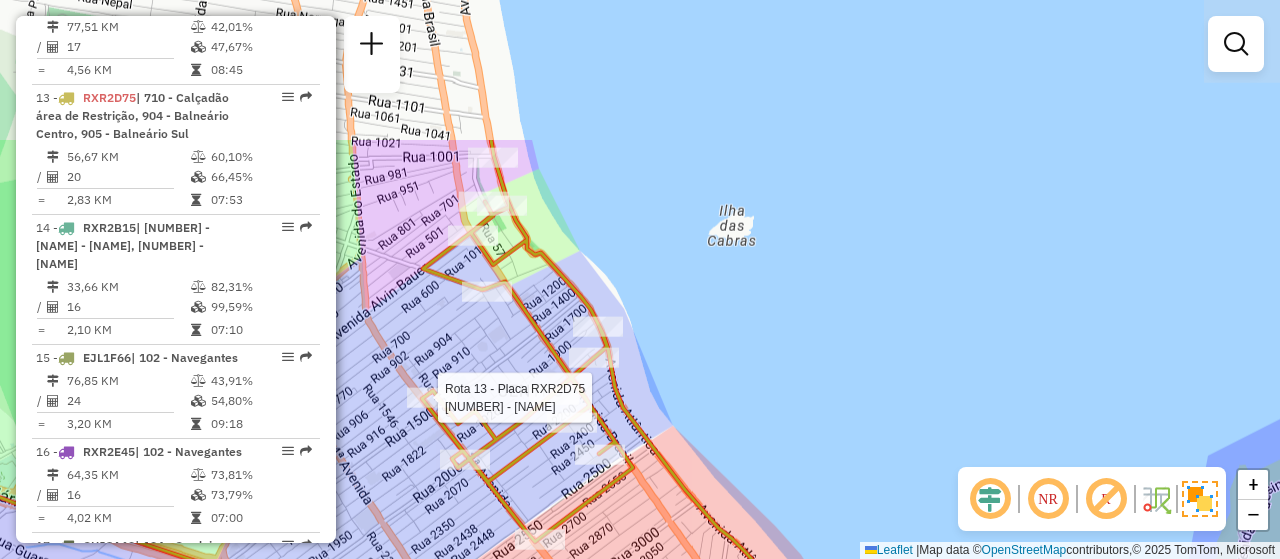 drag, startPoint x: 488, startPoint y: 251, endPoint x: 505, endPoint y: 423, distance: 172.83807 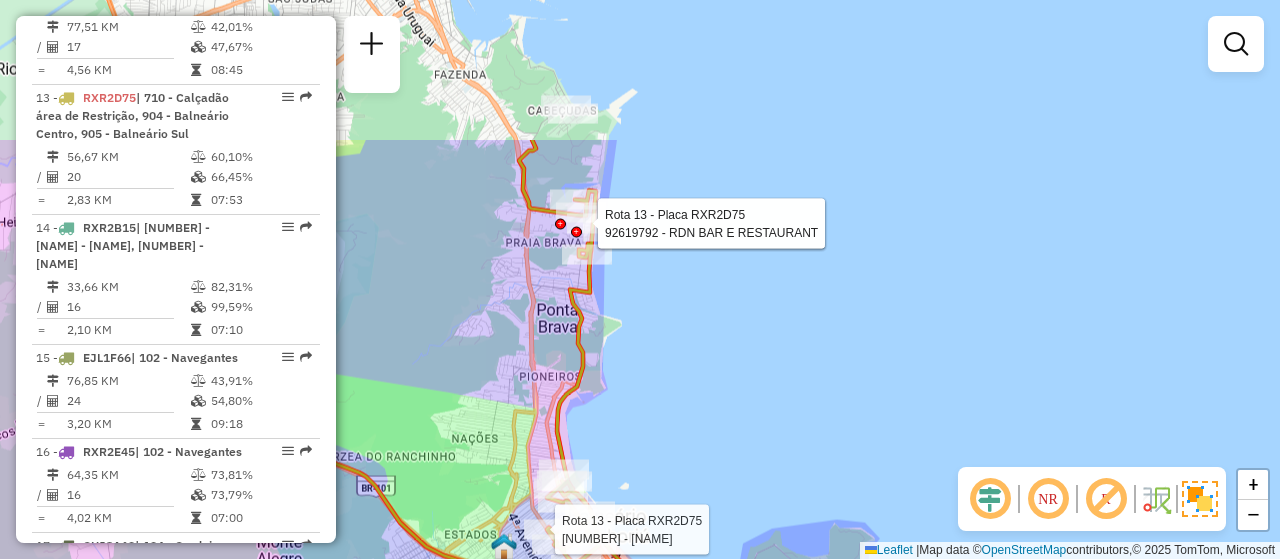 drag, startPoint x: 774, startPoint y: 185, endPoint x: 791, endPoint y: 273, distance: 89.62701 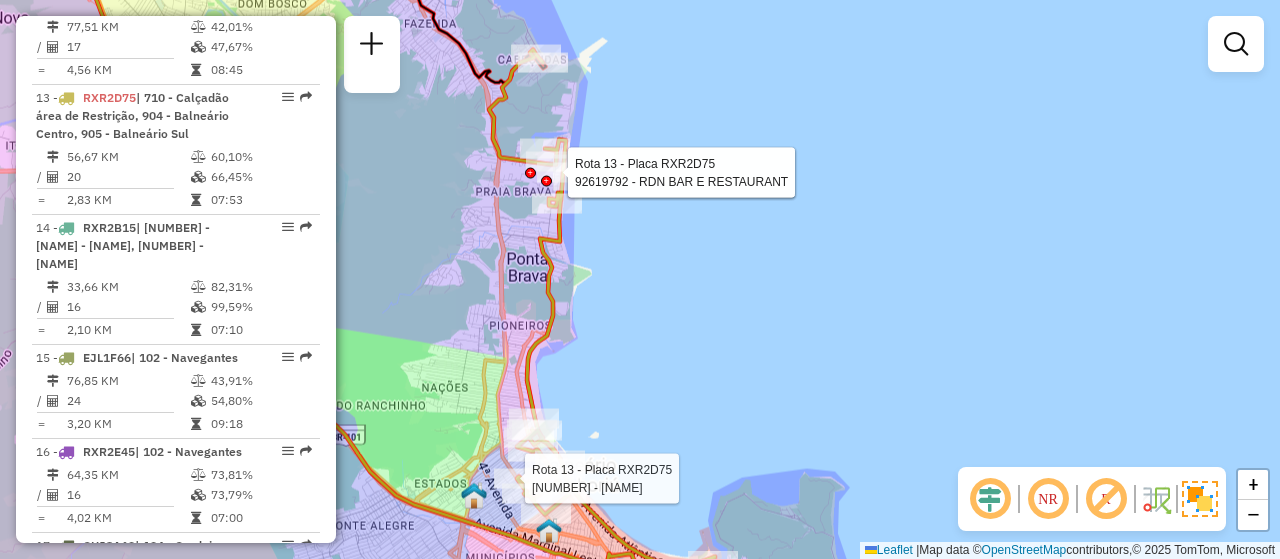 click on "Rota 13 - Placa [PLATE]  [NUMBER] - SUPERMERCADO DSL LTDA Rota 13 - Placa [PLATE]  [NUMBER] - RDN BAR E RESTAURANT Rota 13 - Placa [PLATE]  [NUMBER] - RDN BAR E RESTAURANT Janela de atendimento Grade de atendimento Capacidade Transportadoras Veículos Cliente Pedidos  Rotas Selecione os dias de semana para filtrar as janelas de atendimento  Seg   Ter   Qua   Qui   Sex   Sáb   Dom  Informe o período da janela de atendimento: De: Até:  Filtrar exatamente a janela do cliente  Considerar janela de atendimento padrão  Selecione os dias de semana para filtrar as grades de atendimento  Seg   Ter   Qua   Qui   Sex   Sáb   Dom   Considerar clientes sem dia de atendimento cadastrado  Clientes fora do dia de atendimento selecionado Filtrar as atividades entre os valores definidos abaixo:  Peso mínimo:   Peso máximo:   Cubagem mínima:   Cubagem máxima:   De:   Até:  Filtrar as atividades entre o tempo de atendimento definido abaixo:  De:   Até:   Considerar capacidade total dos clientes não roteirizados Nome:" 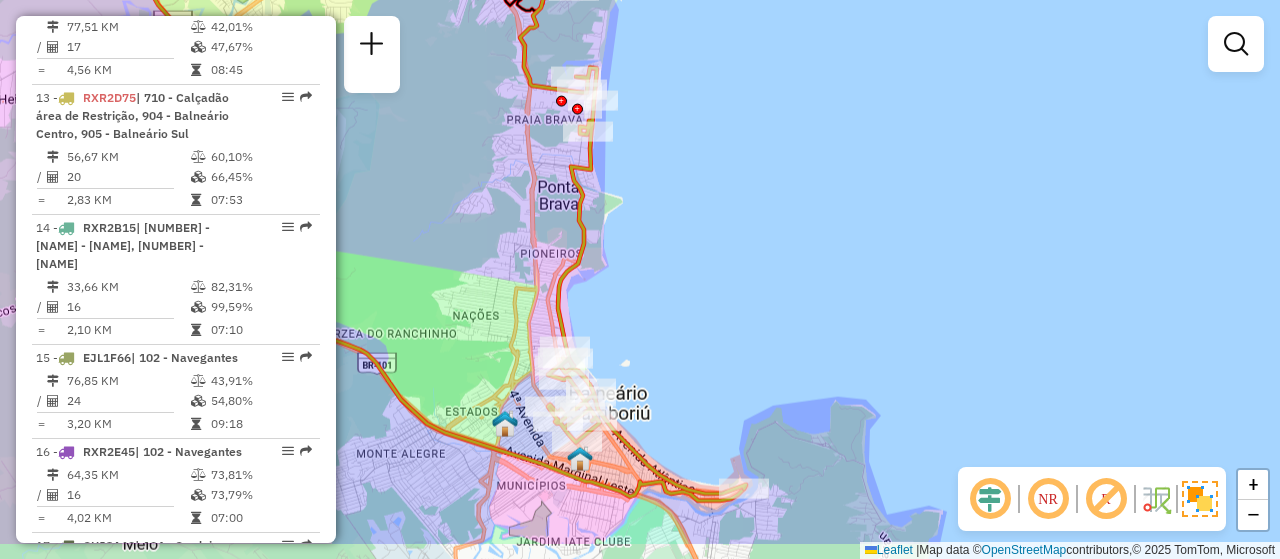 drag, startPoint x: 748, startPoint y: 303, endPoint x: 779, endPoint y: 231, distance: 78.39005 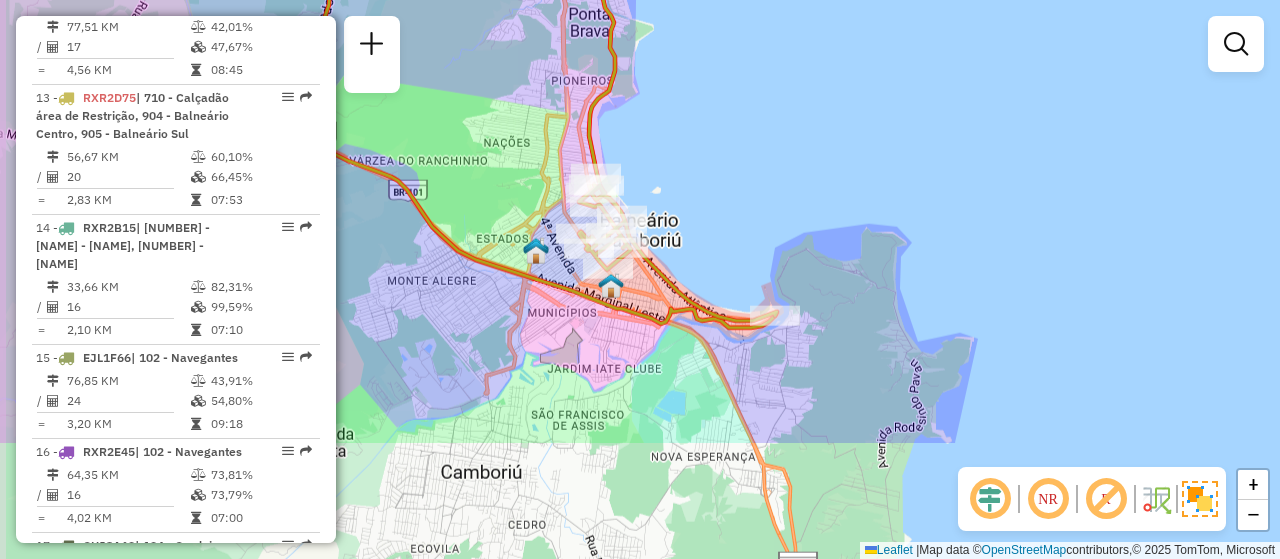 drag, startPoint x: 638, startPoint y: 444, endPoint x: 668, endPoint y: 269, distance: 177.55281 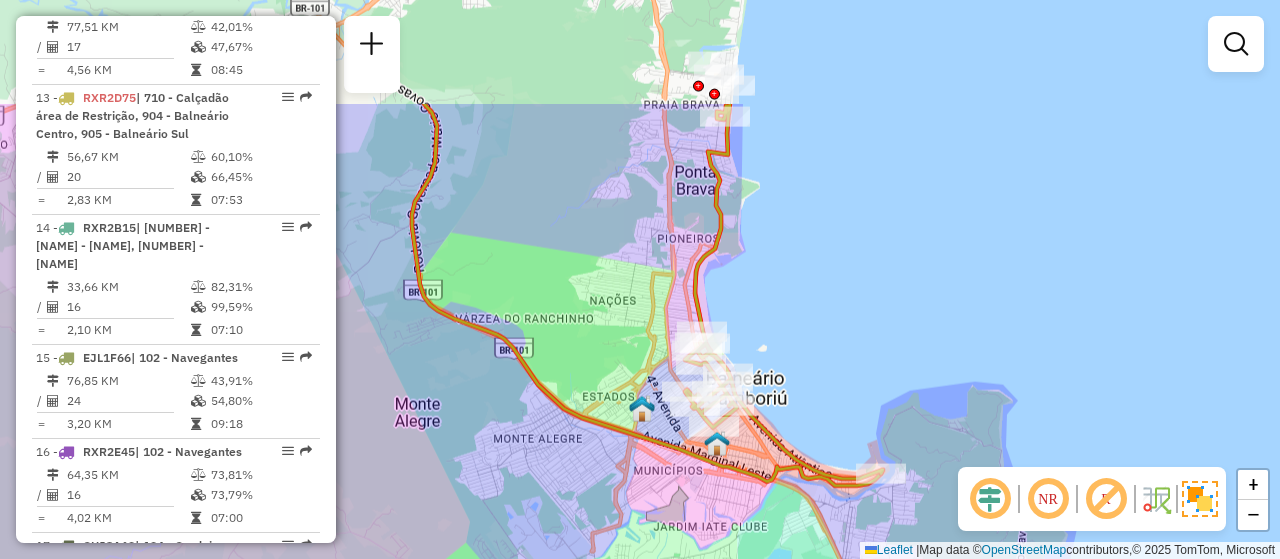 drag, startPoint x: 655, startPoint y: 100, endPoint x: 763, endPoint y: 261, distance: 193.86852 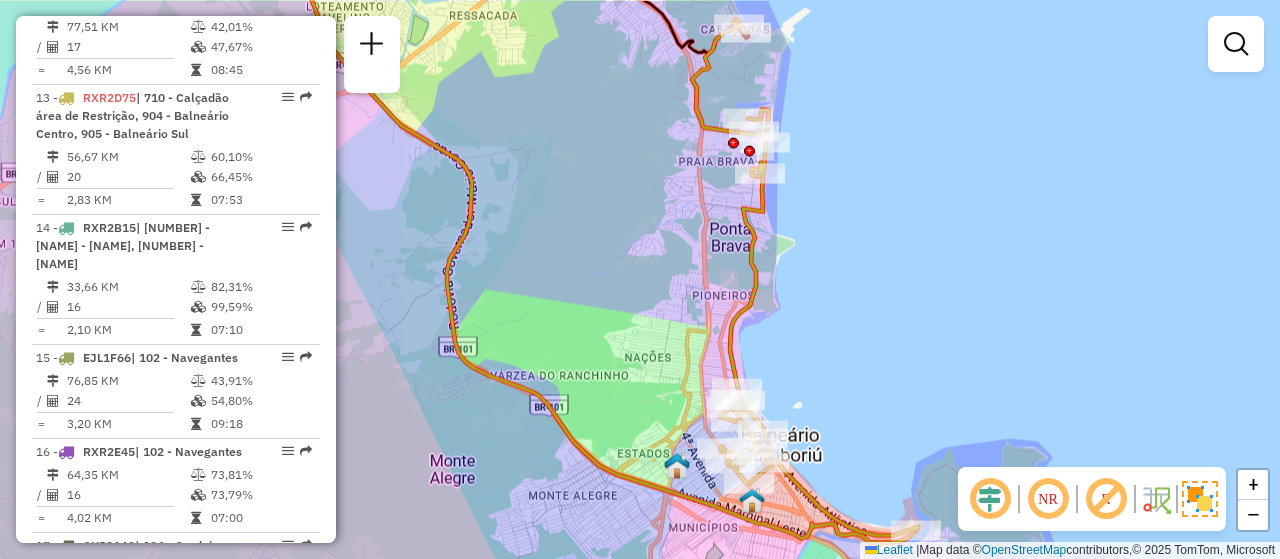 drag, startPoint x: 618, startPoint y: 103, endPoint x: 652, endPoint y: 162, distance: 68.09552 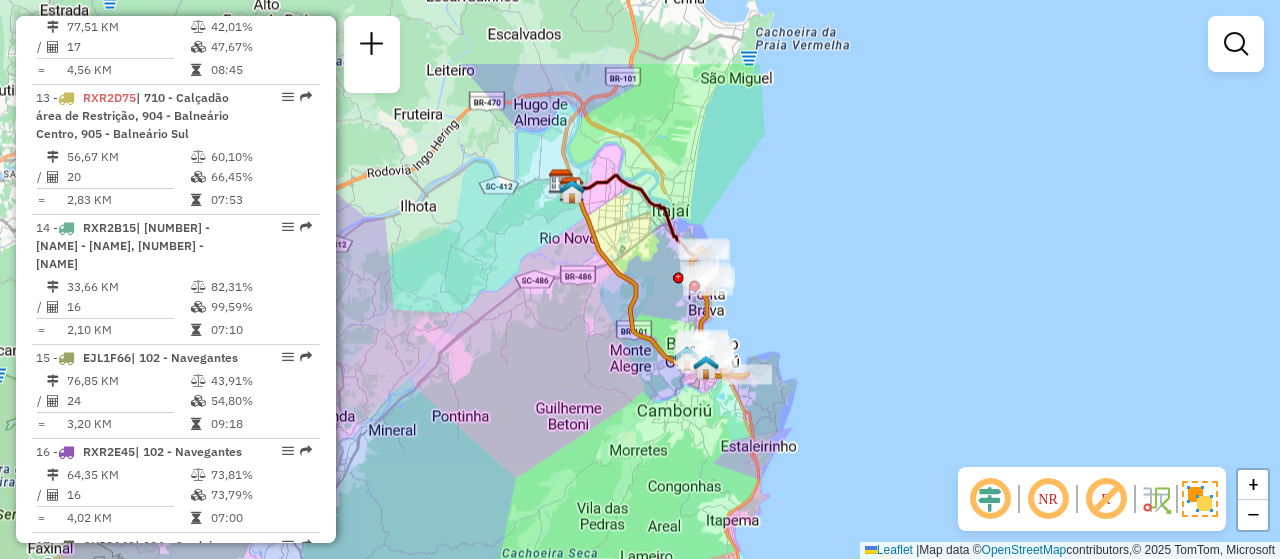 drag, startPoint x: 618, startPoint y: 132, endPoint x: 650, endPoint y: 299, distance: 170.03824 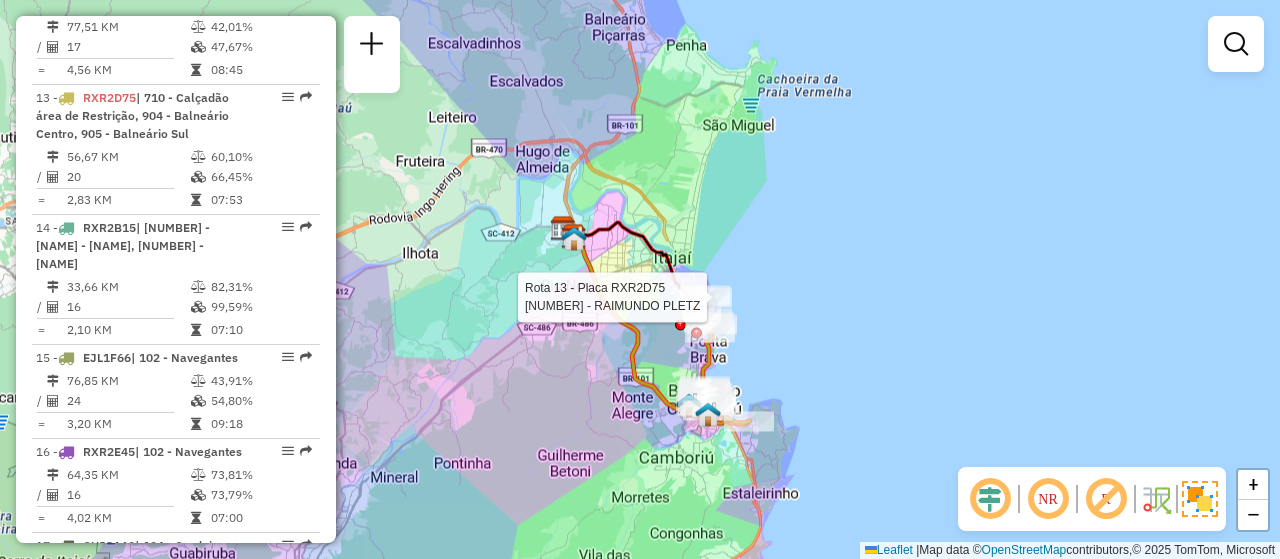 select on "**********" 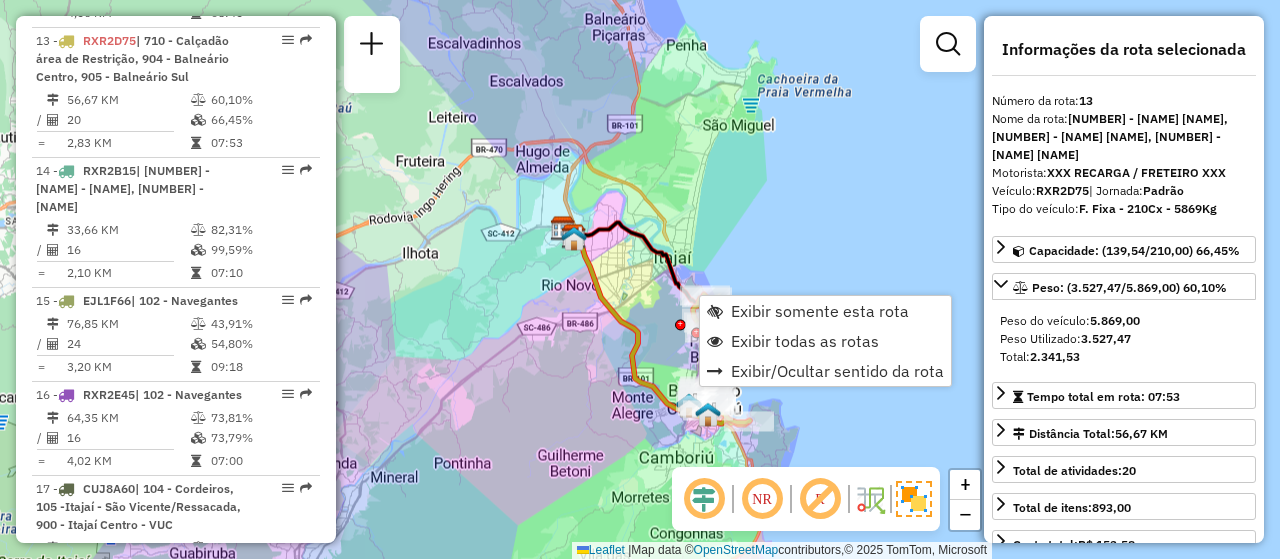 scroll, scrollTop: 2314, scrollLeft: 0, axis: vertical 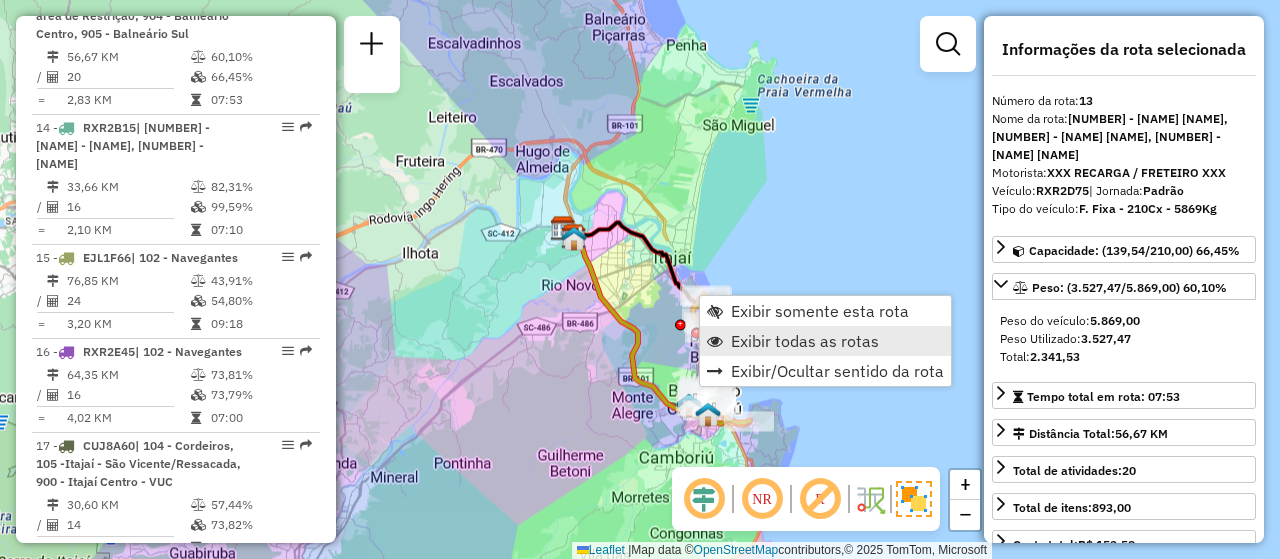 click on "Exibir todas as rotas" at bounding box center (805, 341) 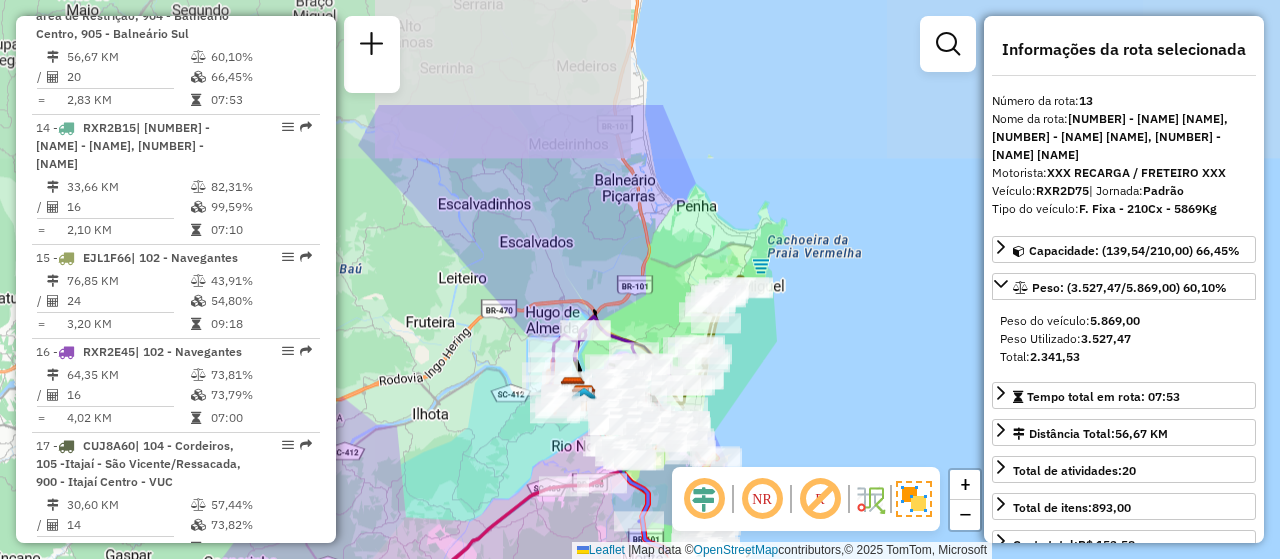 drag, startPoint x: 550, startPoint y: 122, endPoint x: 560, endPoint y: 283, distance: 161.31026 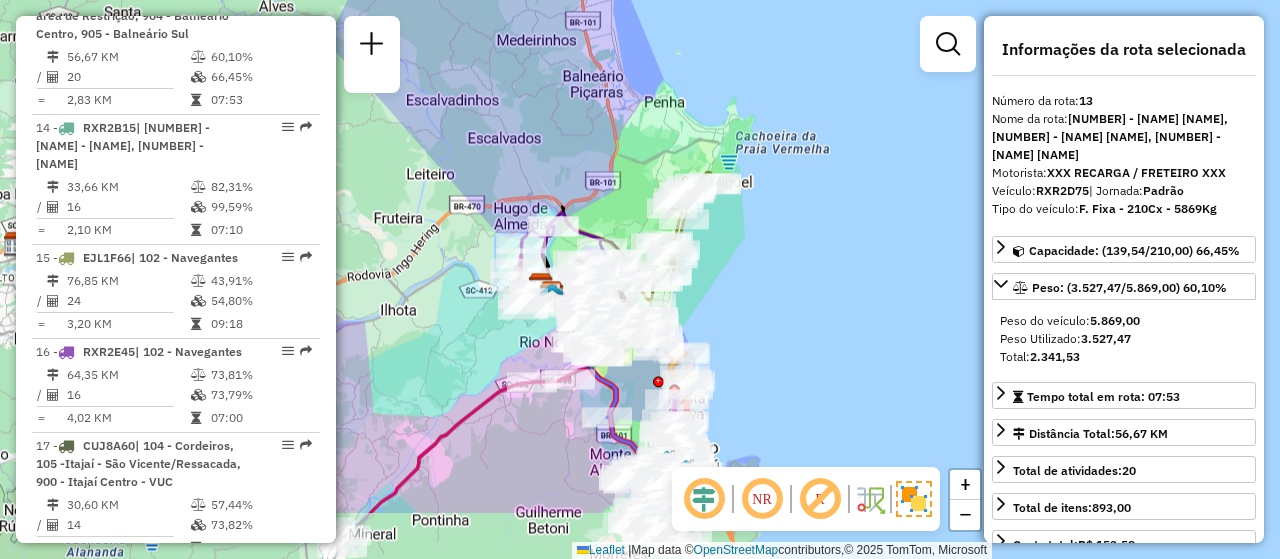 drag, startPoint x: 570, startPoint y: 271, endPoint x: 579, endPoint y: 153, distance: 118.34272 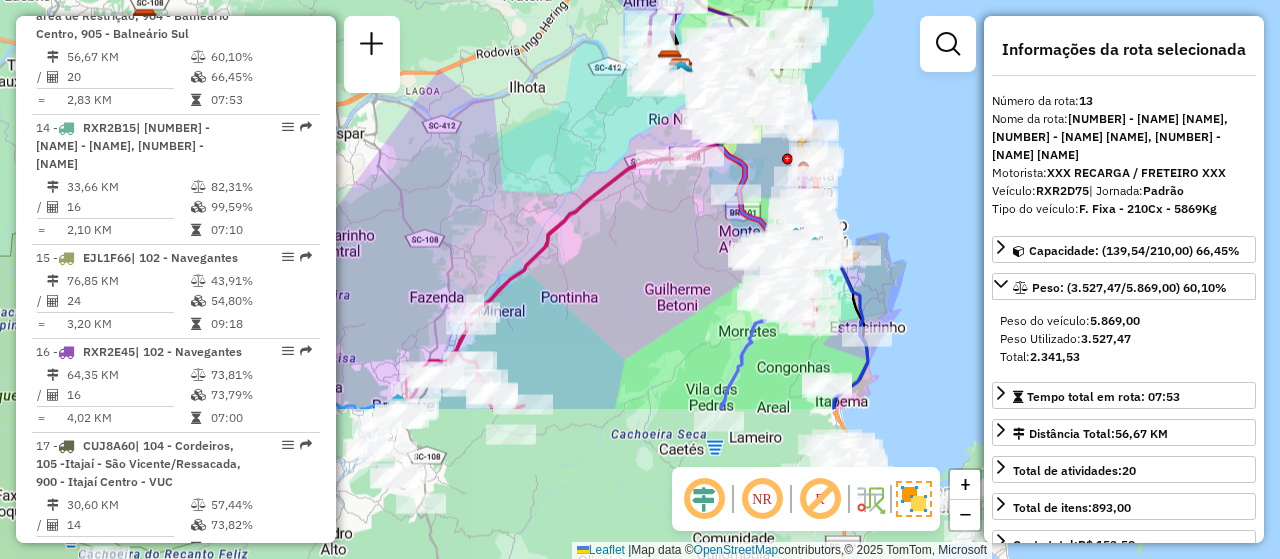 drag, startPoint x: 522, startPoint y: 397, endPoint x: 653, endPoint y: 196, distance: 239.92082 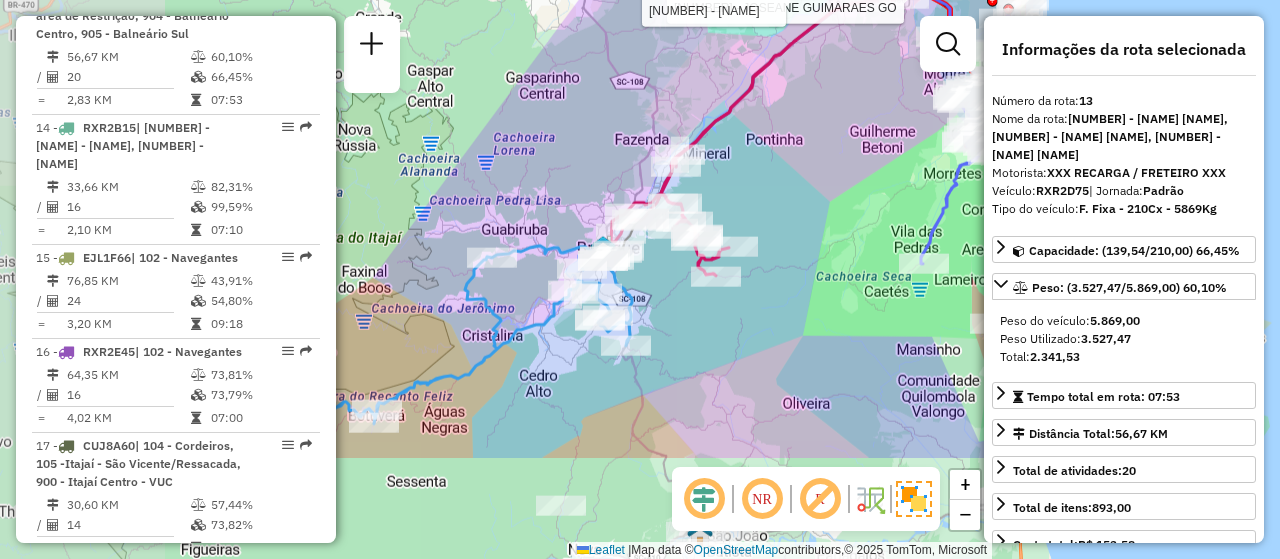 drag, startPoint x: 563, startPoint y: 313, endPoint x: 766, endPoint y: 155, distance: 257.24112 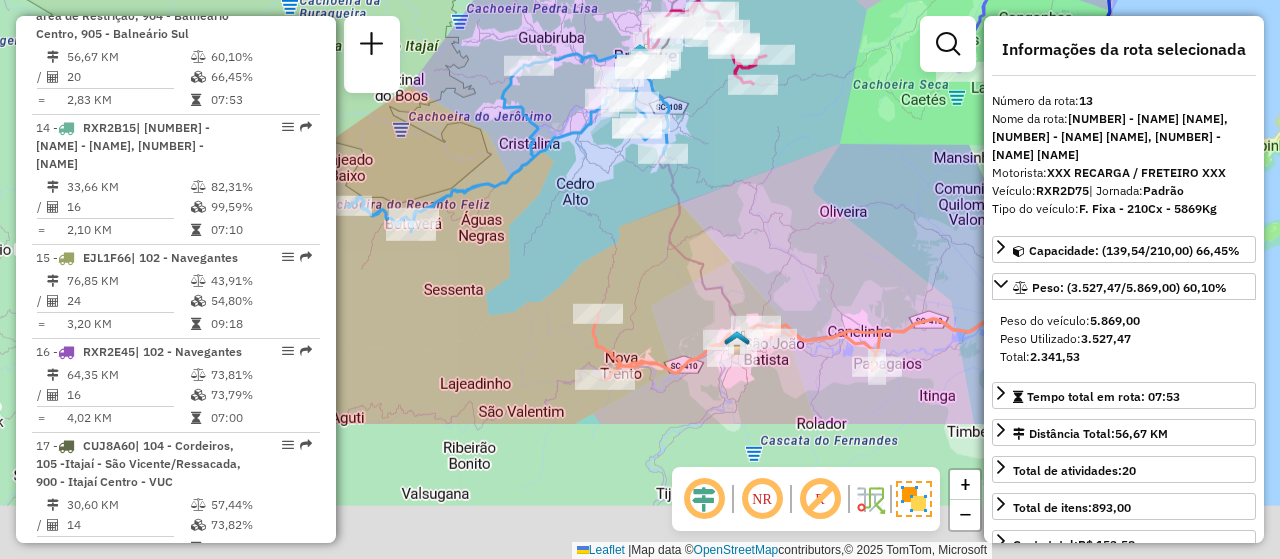 drag, startPoint x: 681, startPoint y: 351, endPoint x: 717, endPoint y: 153, distance: 201.24612 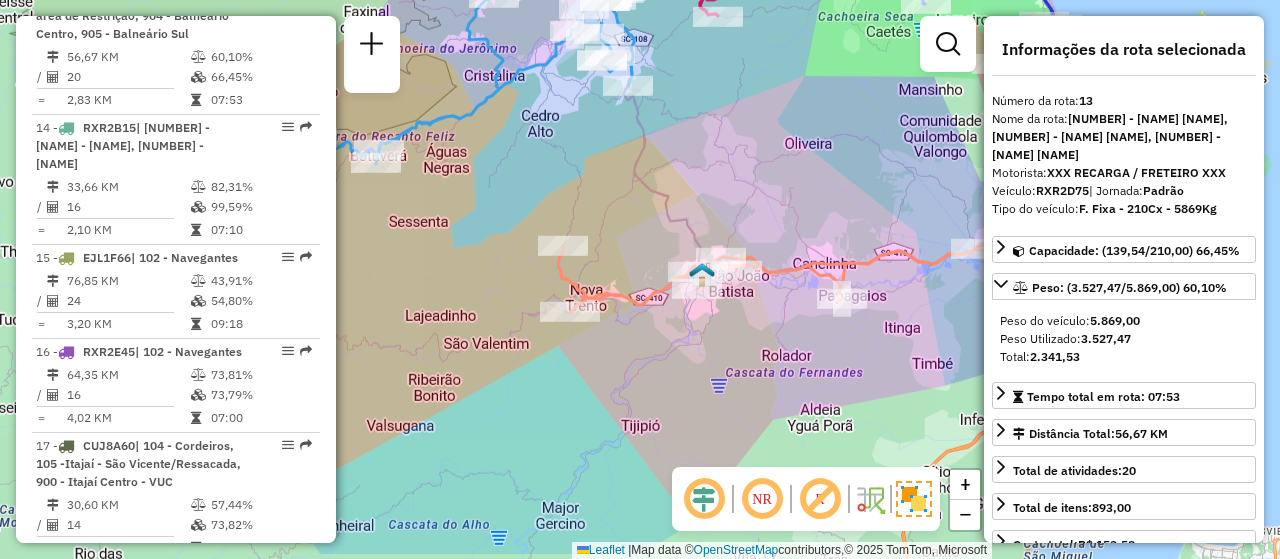drag, startPoint x: 772, startPoint y: 261, endPoint x: 735, endPoint y: 200, distance: 71.34424 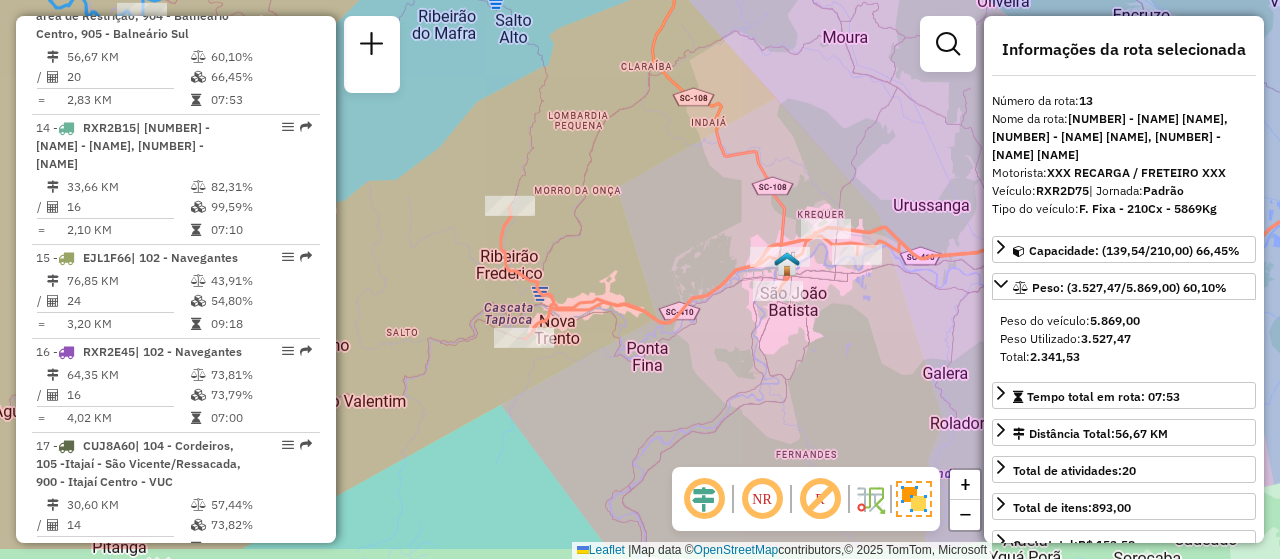 drag, startPoint x: 779, startPoint y: 205, endPoint x: 869, endPoint y: 155, distance: 102.9563 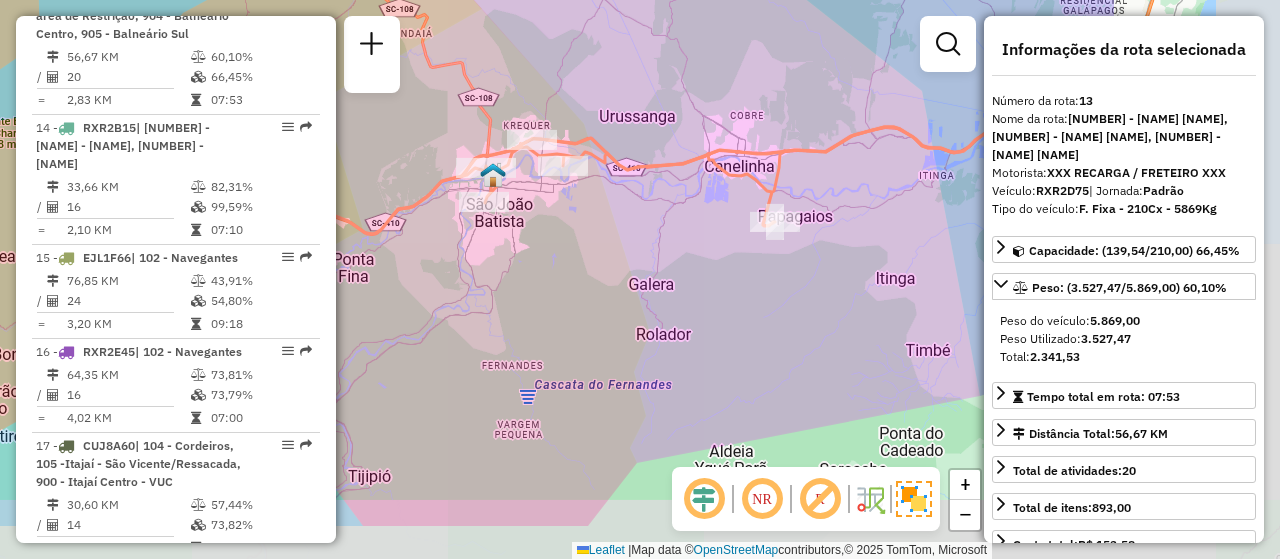 drag, startPoint x: 839, startPoint y: 155, endPoint x: 566, endPoint y: 69, distance: 286.22543 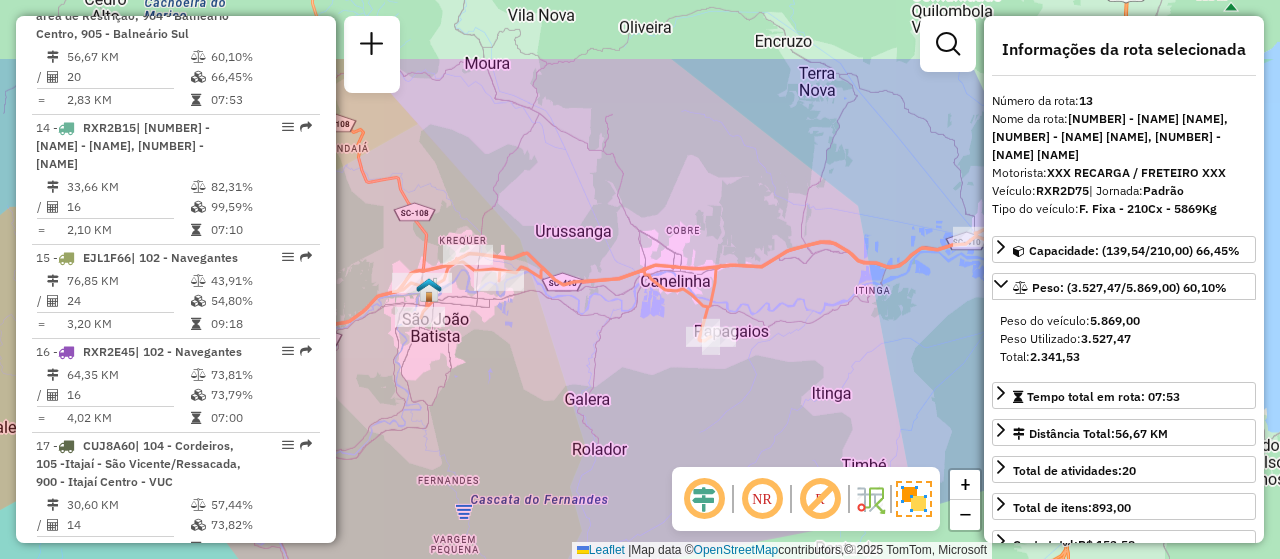 drag, startPoint x: 660, startPoint y: 91, endPoint x: 596, endPoint y: 228, distance: 151.21178 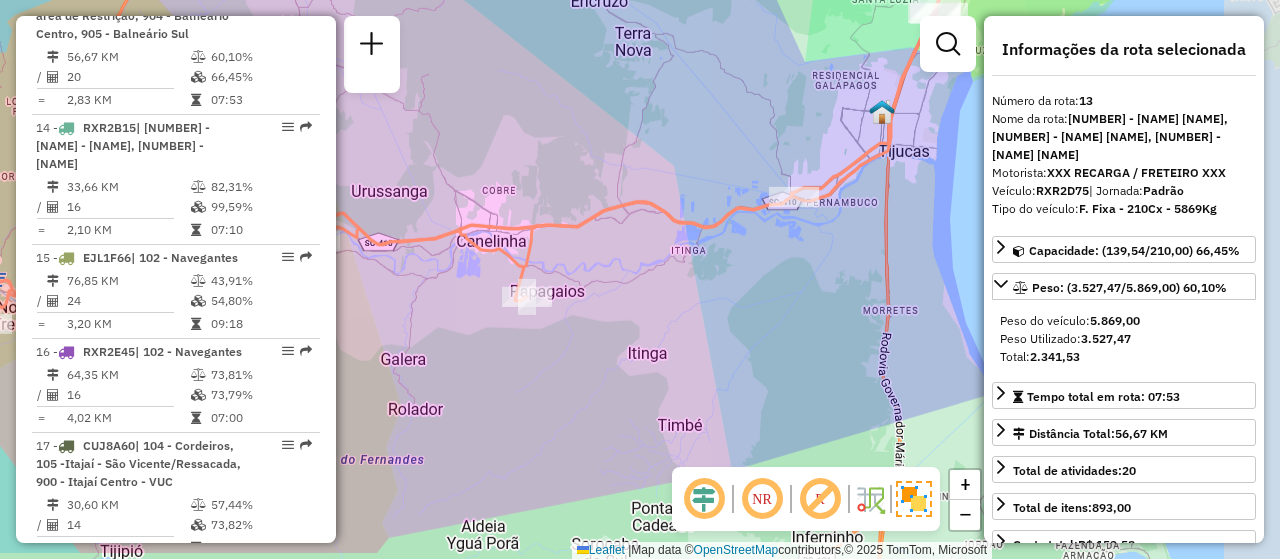 drag, startPoint x: 780, startPoint y: 193, endPoint x: 596, endPoint y: 131, distance: 194.16487 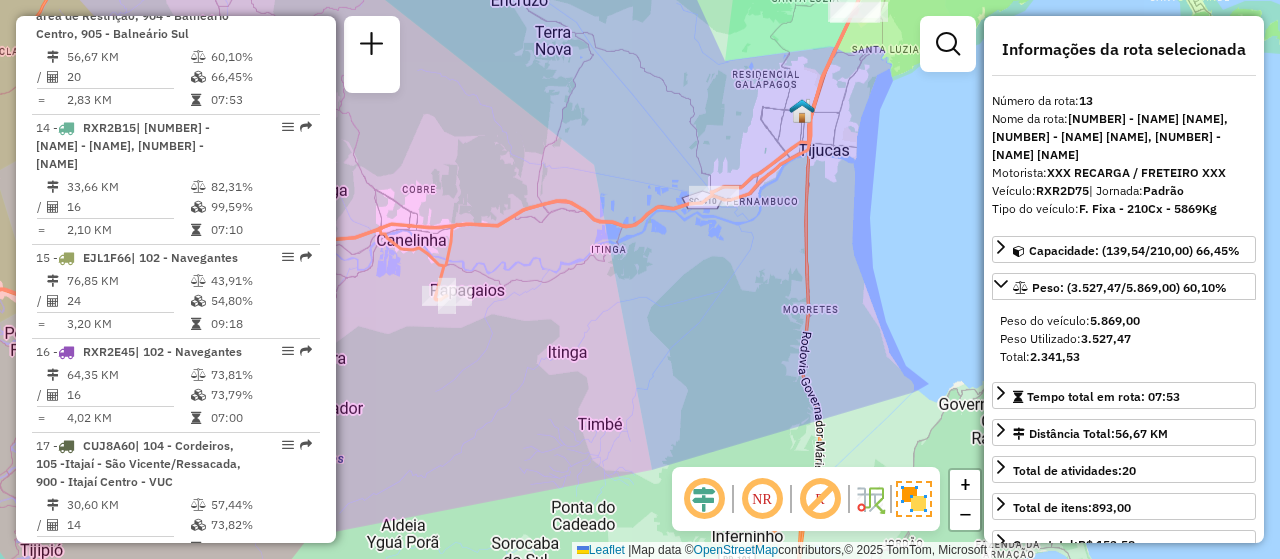 drag, startPoint x: 756, startPoint y: 133, endPoint x: 676, endPoint y: 132, distance: 80.00625 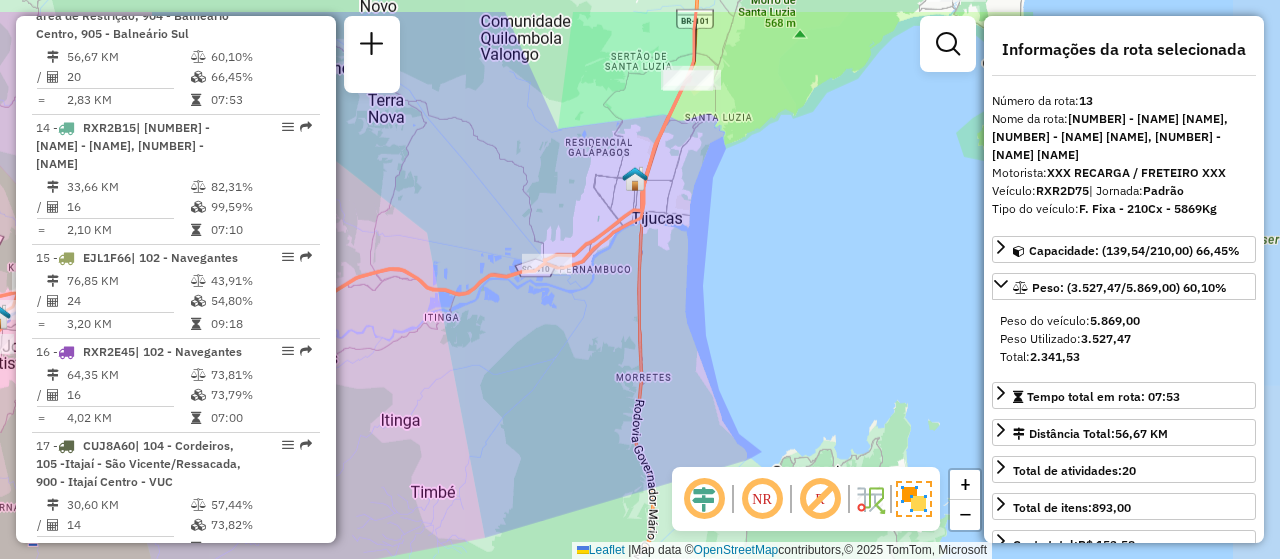 drag, startPoint x: 728, startPoint y: 117, endPoint x: 561, endPoint y: 185, distance: 180.31361 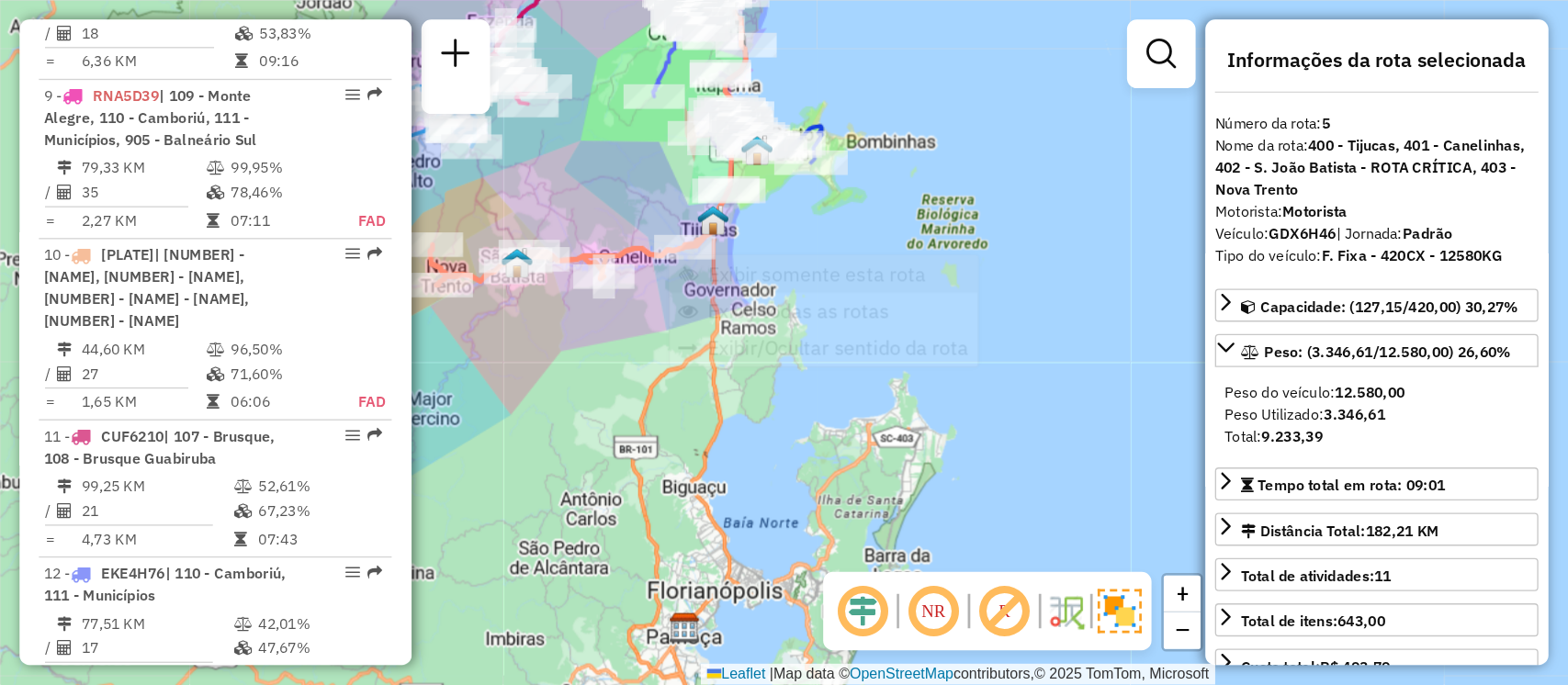 scroll, scrollTop: 1238, scrollLeft: 0, axis: vertical 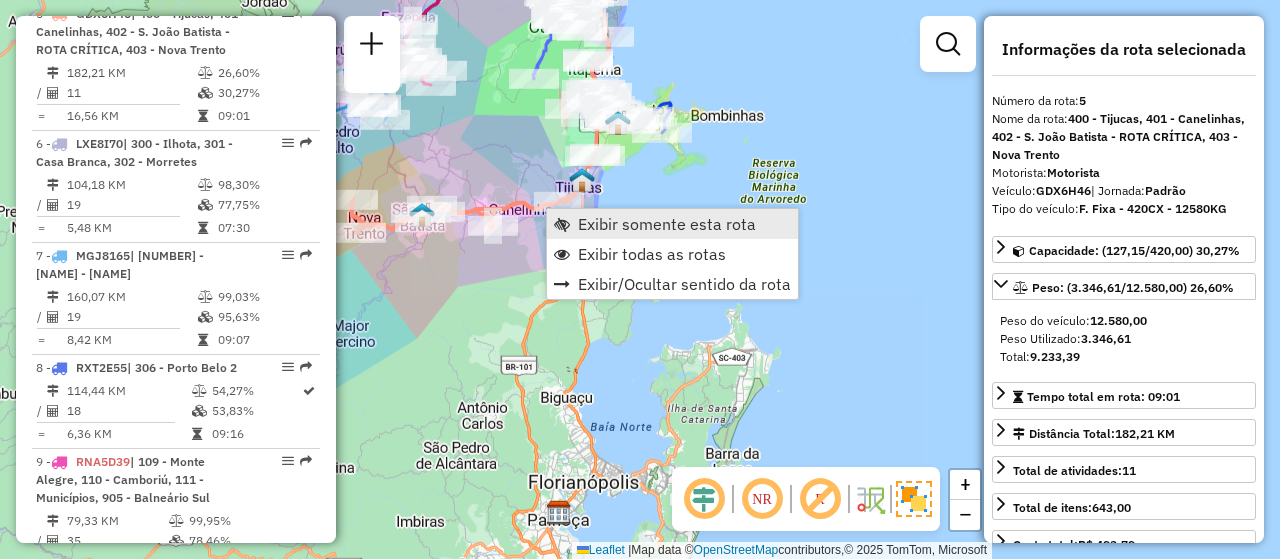 click on "Exibir somente esta rota" at bounding box center [667, 224] 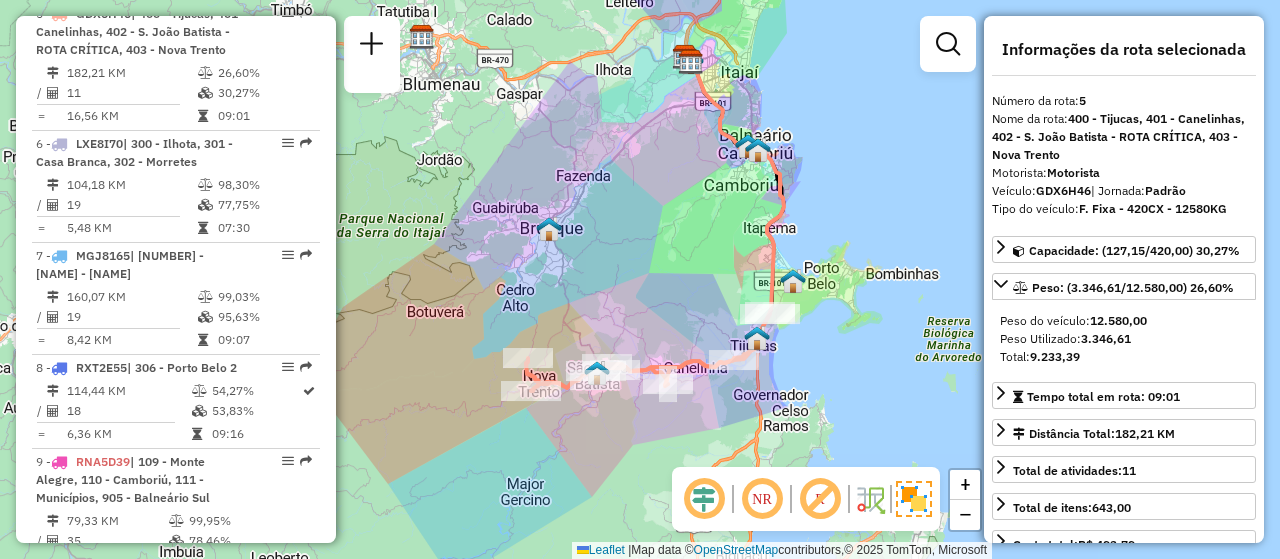 drag, startPoint x: 584, startPoint y: 322, endPoint x: 599, endPoint y: 269, distance: 55.081757 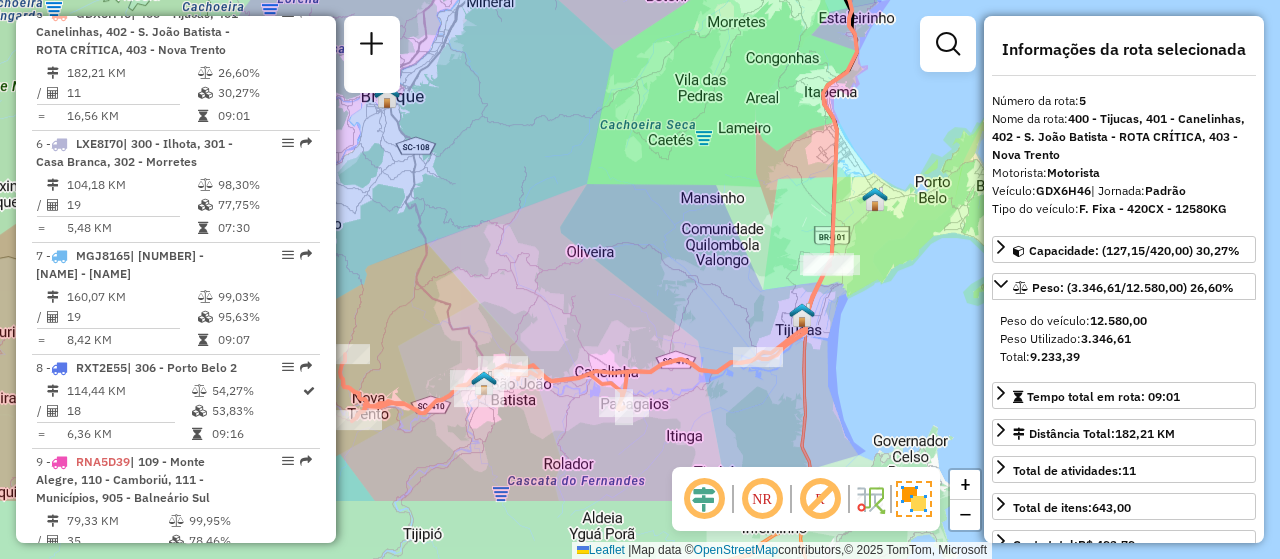 drag, startPoint x: 676, startPoint y: 267, endPoint x: 731, endPoint y: 169, distance: 112.37882 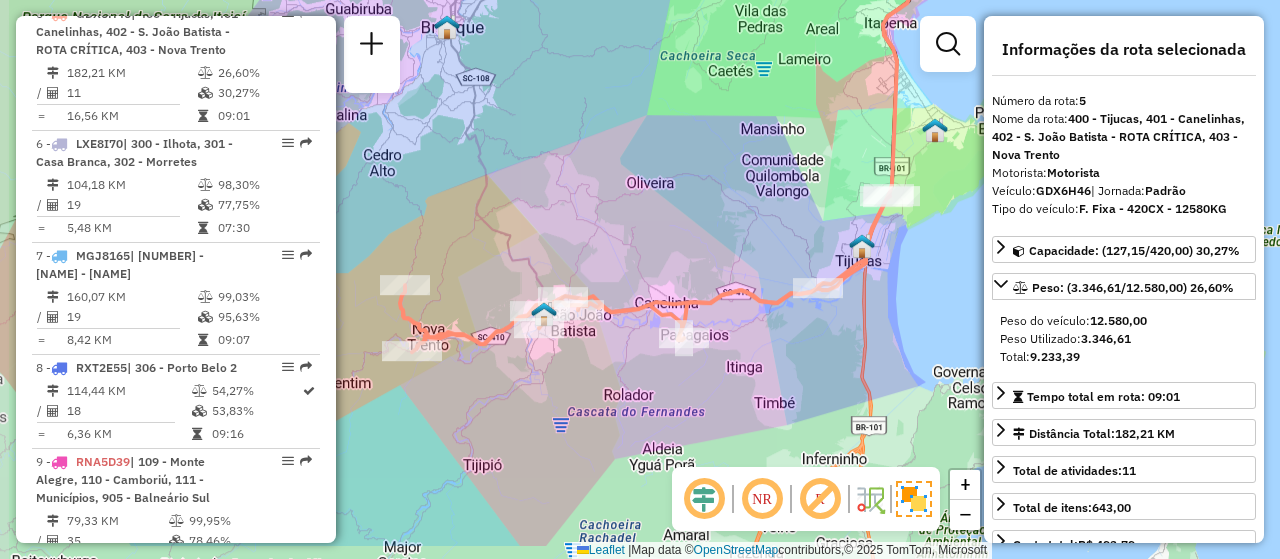 drag, startPoint x: 716, startPoint y: 297, endPoint x: 776, endPoint y: 228, distance: 91.43851 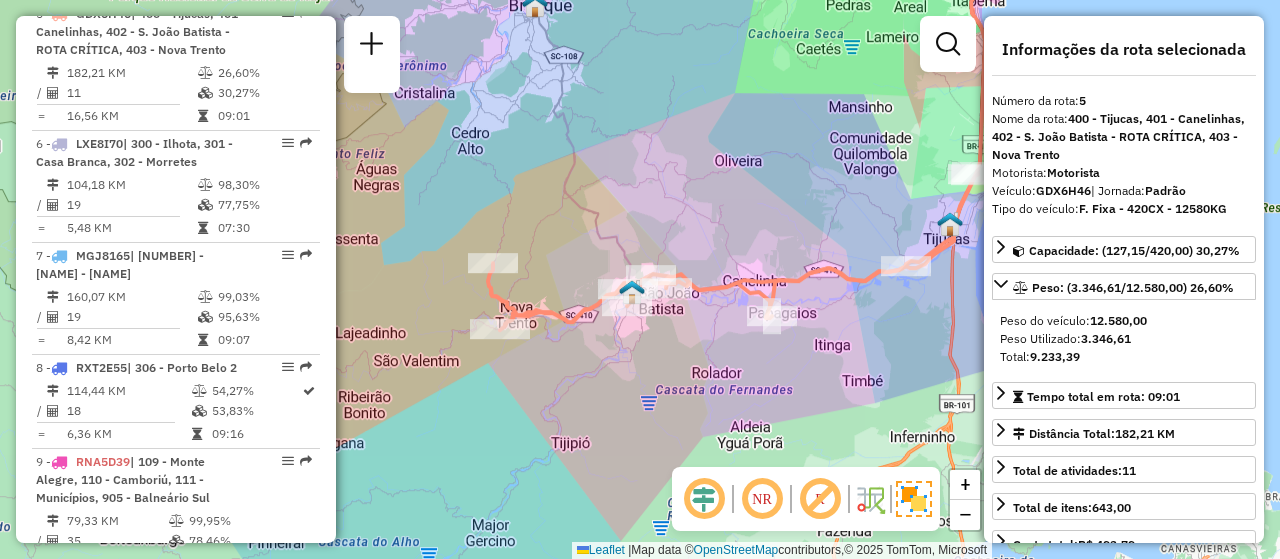 drag, startPoint x: 663, startPoint y: 242, endPoint x: 746, endPoint y: 221, distance: 85.61542 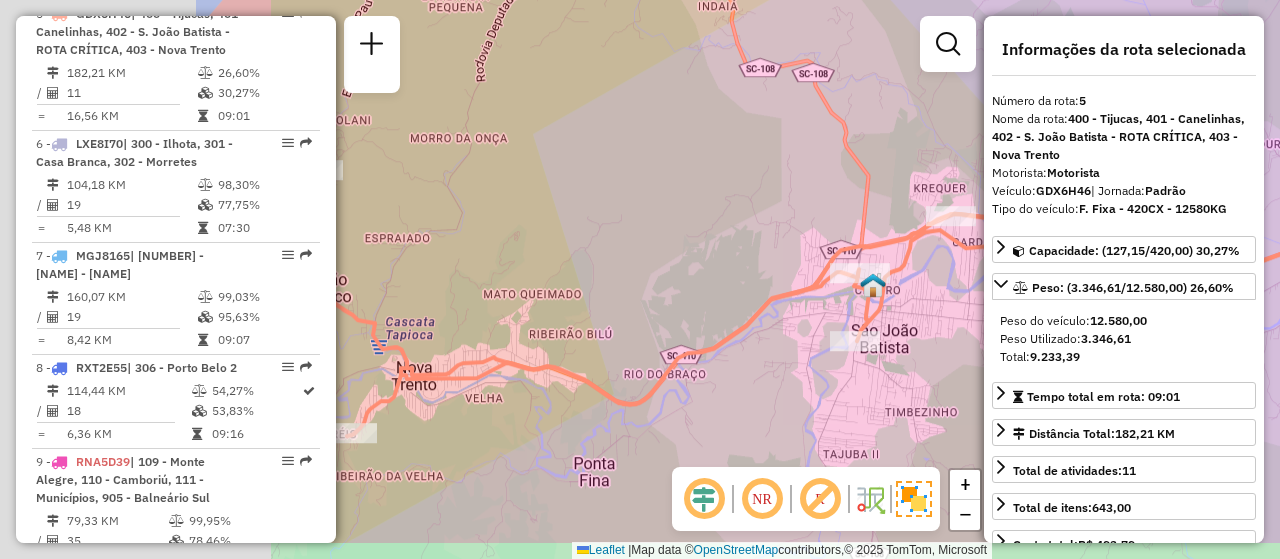 drag, startPoint x: 596, startPoint y: 328, endPoint x: 830, endPoint y: 239, distance: 250.35374 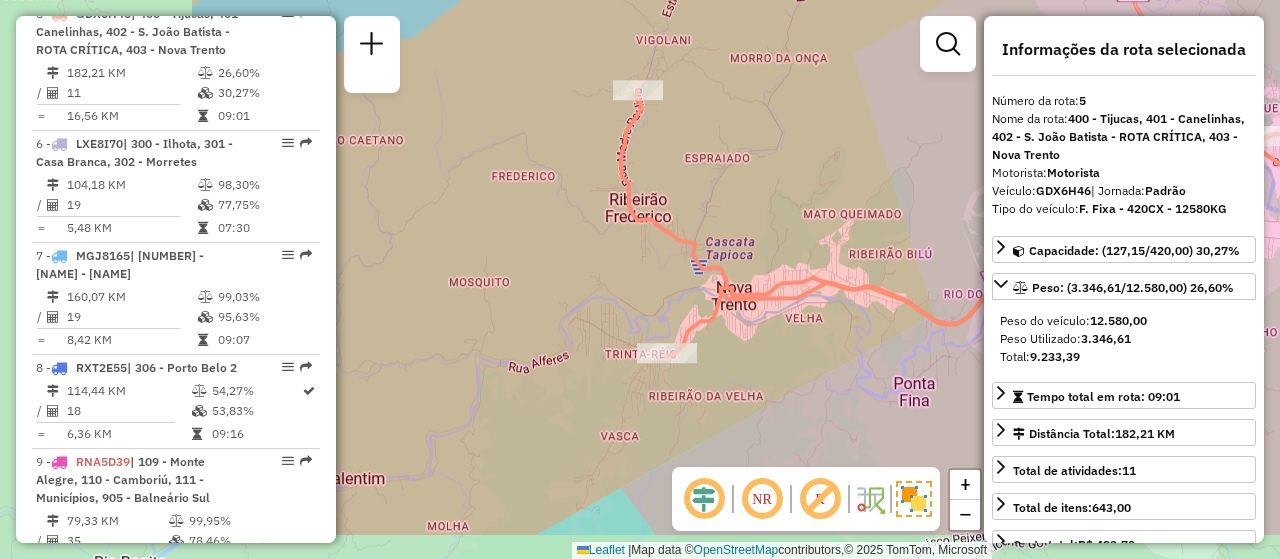drag, startPoint x: 610, startPoint y: 230, endPoint x: 930, endPoint y: 150, distance: 329.84845 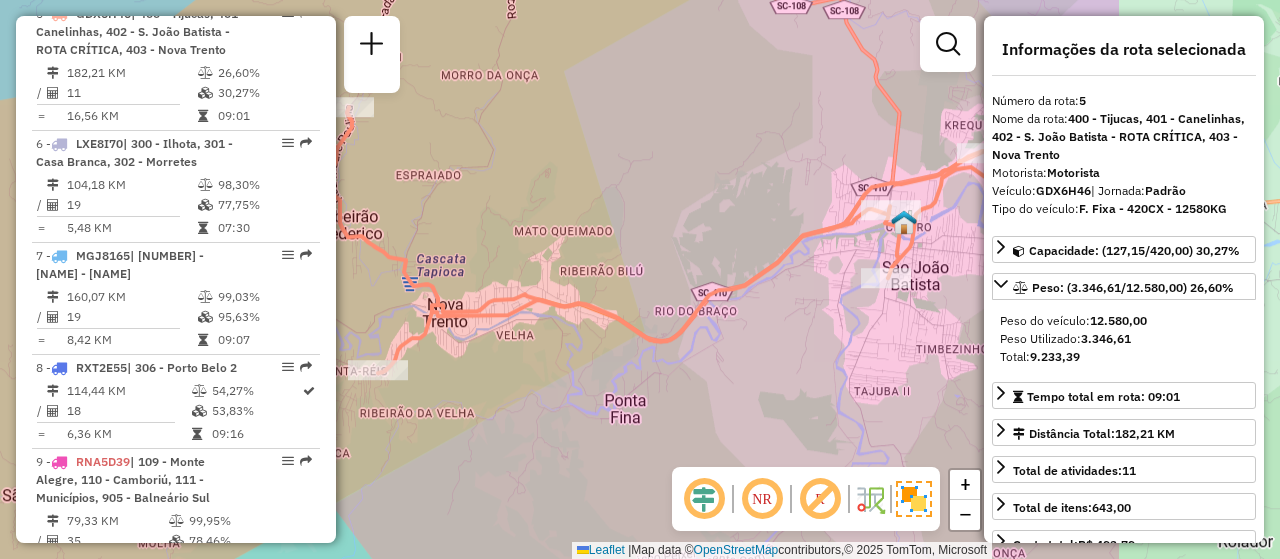 drag, startPoint x: 760, startPoint y: 166, endPoint x: 632, endPoint y: 171, distance: 128.09763 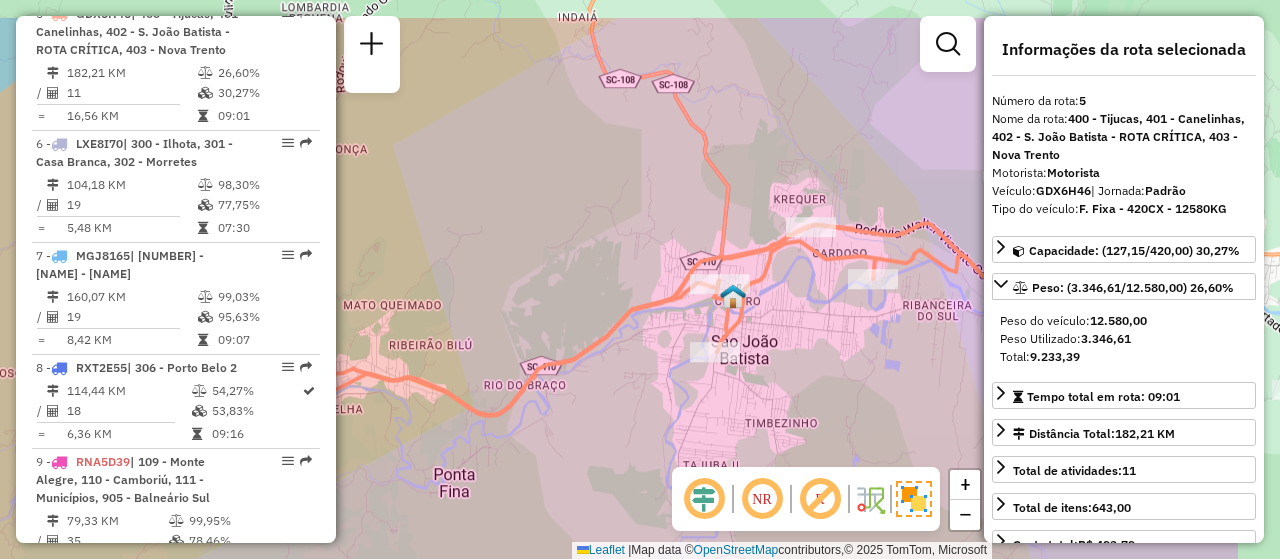 drag, startPoint x: 767, startPoint y: 156, endPoint x: 597, endPoint y: 231, distance: 185.80904 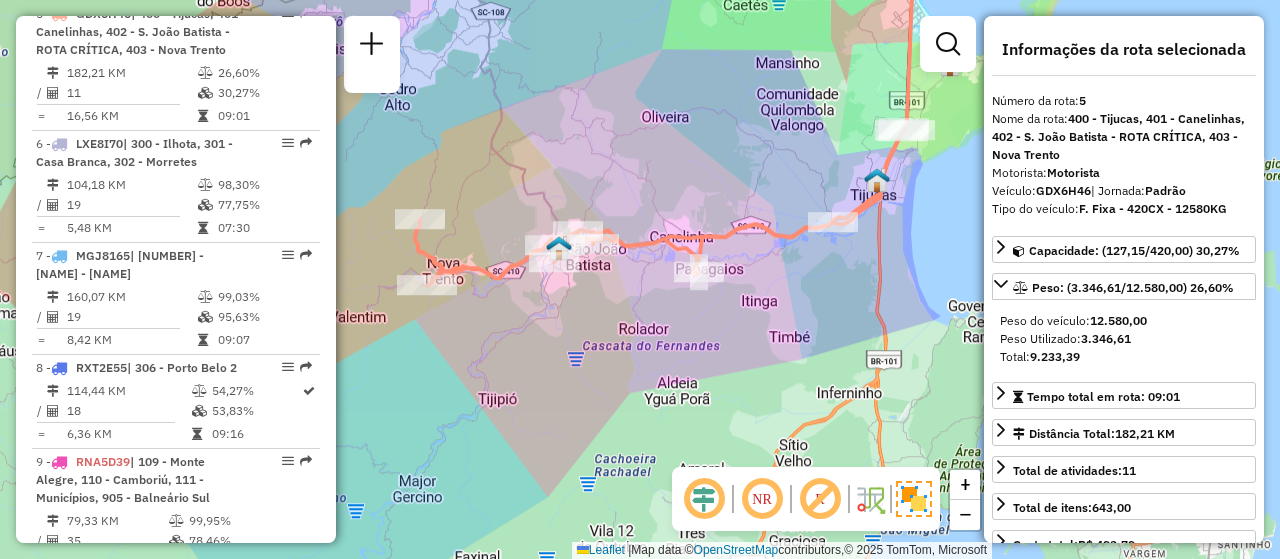 drag, startPoint x: 719, startPoint y: 170, endPoint x: 650, endPoint y: 171, distance: 69.00725 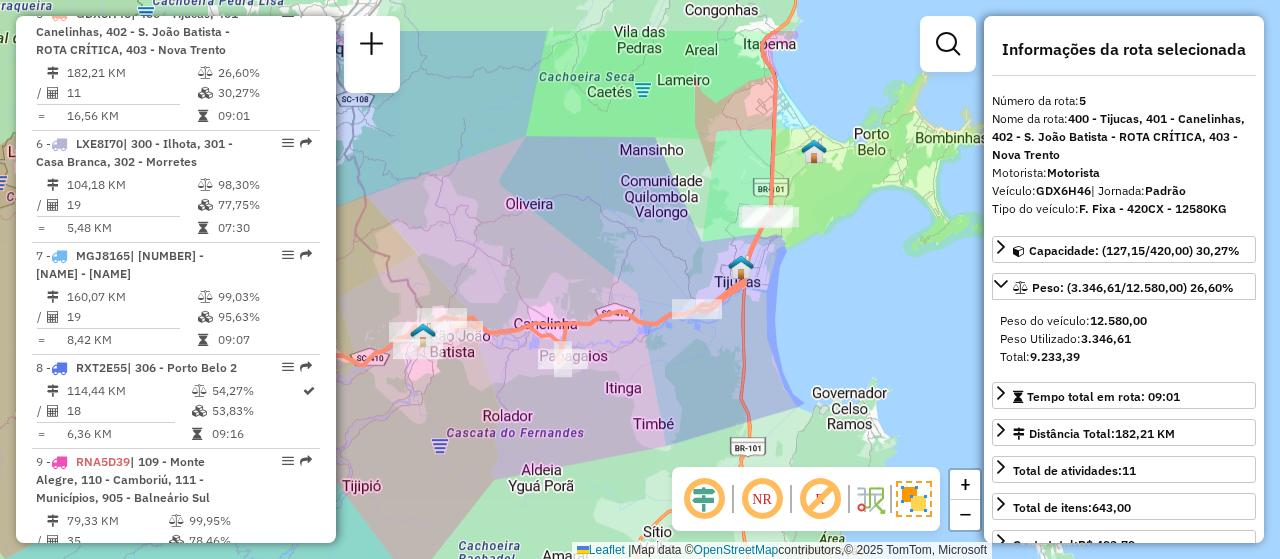 drag, startPoint x: 796, startPoint y: 138, endPoint x: 660, endPoint y: 225, distance: 161.44658 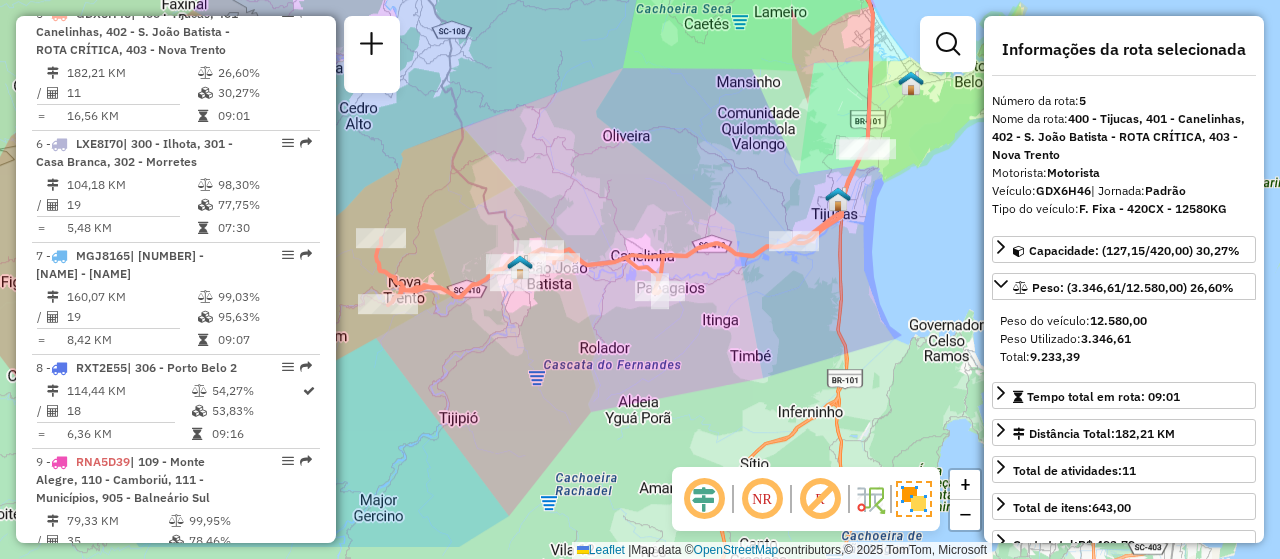 drag, startPoint x: 648, startPoint y: 341, endPoint x: 747, endPoint y: 272, distance: 120.67311 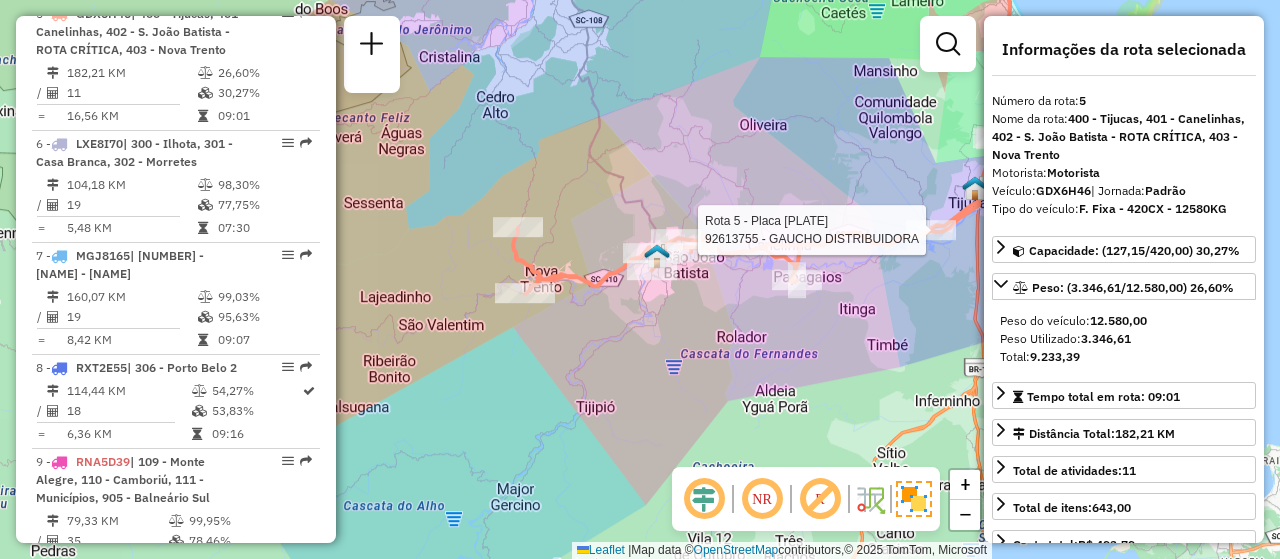 drag, startPoint x: 1012, startPoint y: 331, endPoint x: 851, endPoint y: 311, distance: 162.23749 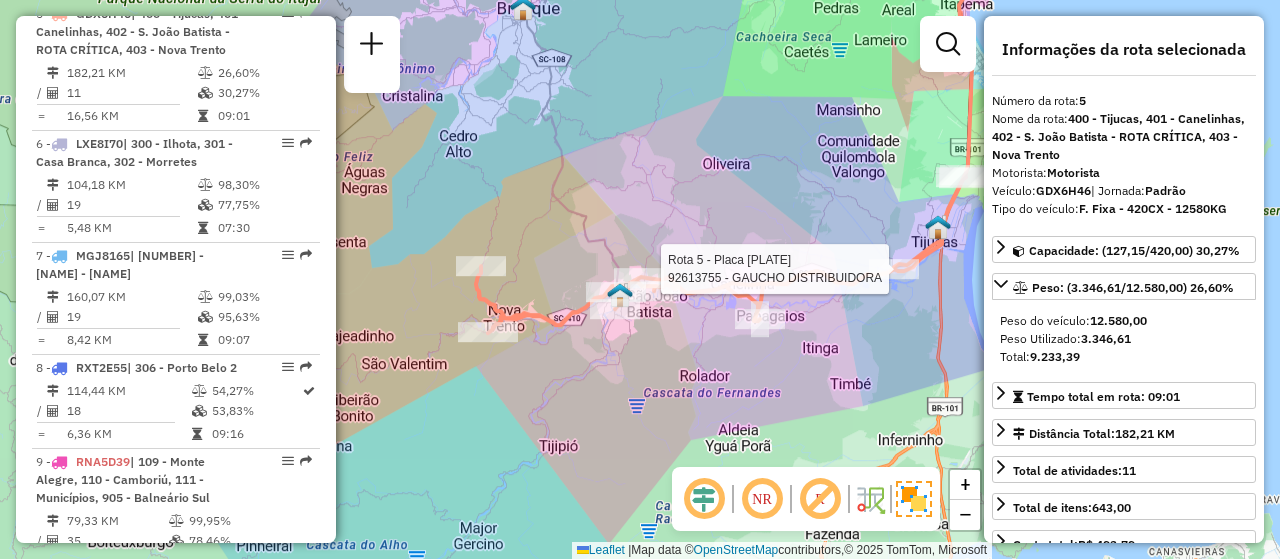 drag, startPoint x: 848, startPoint y: 316, endPoint x: 814, endPoint y: 351, distance: 48.79549 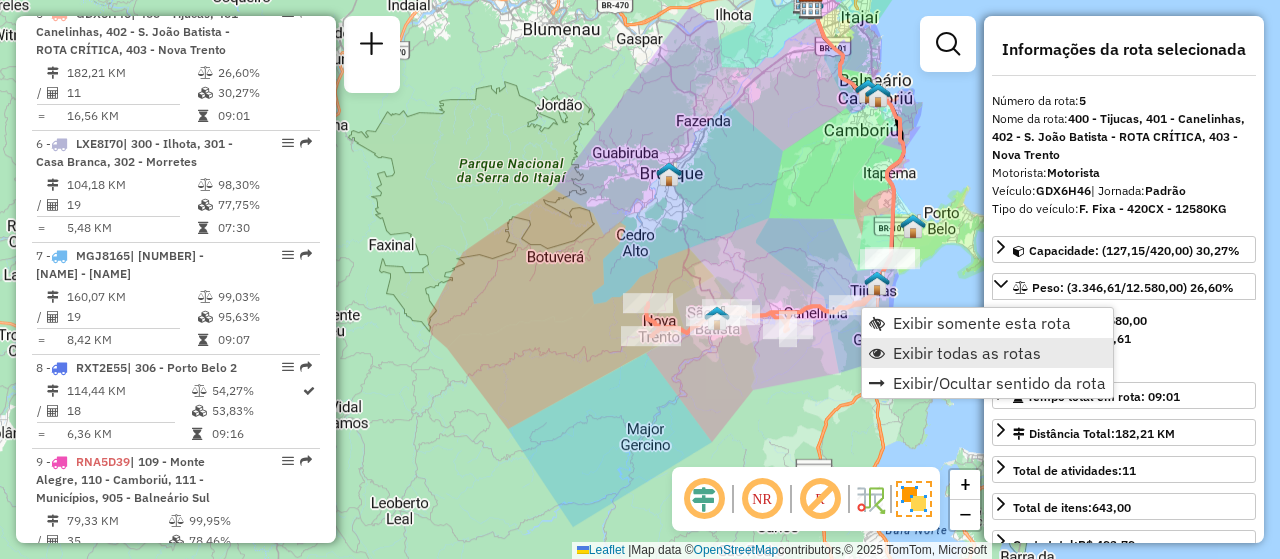 click on "Exibir todas as rotas" at bounding box center (967, 353) 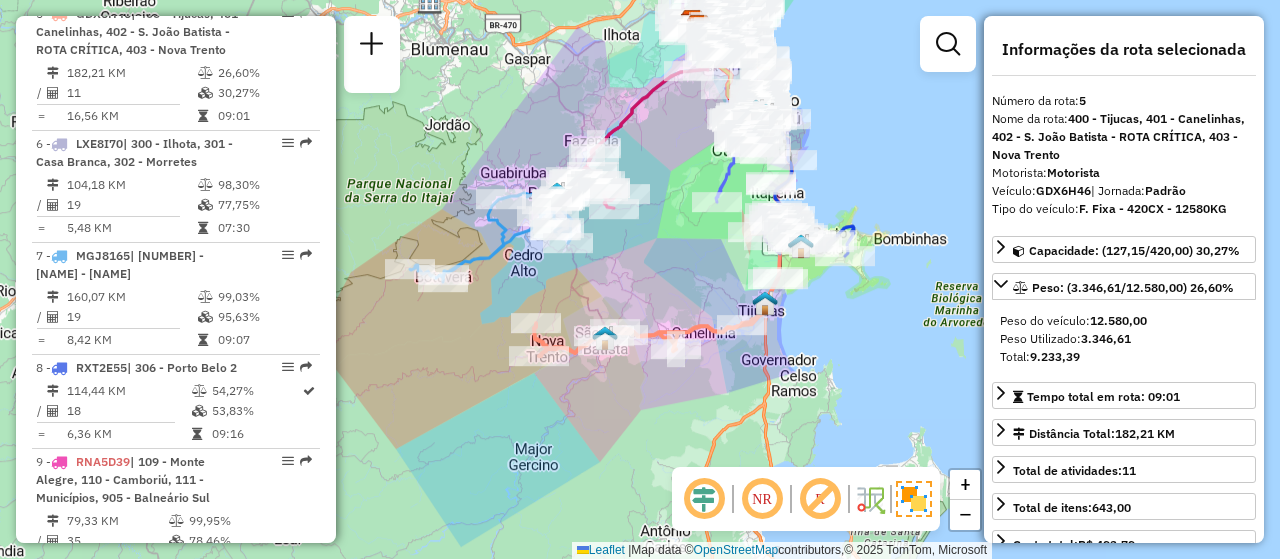 drag, startPoint x: 820, startPoint y: 373, endPoint x: 739, endPoint y: 412, distance: 89.89995 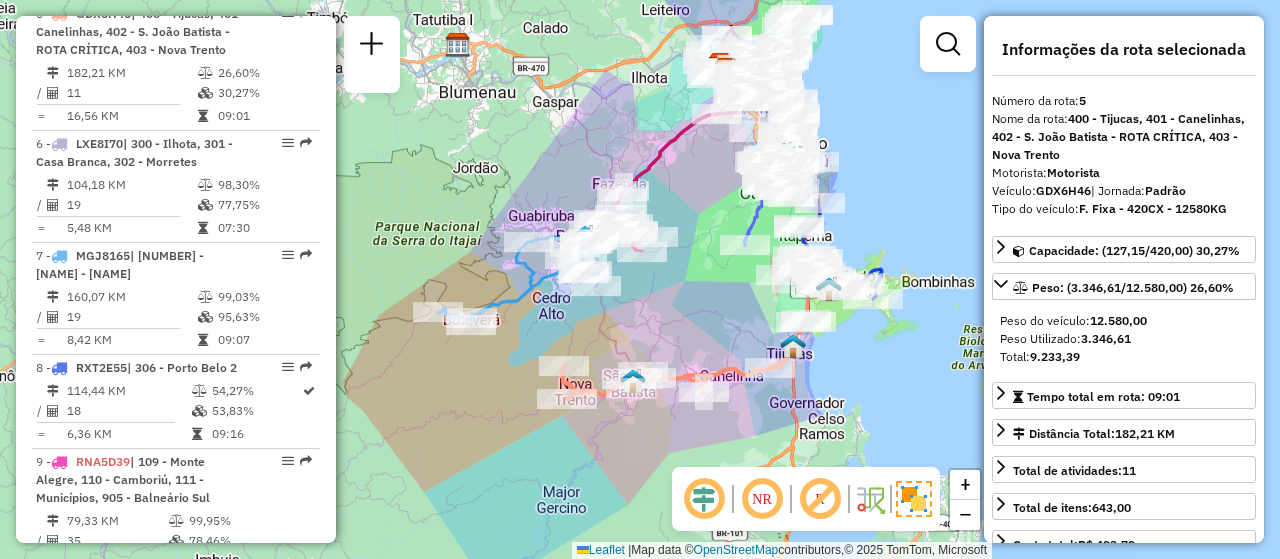 drag, startPoint x: 749, startPoint y: 387, endPoint x: 767, endPoint y: 420, distance: 37.589893 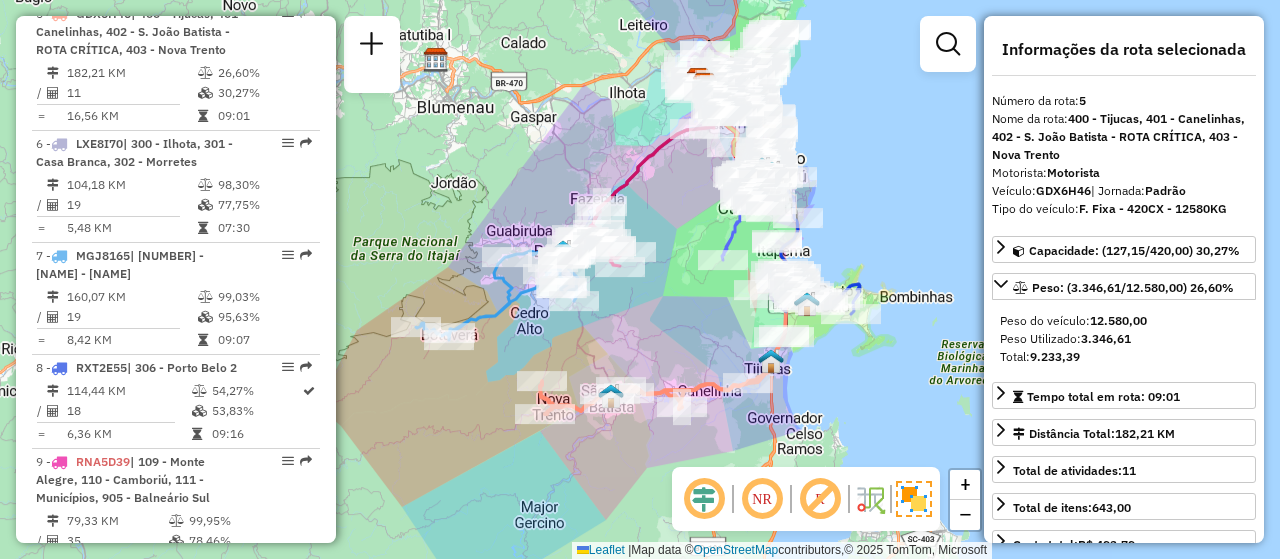 drag, startPoint x: 761, startPoint y: 414, endPoint x: 740, endPoint y: 429, distance: 25.806976 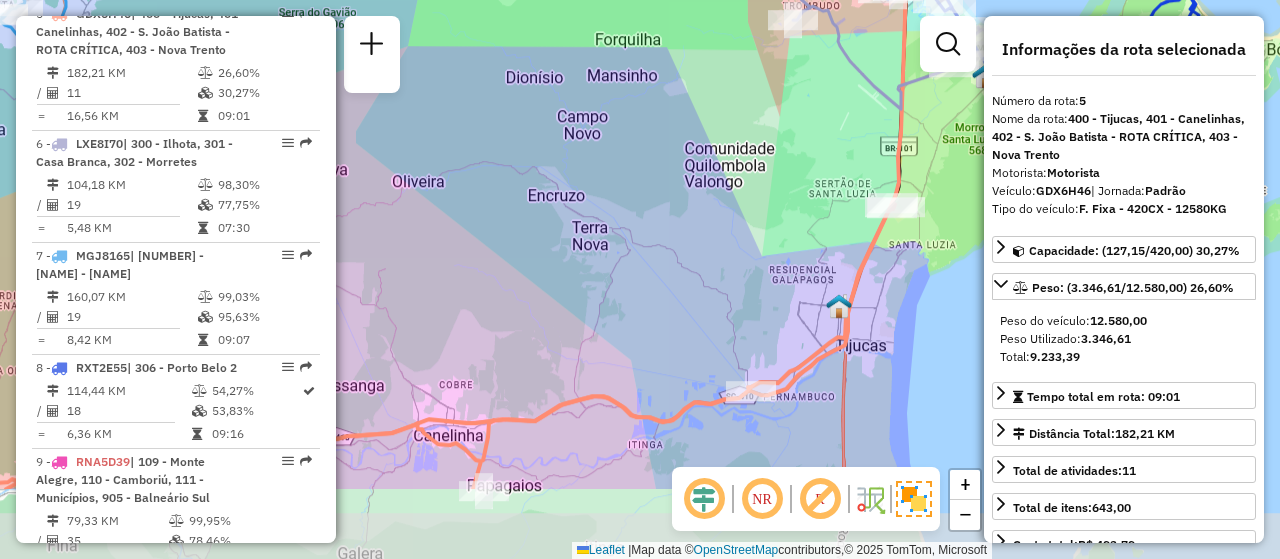 drag, startPoint x: 736, startPoint y: 377, endPoint x: 678, endPoint y: 253, distance: 136.89412 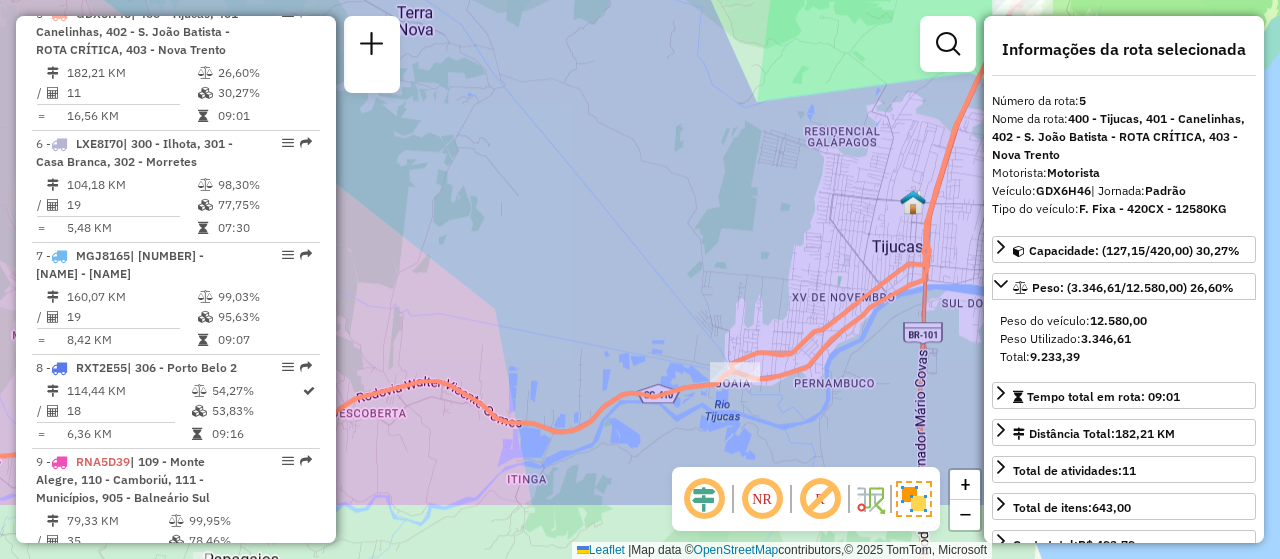 drag, startPoint x: 761, startPoint y: 351, endPoint x: 713, endPoint y: 241, distance: 120.01666 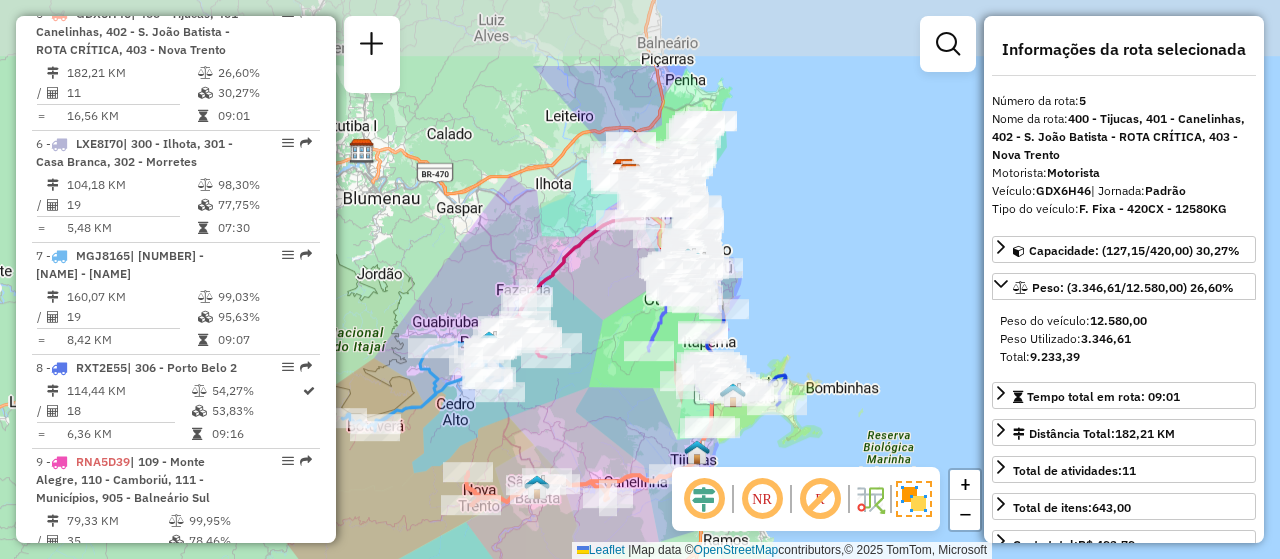 drag, startPoint x: 737, startPoint y: 277, endPoint x: 662, endPoint y: 400, distance: 144.06248 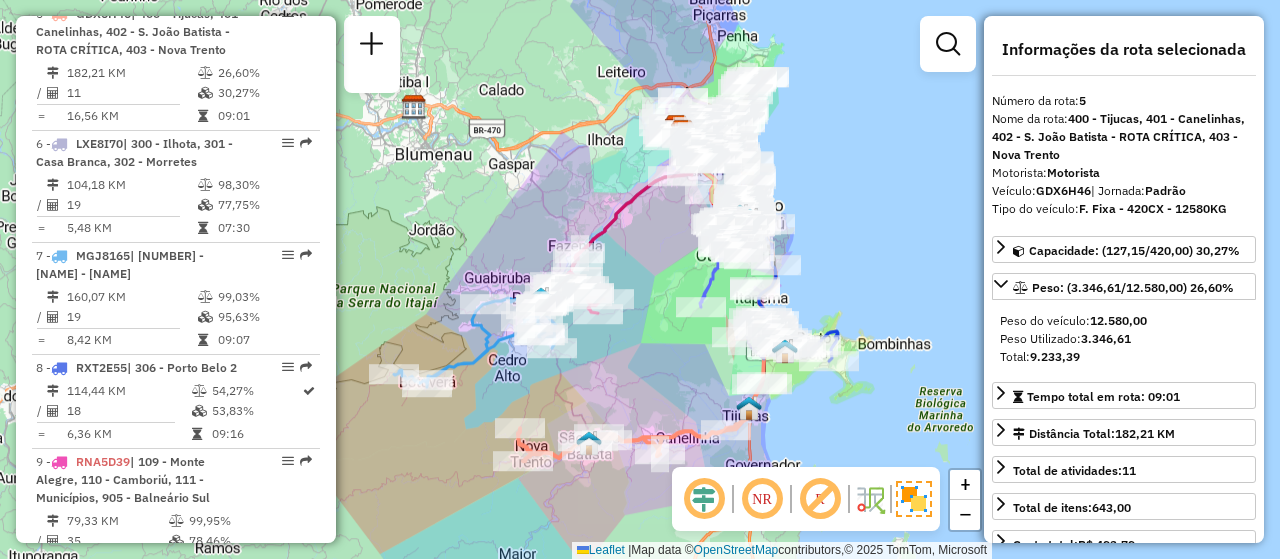 drag, startPoint x: 630, startPoint y: 375, endPoint x: 654, endPoint y: 360, distance: 28.301943 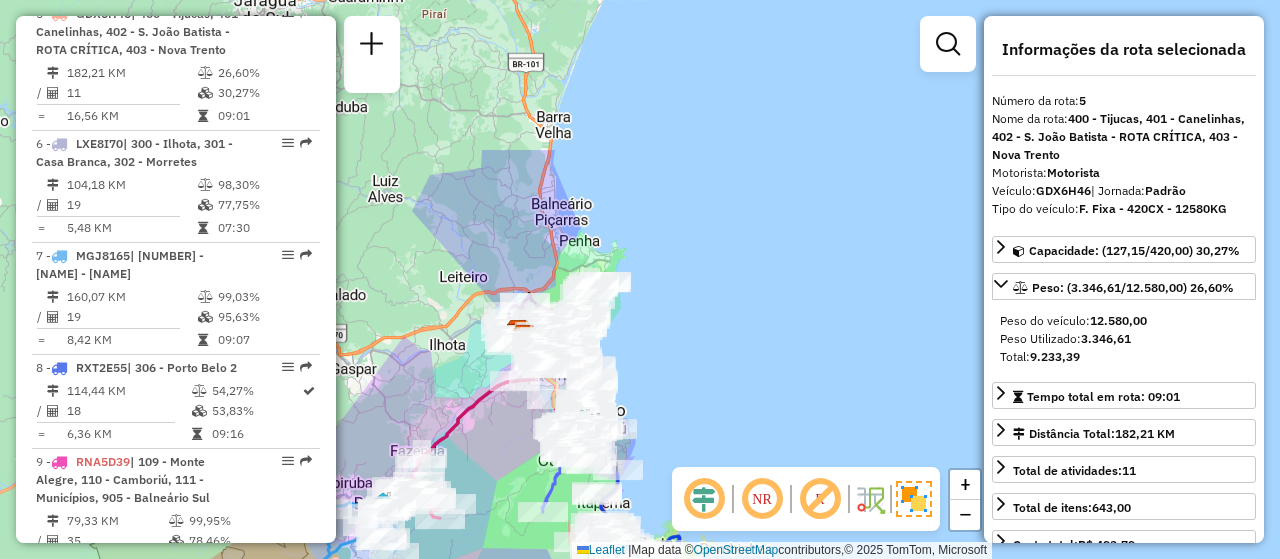 drag, startPoint x: 516, startPoint y: 183, endPoint x: 359, endPoint y: 353, distance: 231.40657 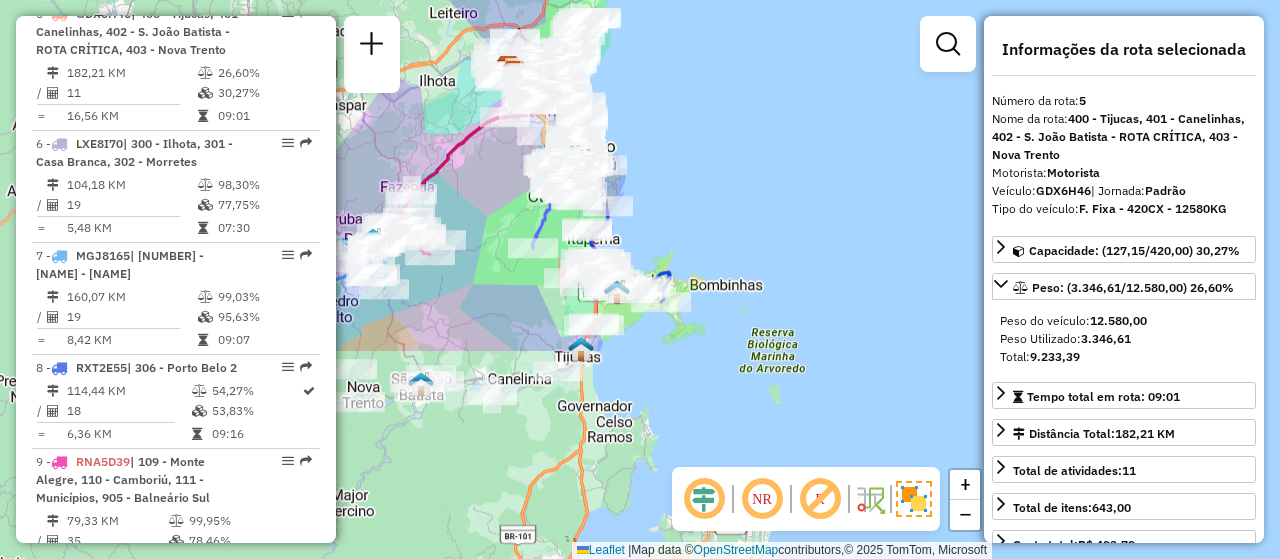 drag, startPoint x: 636, startPoint y: 403, endPoint x: 626, endPoint y: 139, distance: 264.18933 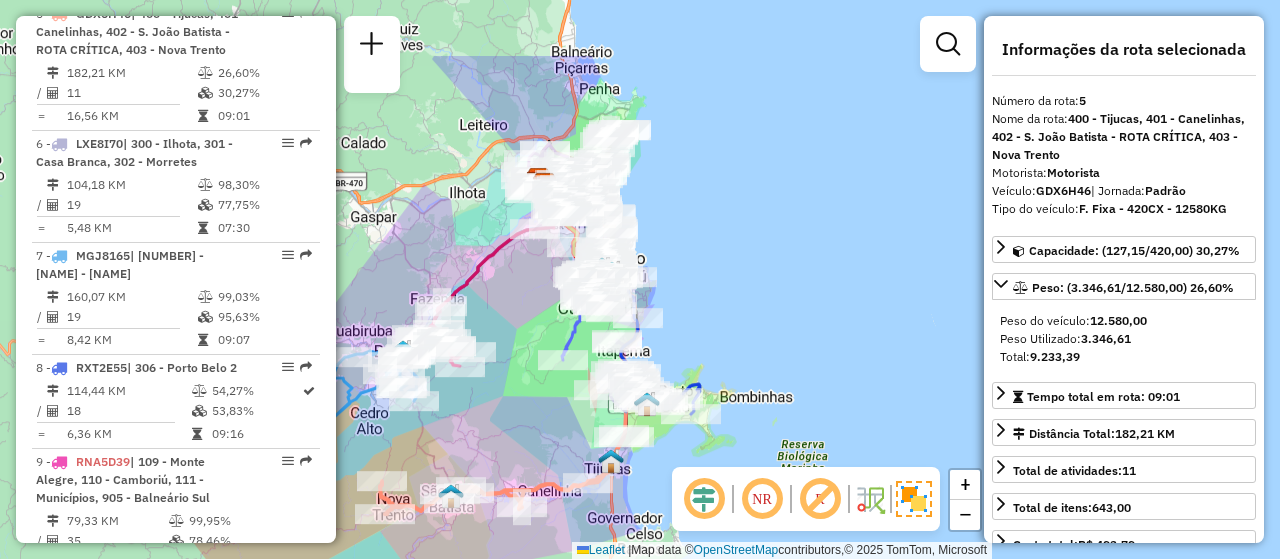 drag, startPoint x: 535, startPoint y: 295, endPoint x: 545, endPoint y: 337, distance: 43.174065 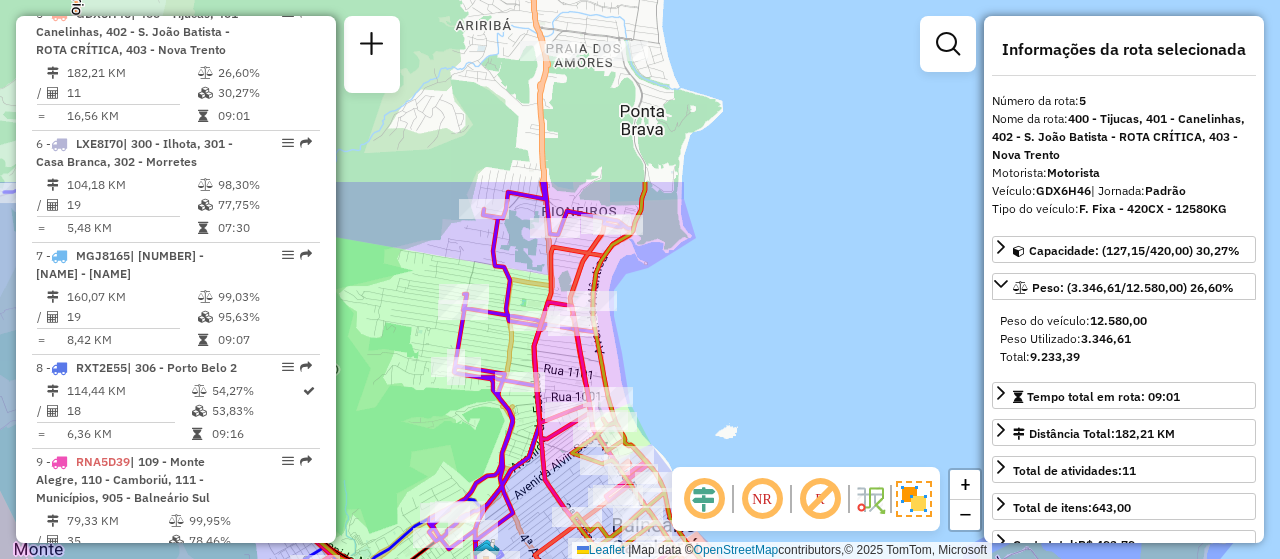 drag, startPoint x: 626, startPoint y: 121, endPoint x: 643, endPoint y: 224, distance: 104.393486 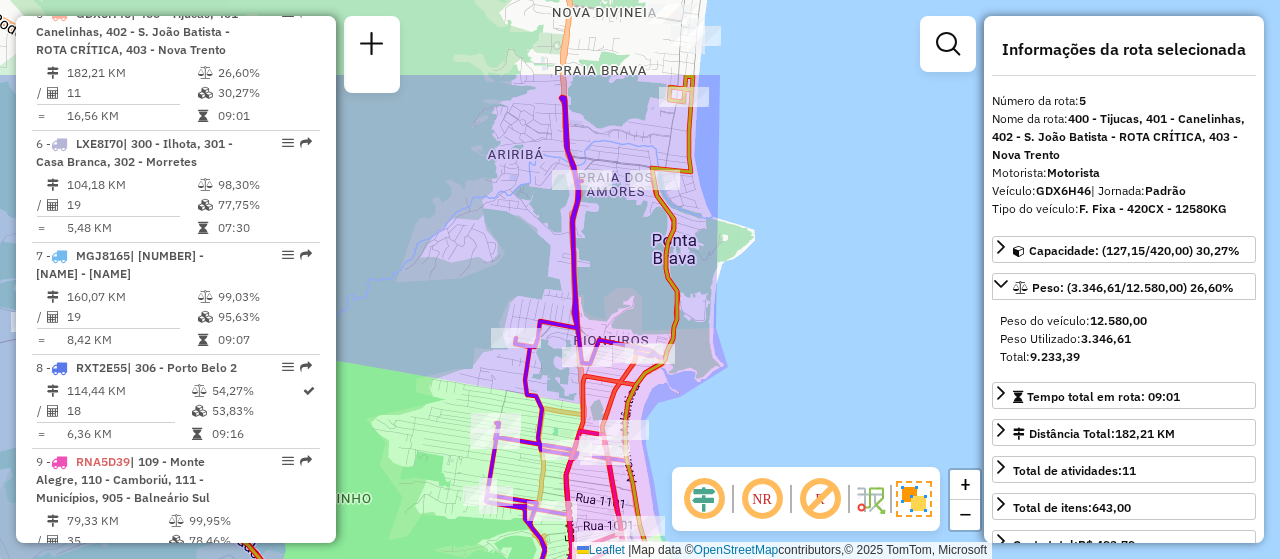 drag, startPoint x: 648, startPoint y: 199, endPoint x: 681, endPoint y: 327, distance: 132.18547 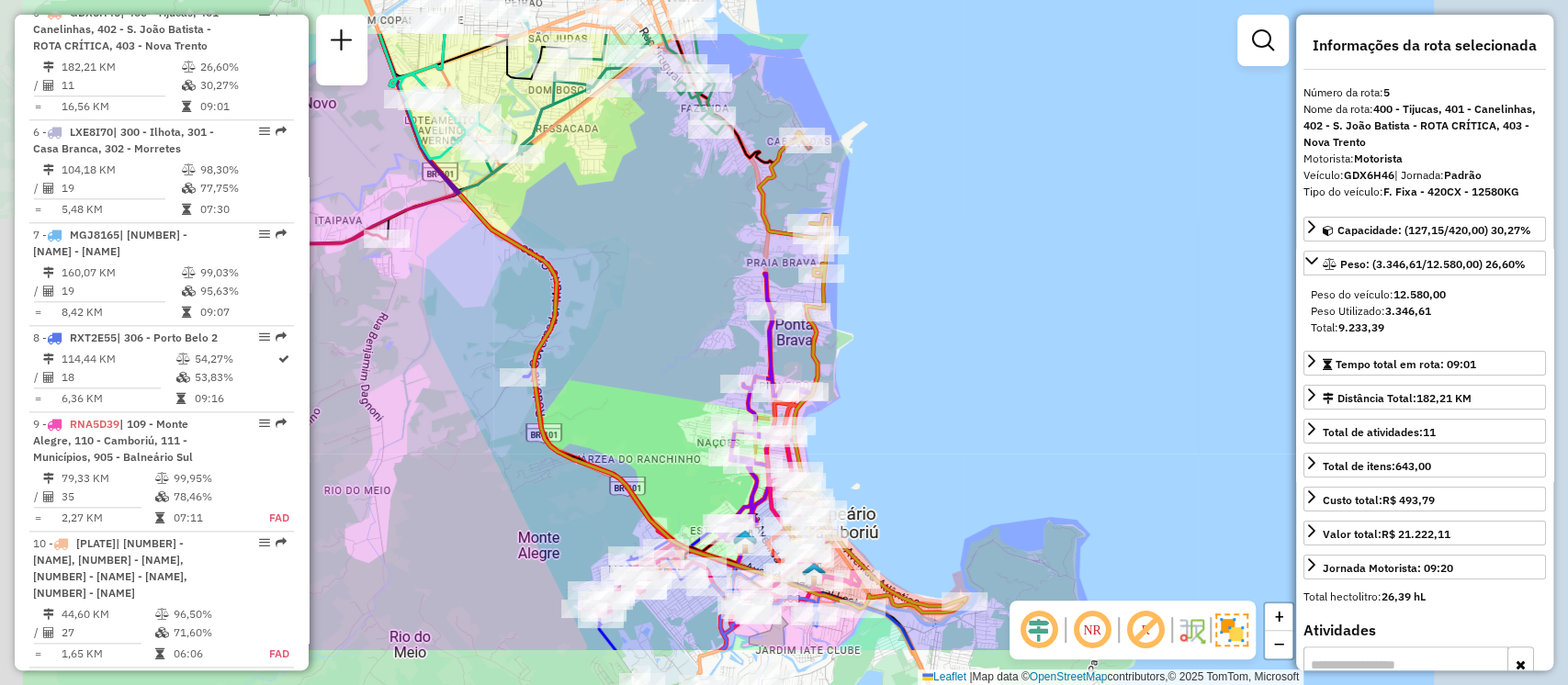 scroll, scrollTop: 1238, scrollLeft: 0, axis: vertical 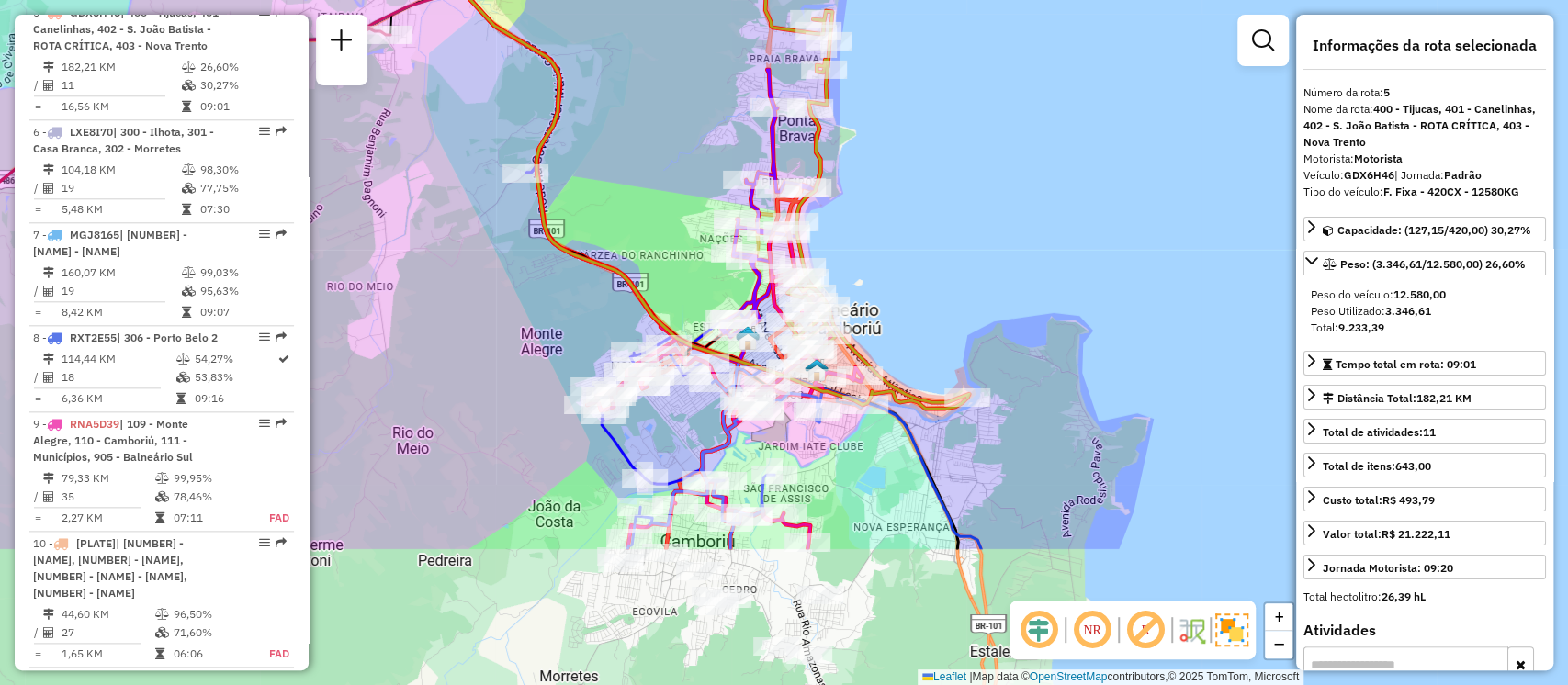 drag, startPoint x: 1001, startPoint y: 485, endPoint x: 987, endPoint y: 351, distance: 134.7294 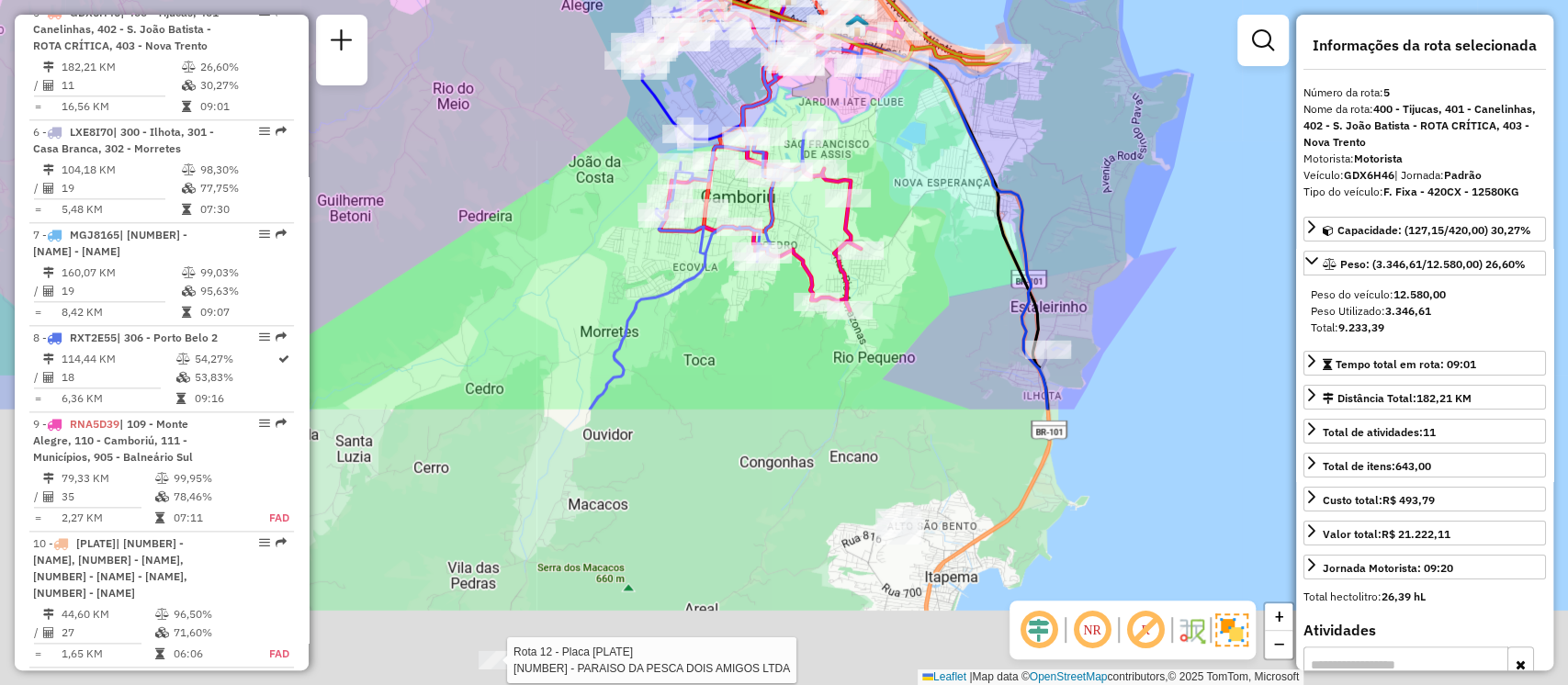 drag, startPoint x: 869, startPoint y: 594, endPoint x: 909, endPoint y: 250, distance: 346.3178 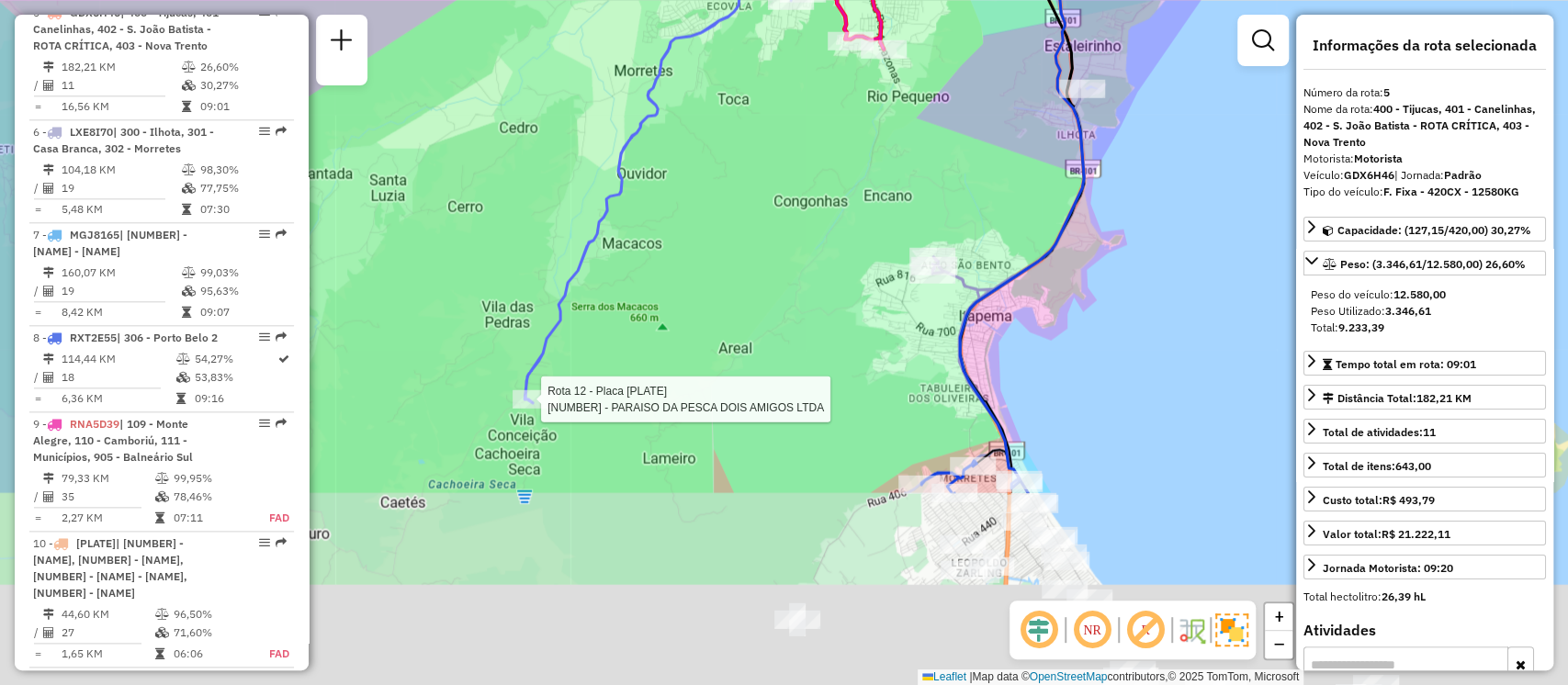 drag, startPoint x: 758, startPoint y: 441, endPoint x: 792, endPoint y: 169, distance: 274.11676 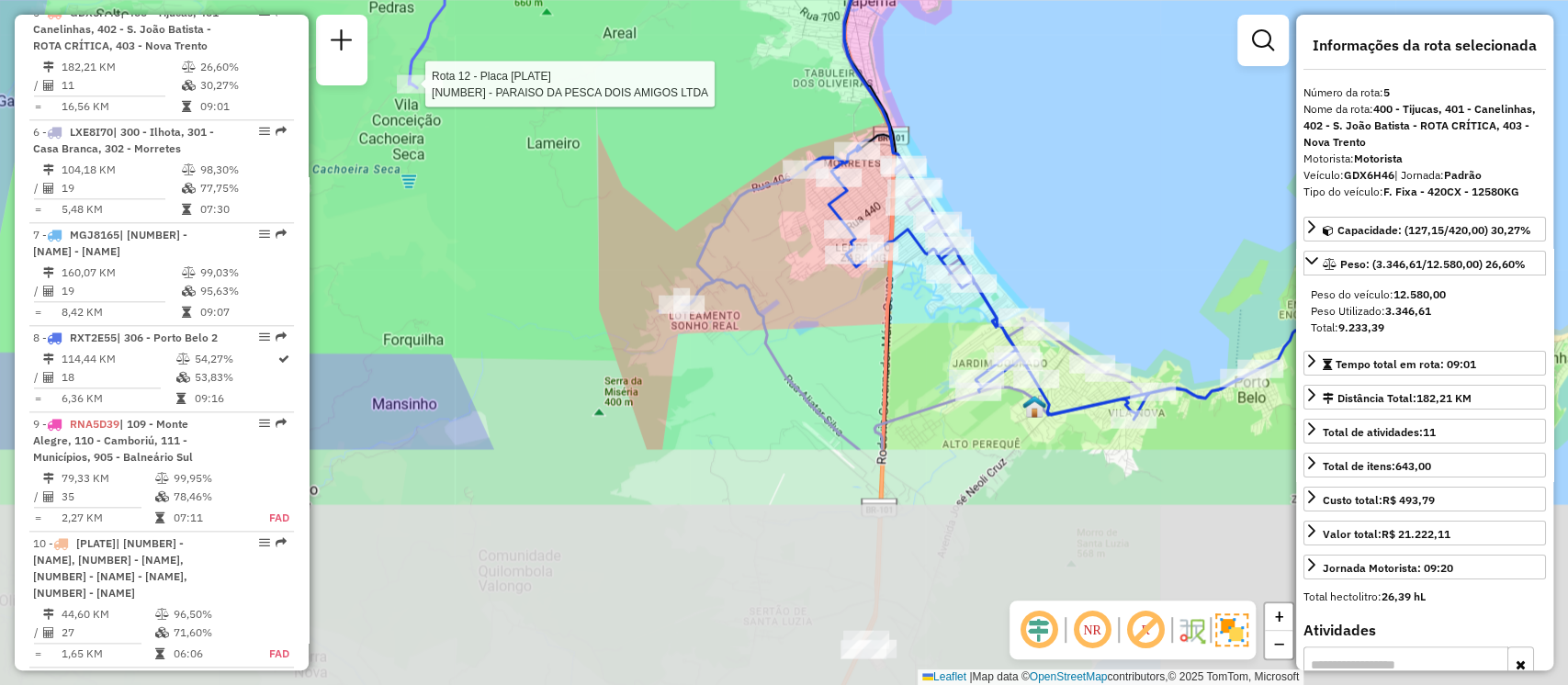 drag, startPoint x: 802, startPoint y: 383, endPoint x: 682, endPoint y: 71, distance: 334.28132 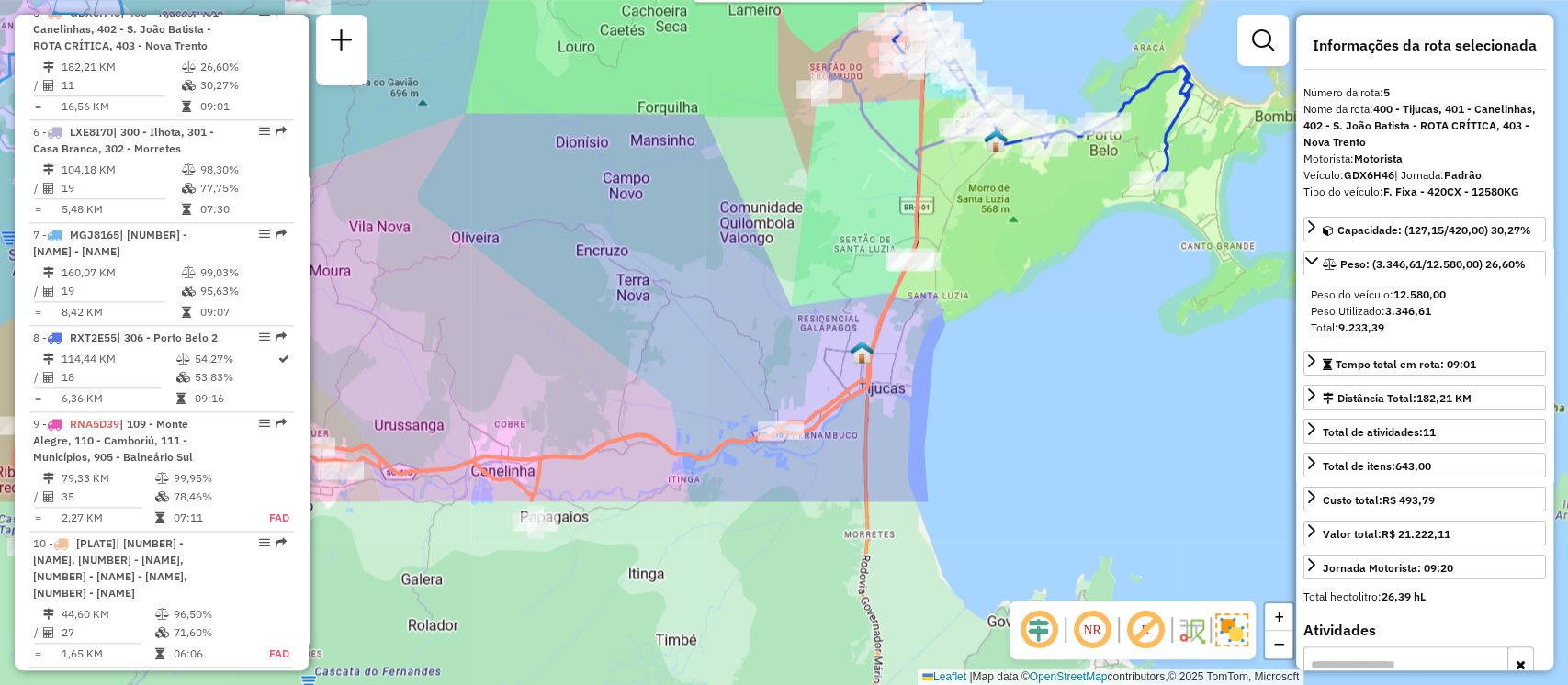 drag, startPoint x: 718, startPoint y: 466, endPoint x: 825, endPoint y: 241, distance: 249.14654 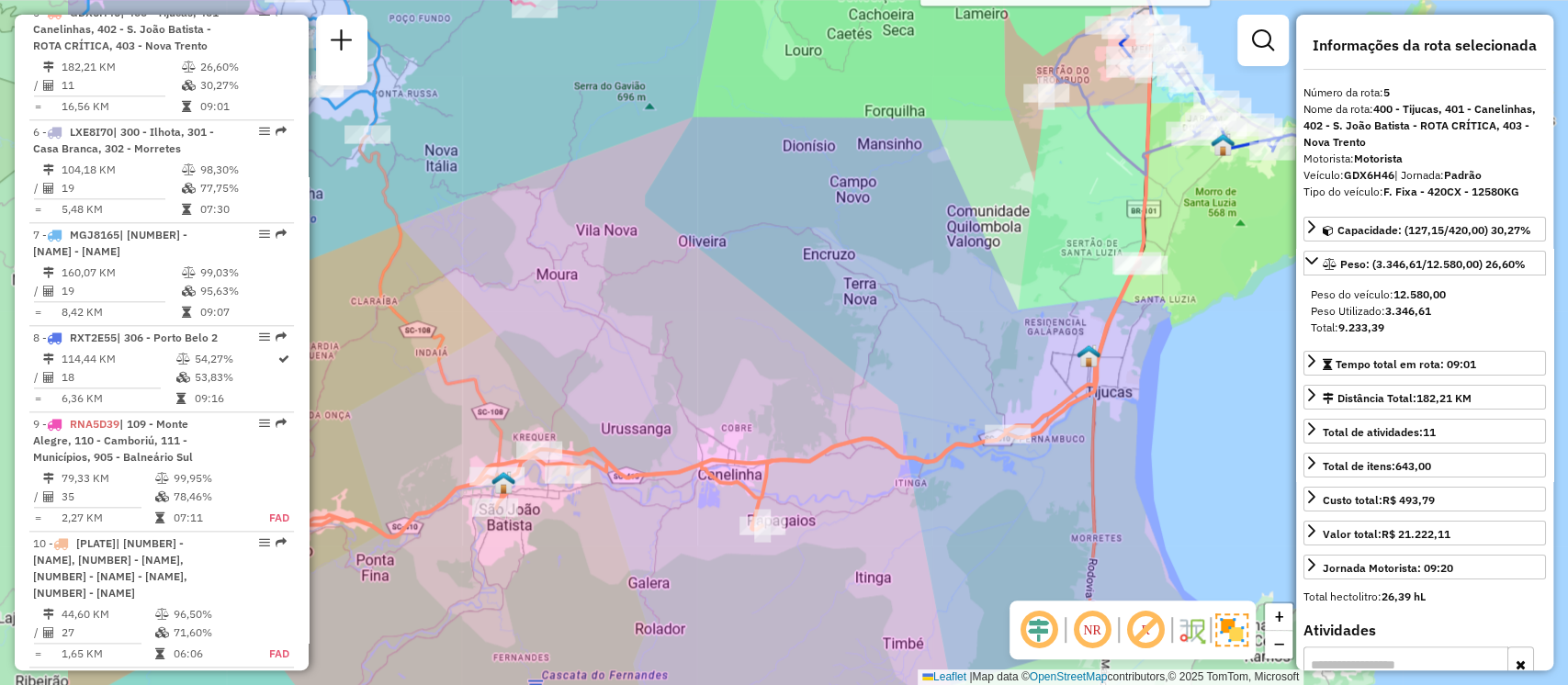 drag, startPoint x: 730, startPoint y: 263, endPoint x: 955, endPoint y: 268, distance: 225.05555 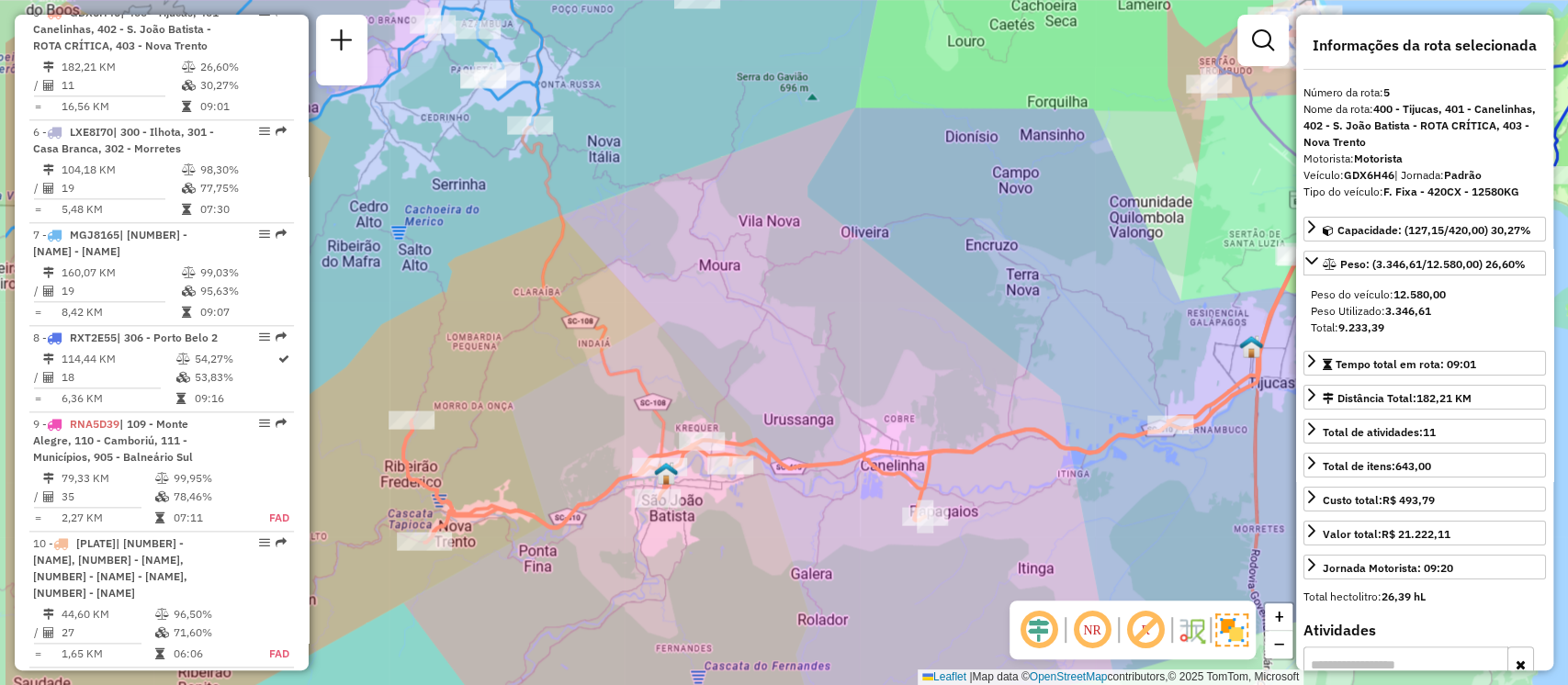 drag, startPoint x: 671, startPoint y: 272, endPoint x: 834, endPoint y: 263, distance: 163.24828 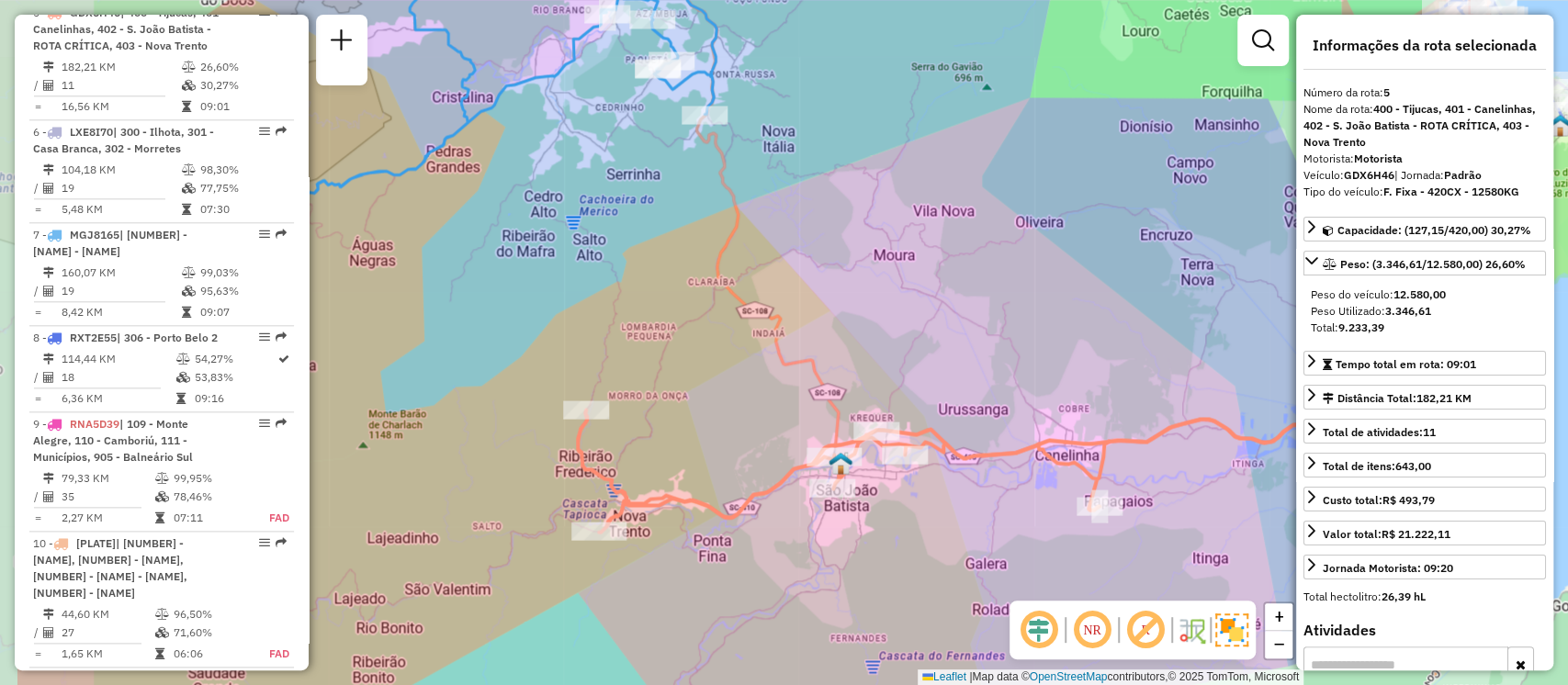 drag, startPoint x: 647, startPoint y: 247, endPoint x: 821, endPoint y: 237, distance: 174.28712 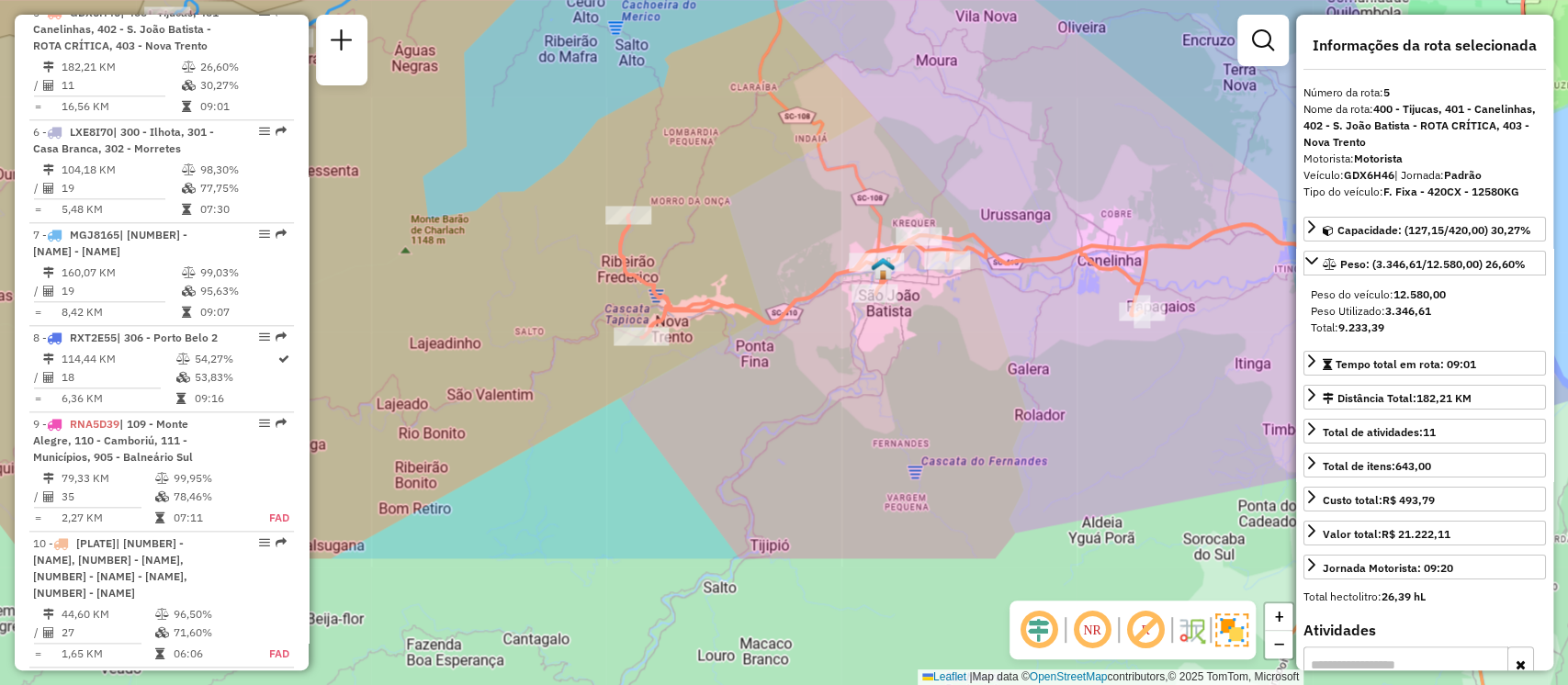 drag, startPoint x: 670, startPoint y: 438, endPoint x: 712, endPoint y: 243, distance: 199.4718 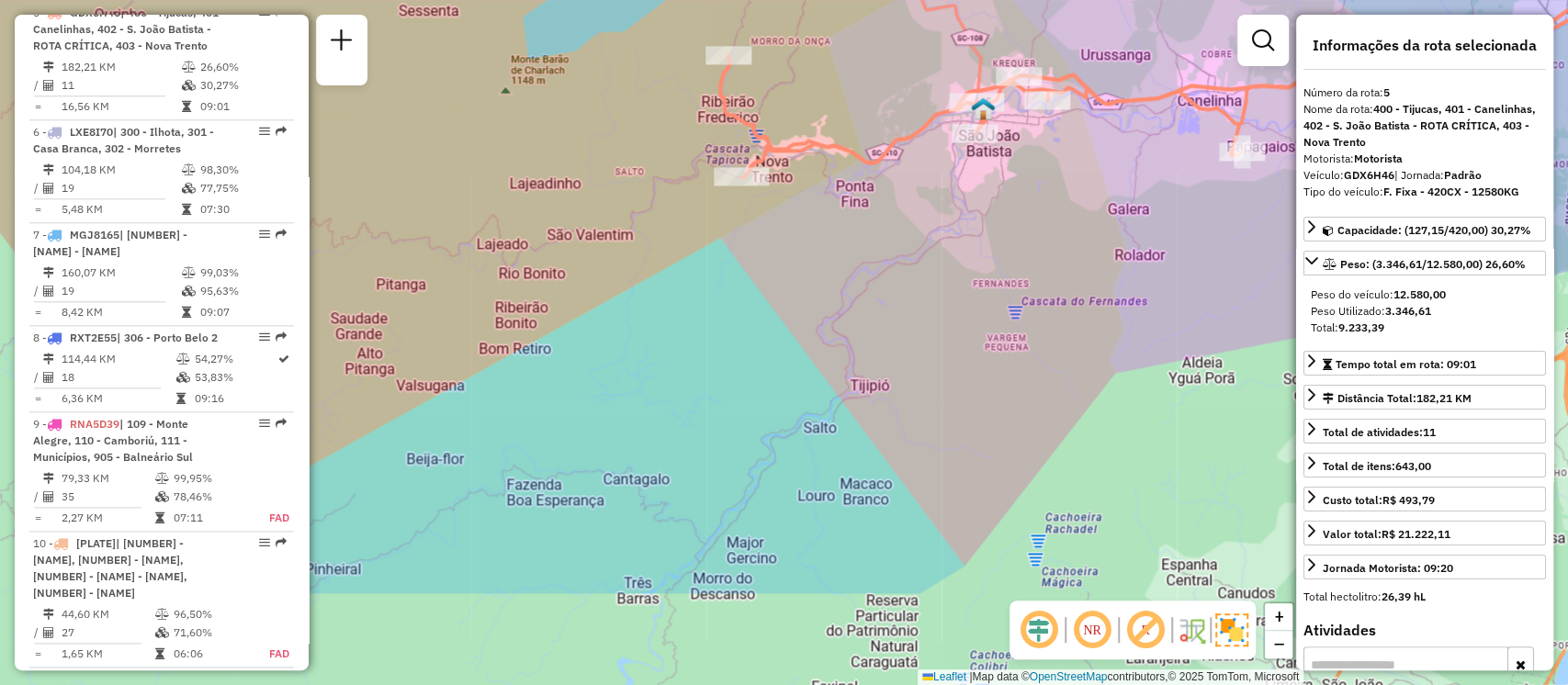 drag, startPoint x: 735, startPoint y: 412, endPoint x: 835, endPoint y: 253, distance: 187.8324 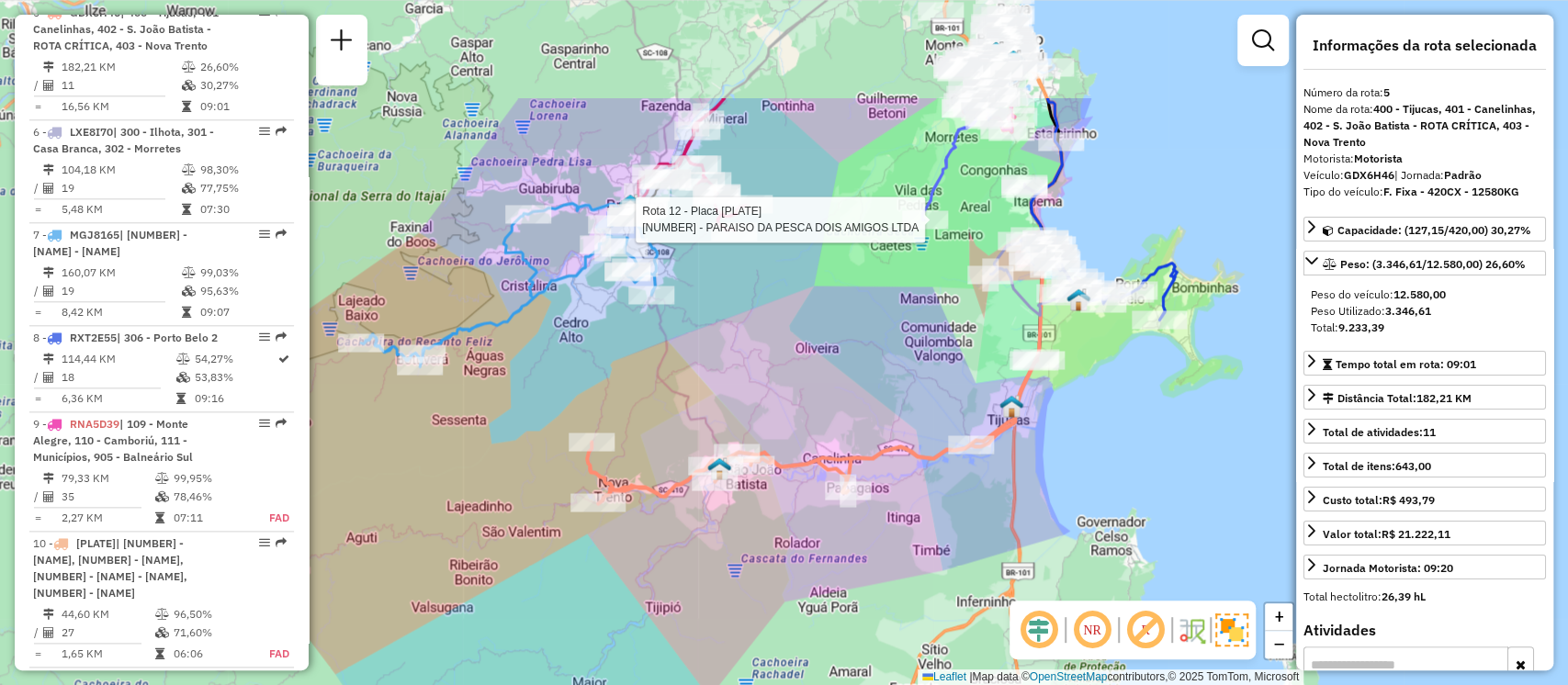 drag, startPoint x: 747, startPoint y: 414, endPoint x: 592, endPoint y: 581, distance: 227.84644 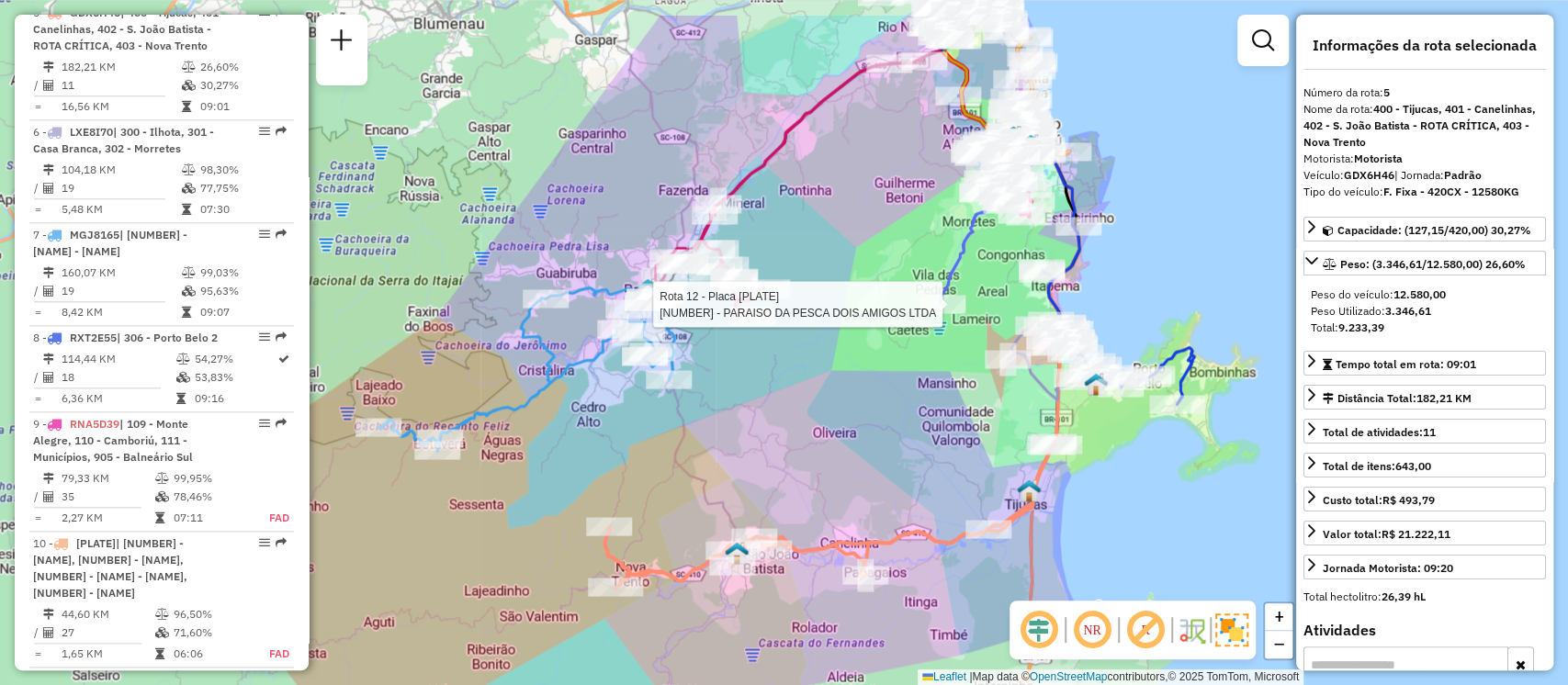 drag, startPoint x: 764, startPoint y: 338, endPoint x: 783, endPoint y: 415, distance: 79.30952 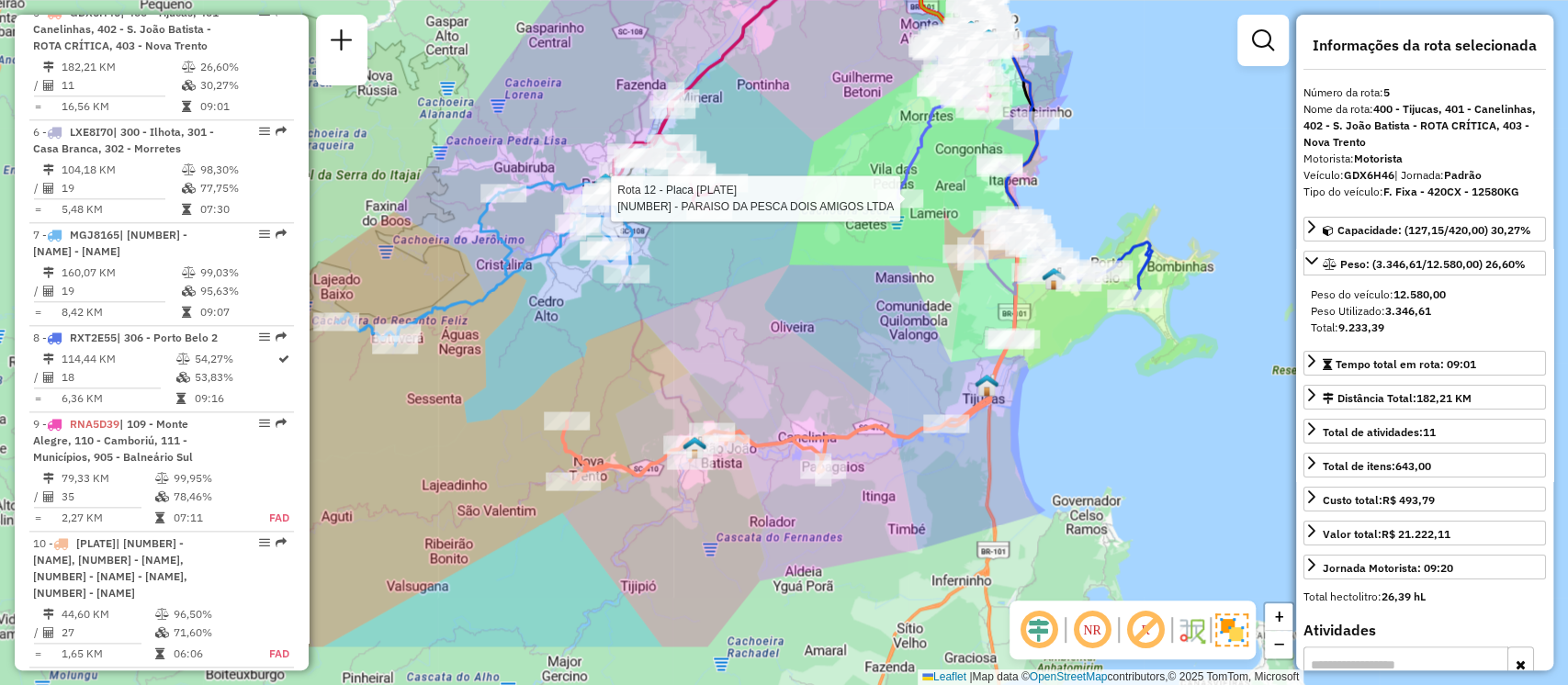 drag, startPoint x: 876, startPoint y: 508, endPoint x: 830, endPoint y: 399, distance: 118.3089 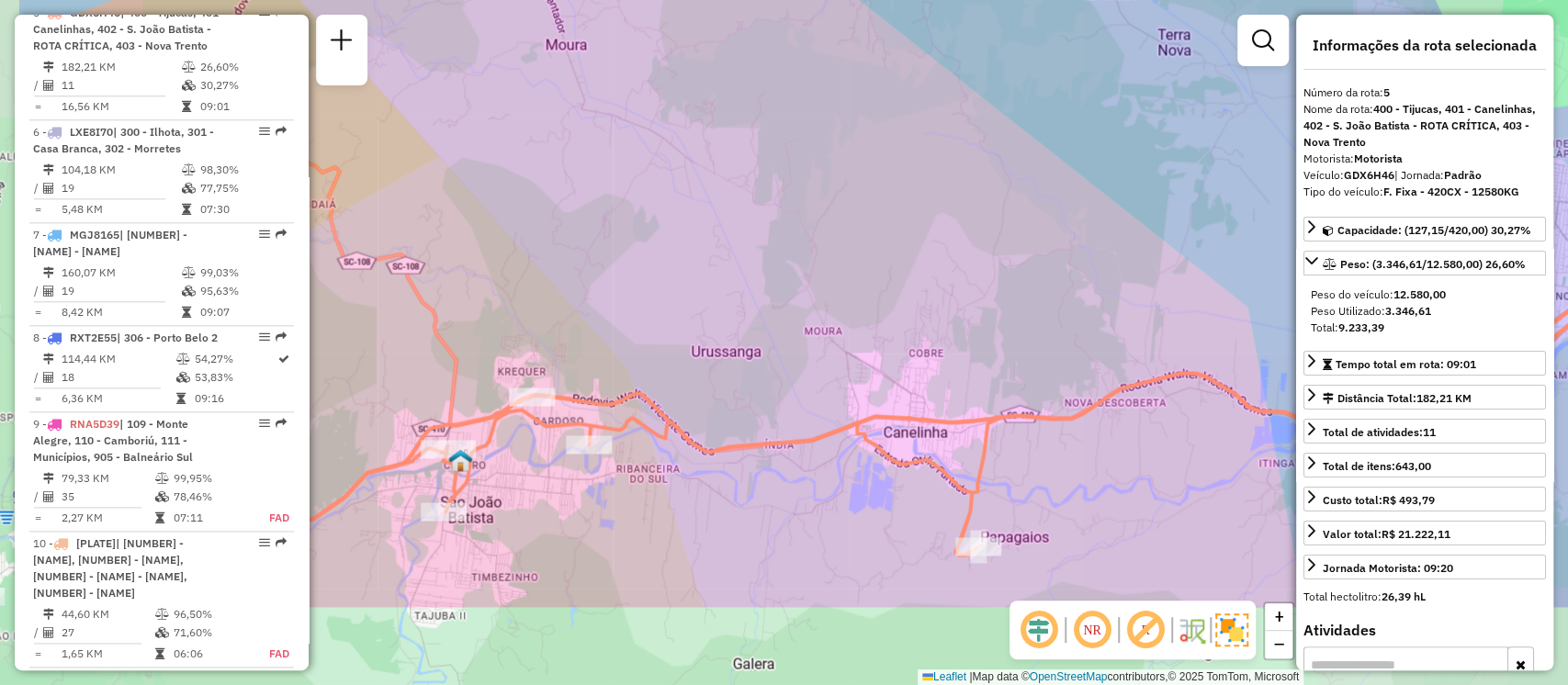 drag, startPoint x: 794, startPoint y: 410, endPoint x: 970, endPoint y: 264, distance: 228.67444 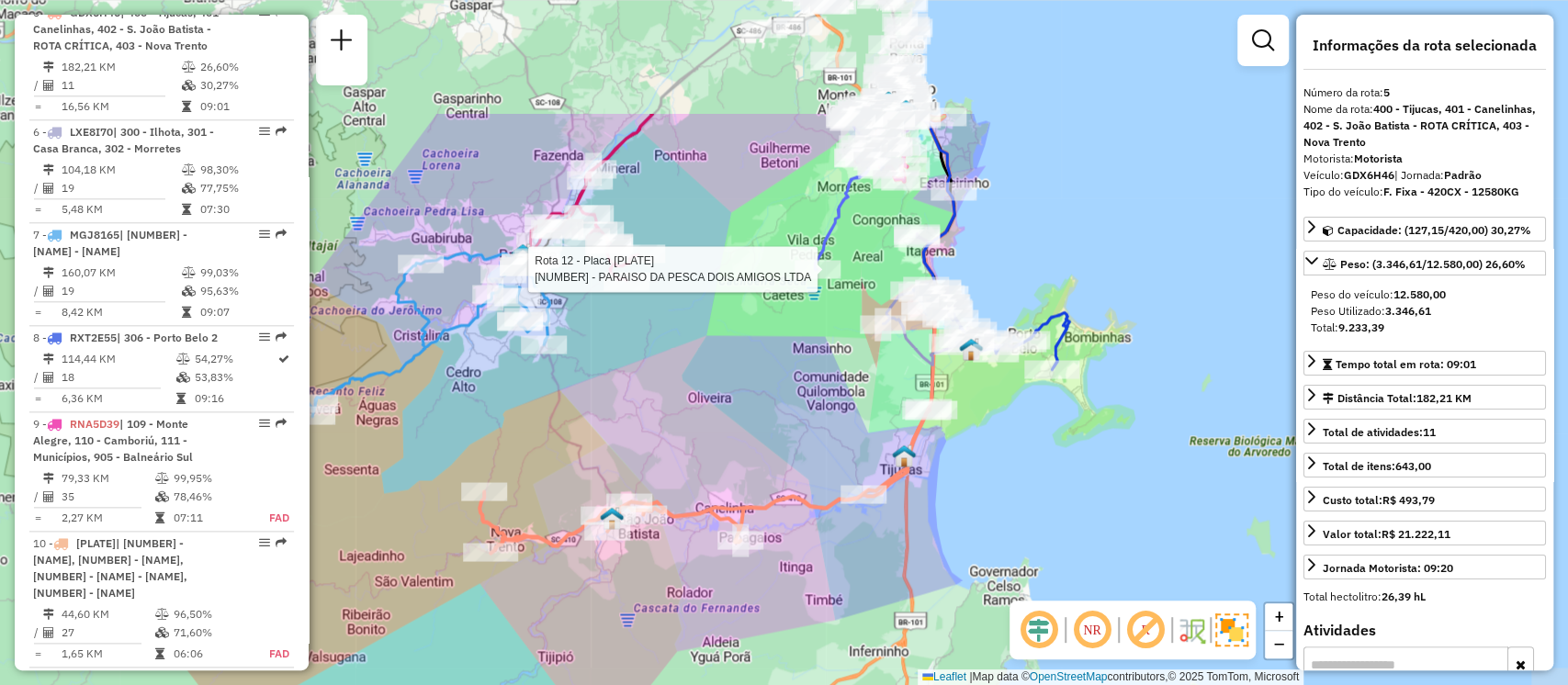 drag, startPoint x: 883, startPoint y: 257, endPoint x: 687, endPoint y: 448, distance: 273.67316 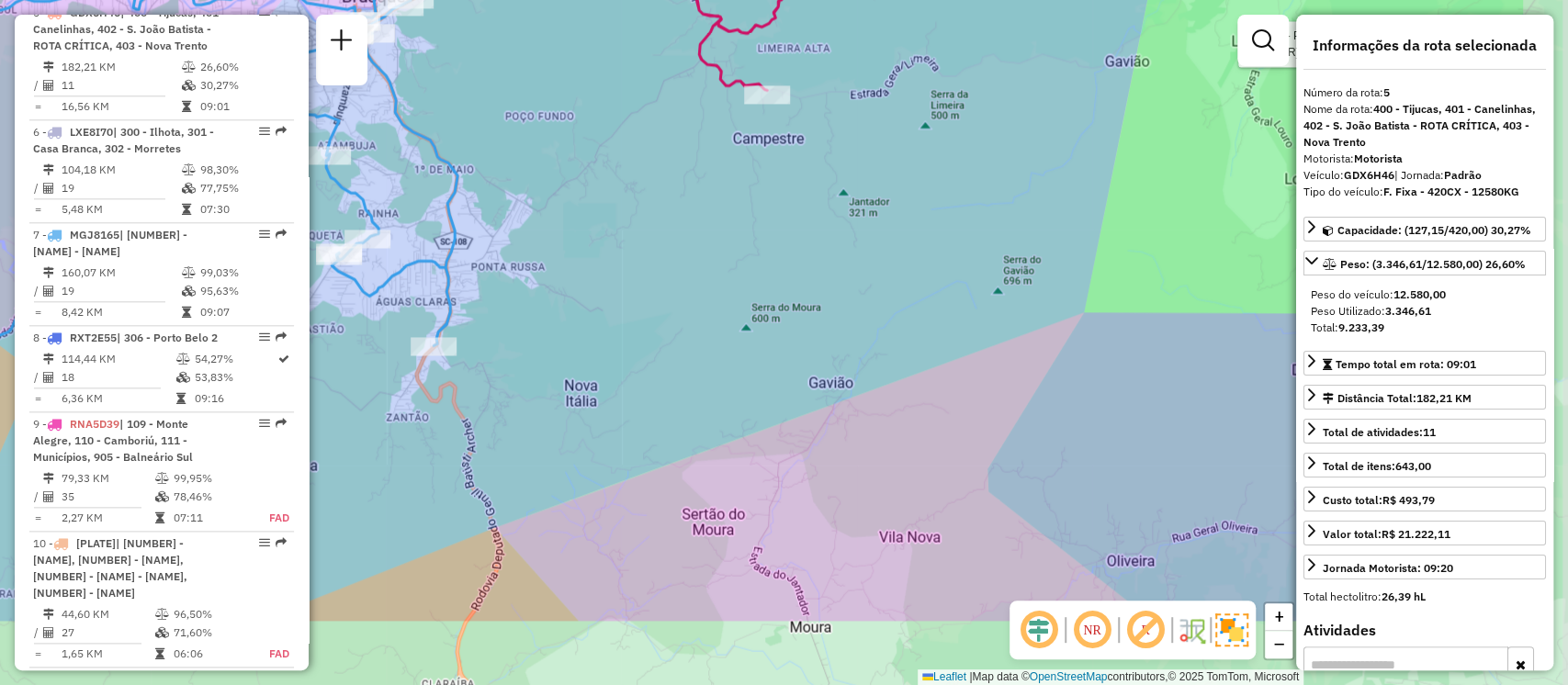 drag, startPoint x: 843, startPoint y: 404, endPoint x: 693, endPoint y: 305, distance: 179.725 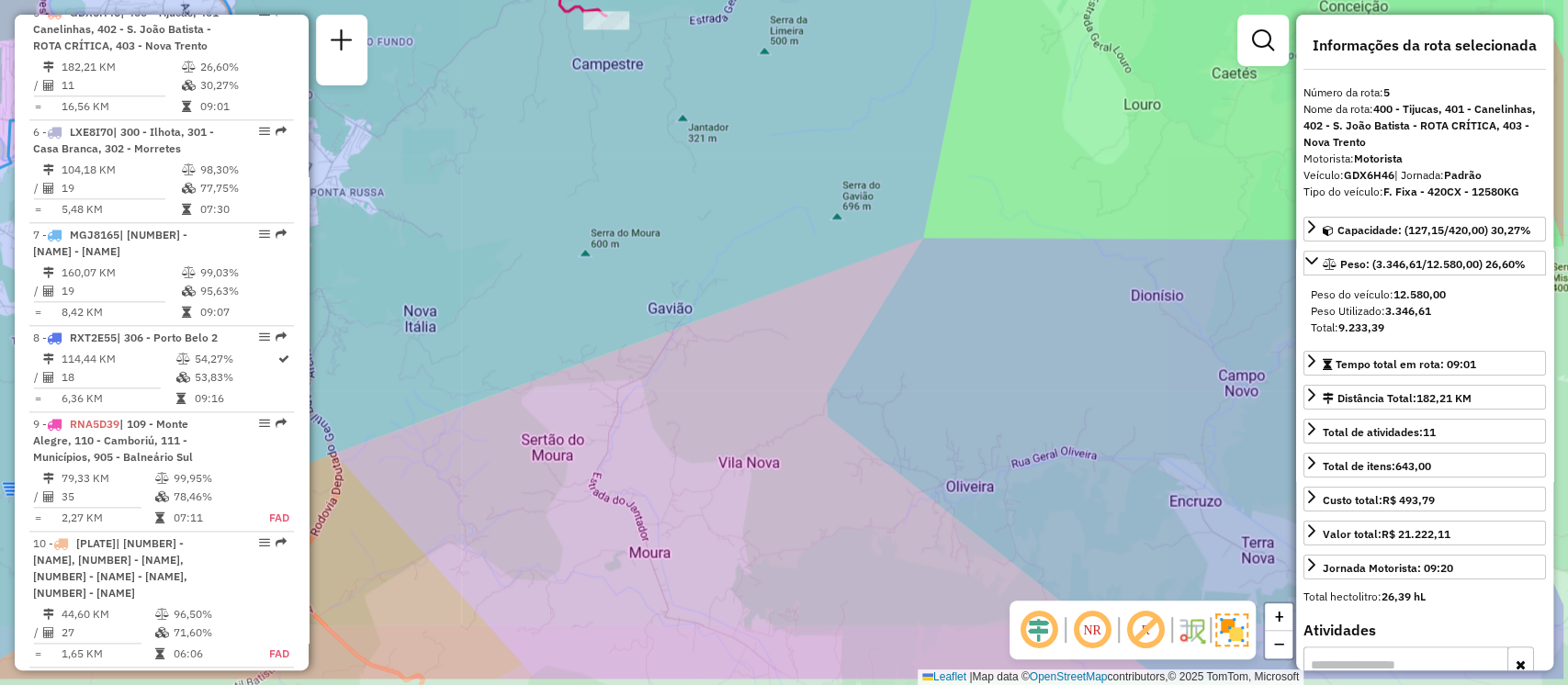 drag, startPoint x: 1194, startPoint y: 422, endPoint x: 1033, endPoint y: 348, distance: 177.19199 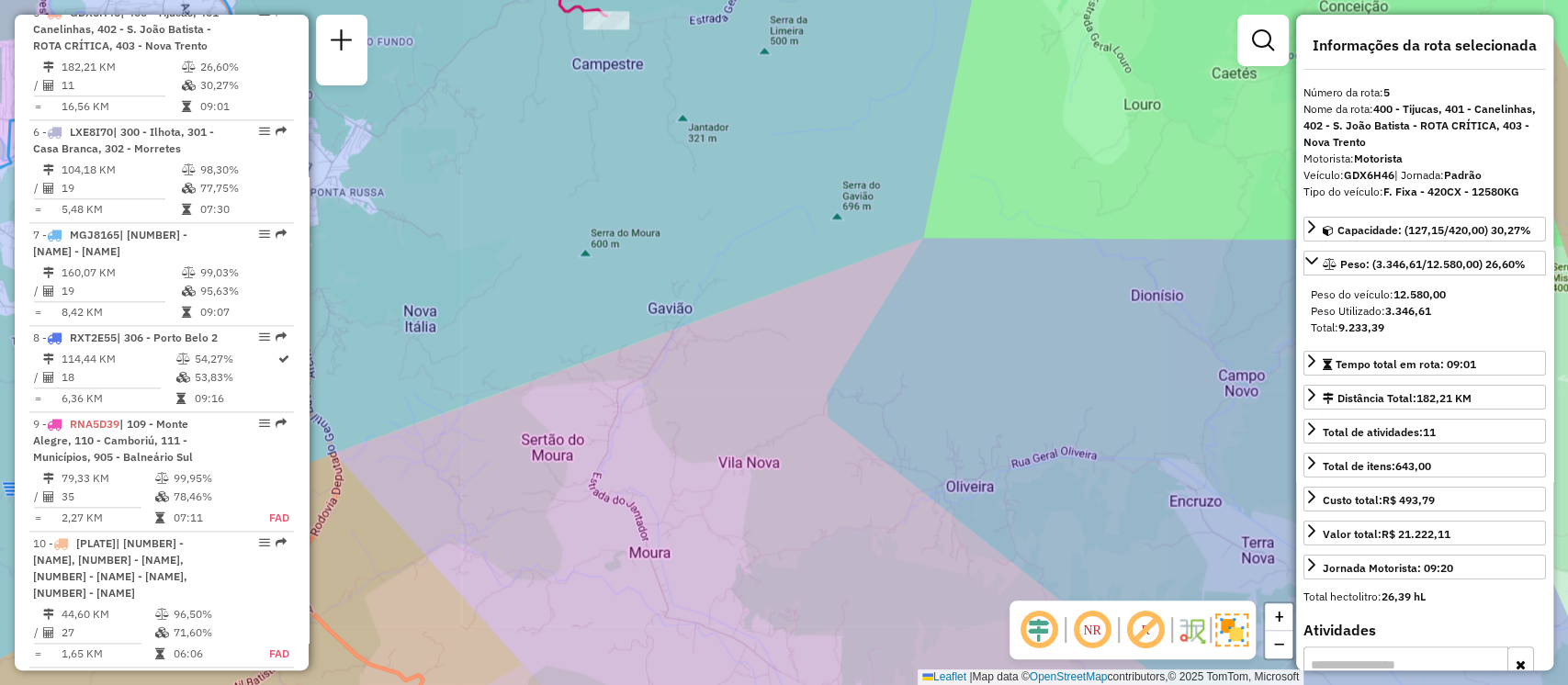 click on "Rota [NUMBER] - Placa [PLATE]  [NUMBER] - [NAME] Janela de atendimento Grade de atendimento Capacidade Transportadoras Veículos Cliente Pedidos  Rotas Selecione os dias de semana para filtrar as janelas de atendimento  Seg   Ter   Qua   Qui   Sex   Sáb   Dom  Informe o período da janela de atendimento: De: Até:  Filtrar exatamente a janela do cliente  Considerar janela de atendimento padrão  Selecione os dias de semana para filtrar as grades de atendimento  Seg   Ter   Qua   Qui   Sex   Sáb   Dom   Considerar clientes sem dia de atendimento cadastrado  Clientes fora do dia de atendimento selecionado Filtrar as atividades entre os valores definidos abaixo:  Peso mínimo:   Peso máximo:   Cubagem mínima:   Cubagem máxima:   De:   Até:  Filtrar as atividades entre o tempo de atendimento definido abaixo:  De:   Até:   Considerar capacidade total dos clientes não roteirizados Transportadora: Selecione um ou mais itens Tipo de veículo: Selecione um ou mais itens Veículo: Nome: Tipo:" 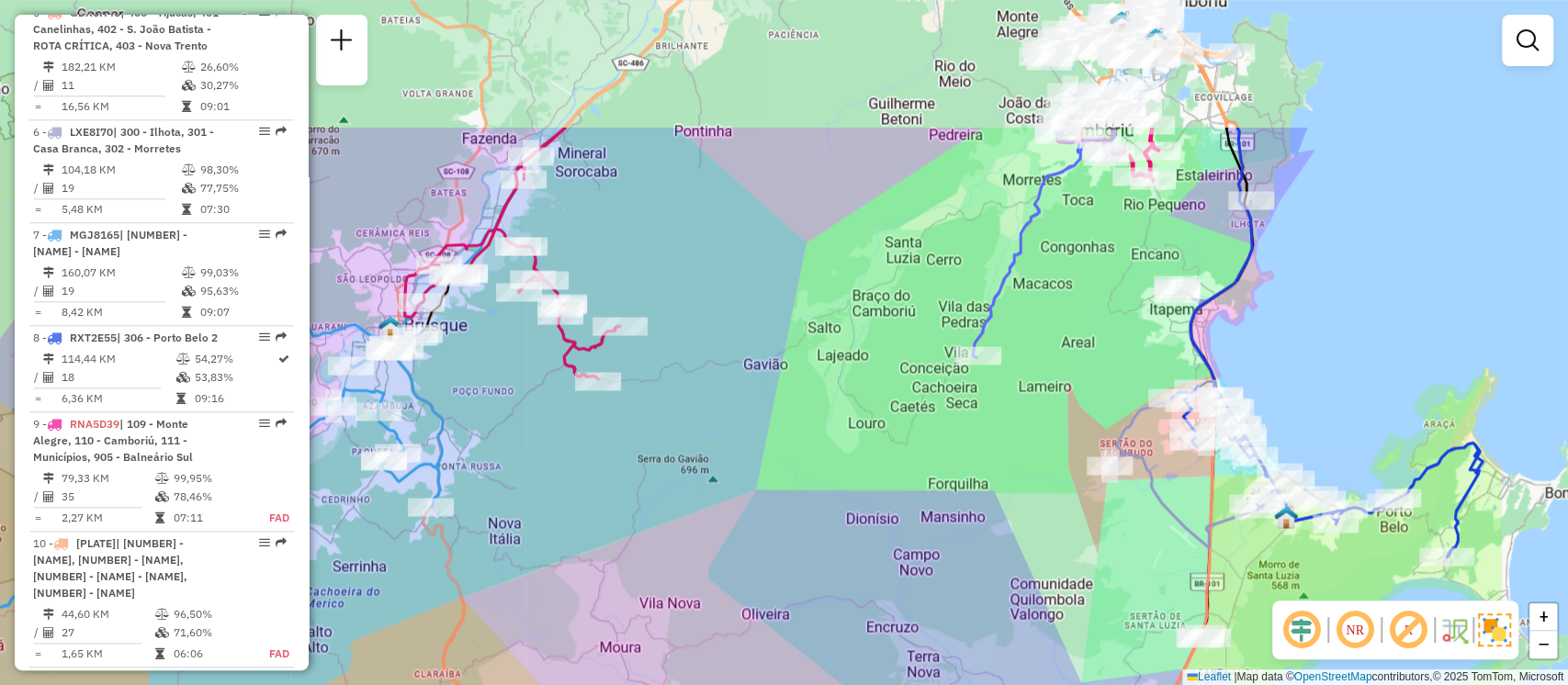 drag, startPoint x: 1063, startPoint y: 199, endPoint x: 840, endPoint y: 396, distance: 297.55336 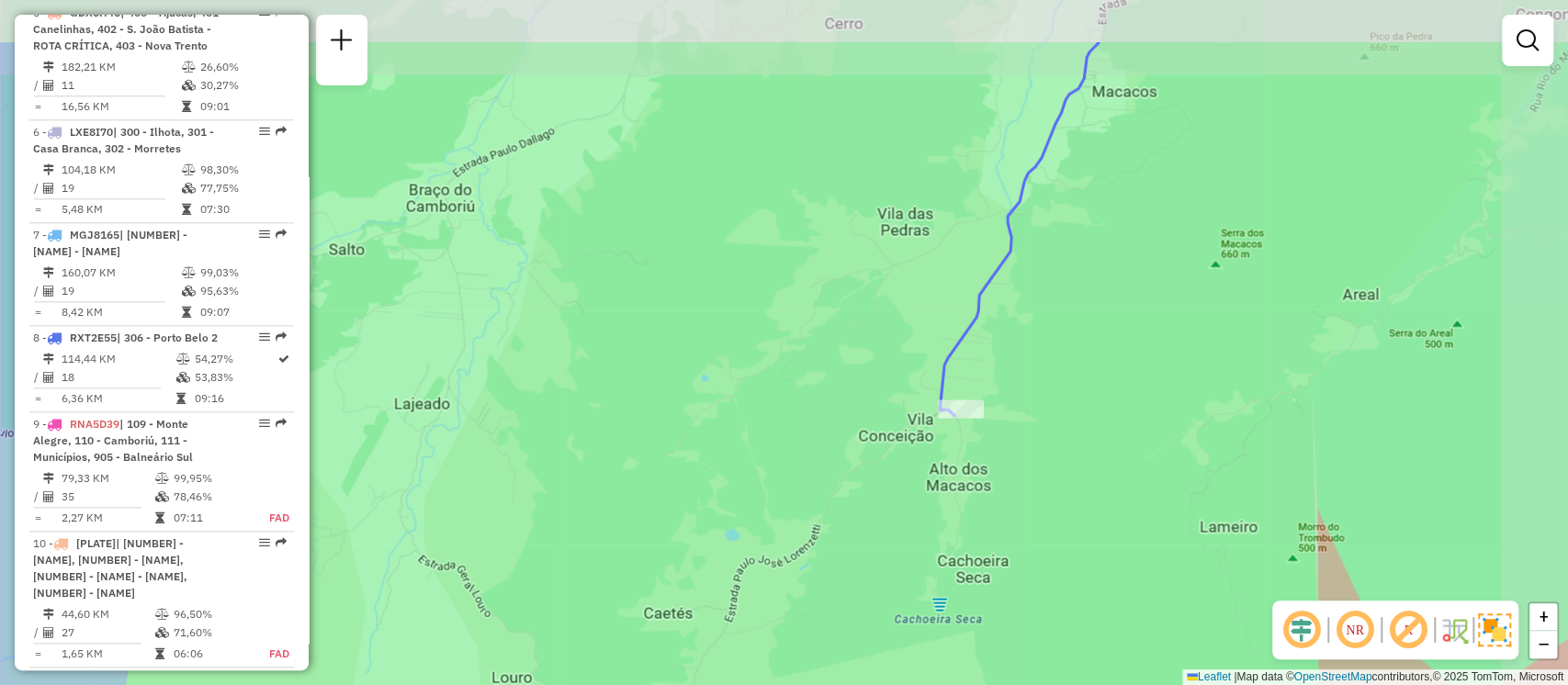 drag, startPoint x: 957, startPoint y: 369, endPoint x: 816, endPoint y: 480, distance: 179.44916 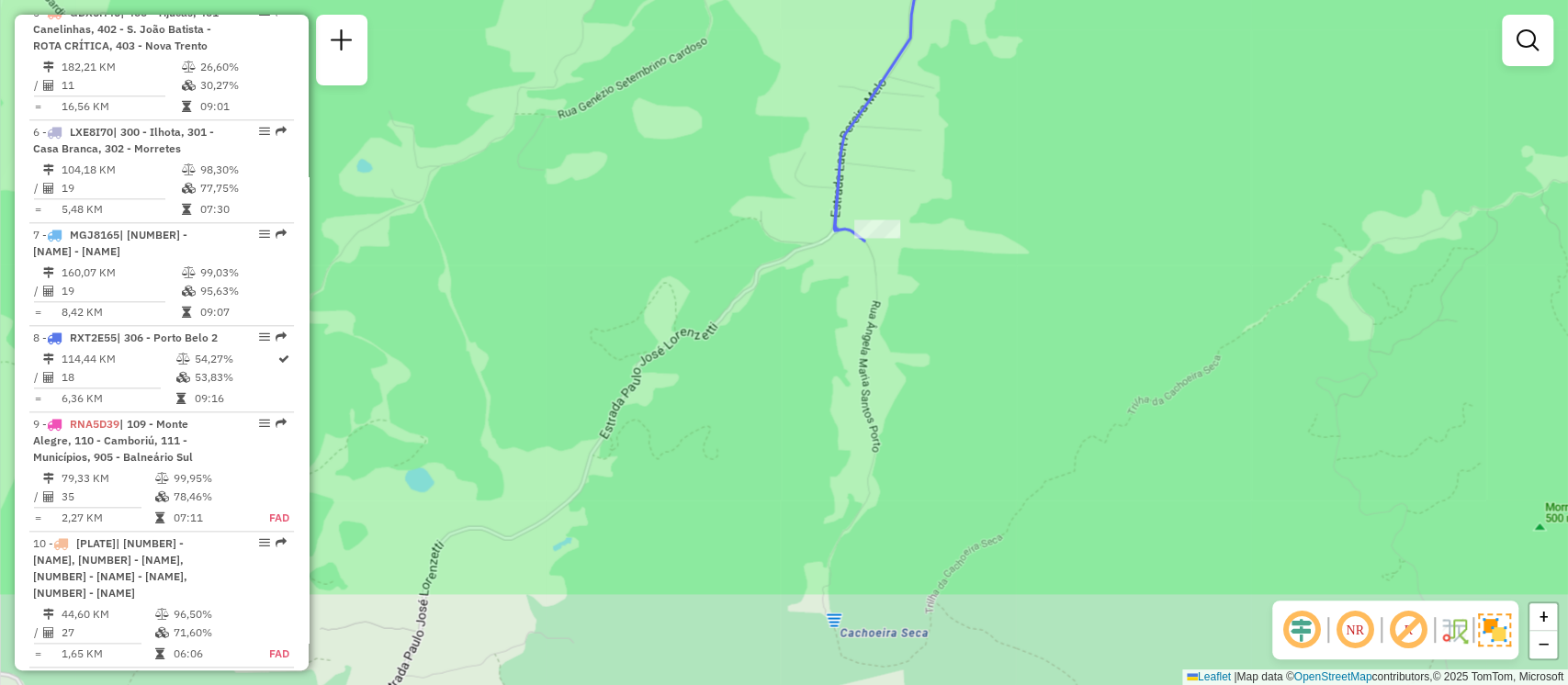 drag, startPoint x: 1011, startPoint y: 464, endPoint x: 977, endPoint y: 305, distance: 162.59459 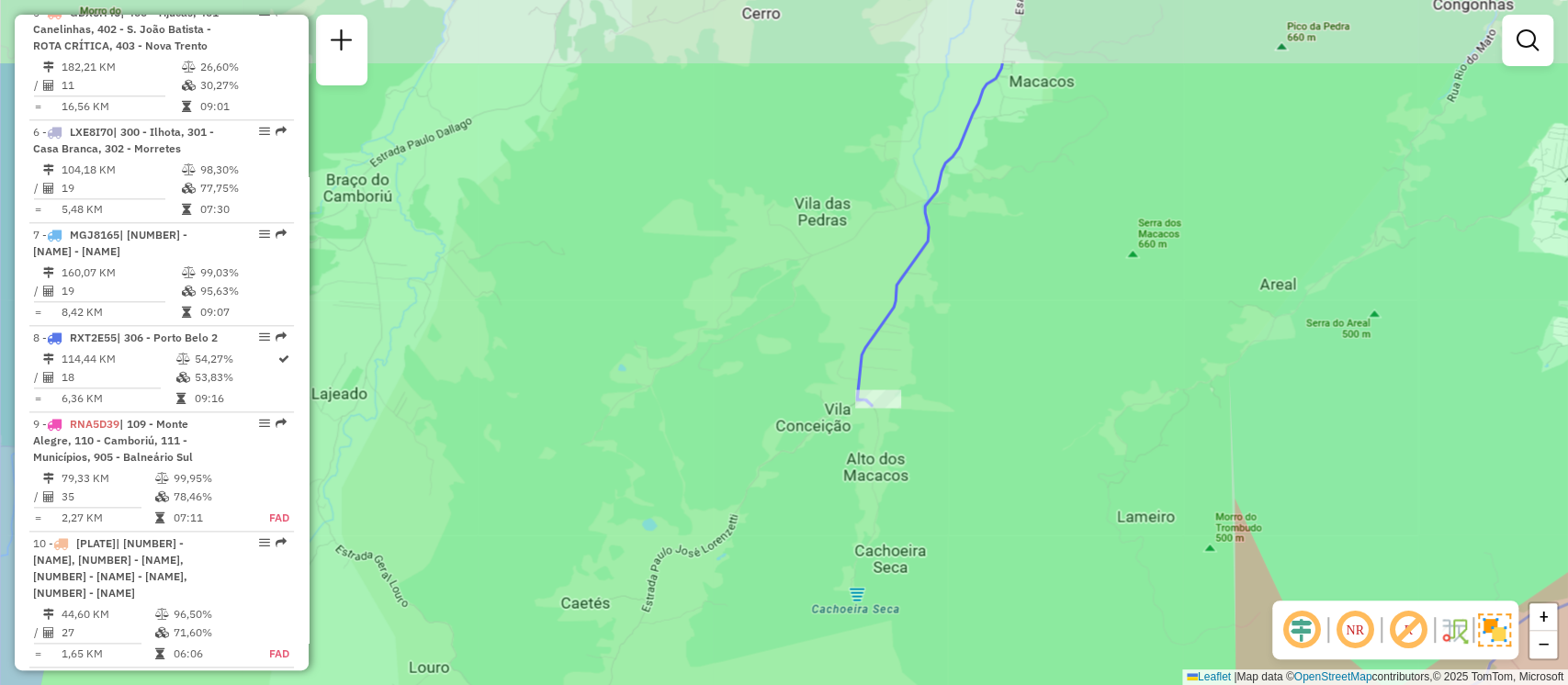 drag, startPoint x: 1079, startPoint y: 157, endPoint x: 1031, endPoint y: 299, distance: 149.8933 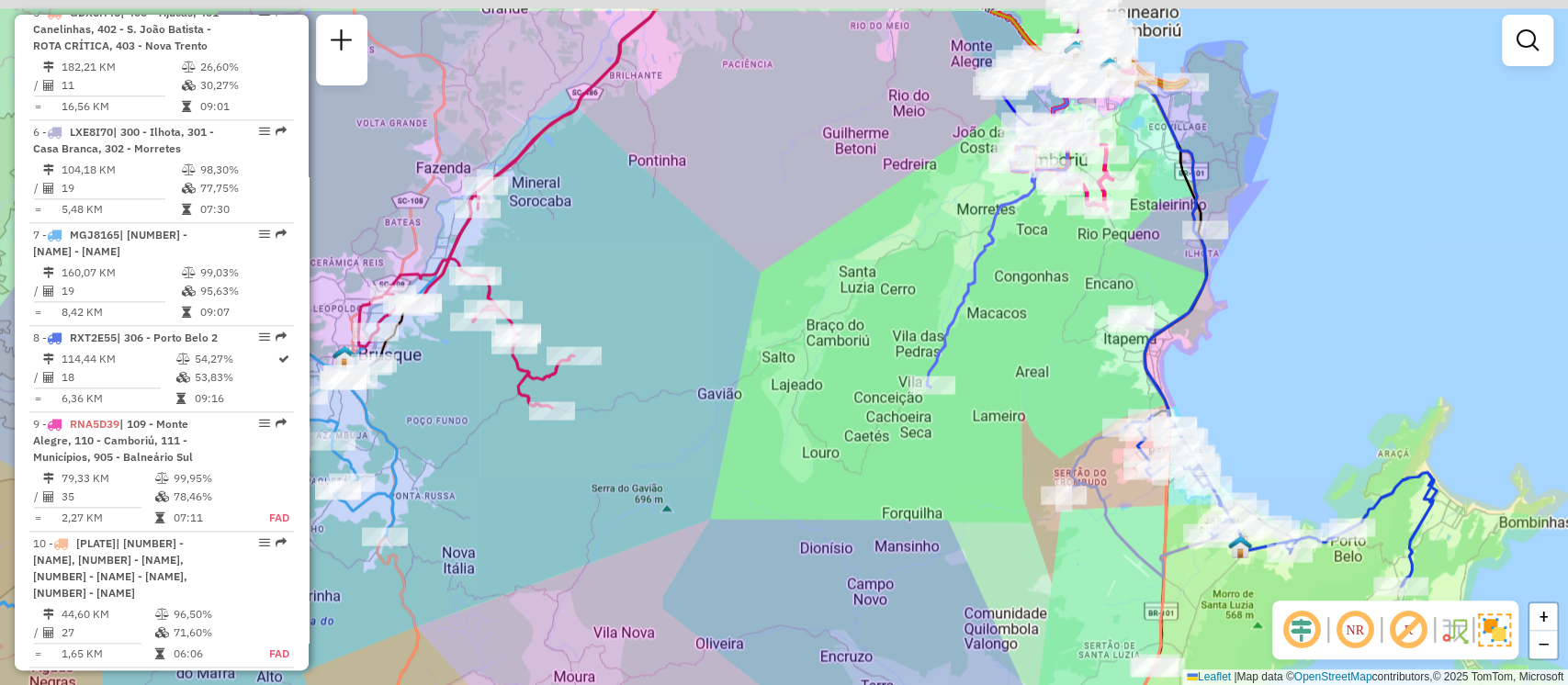 drag, startPoint x: 1024, startPoint y: 263, endPoint x: 963, endPoint y: 362, distance: 116.28413 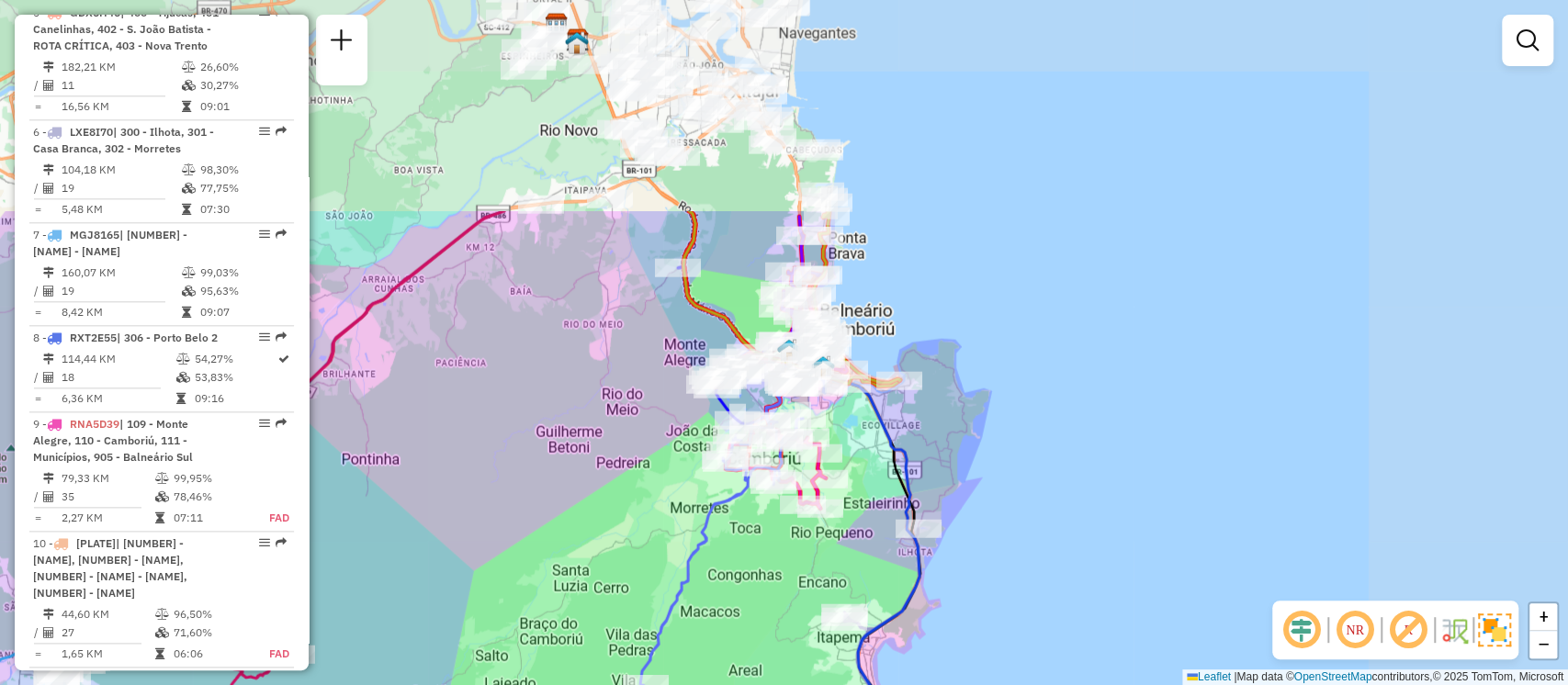 drag, startPoint x: 1040, startPoint y: 298, endPoint x: 758, endPoint y: 577, distance: 396.69258 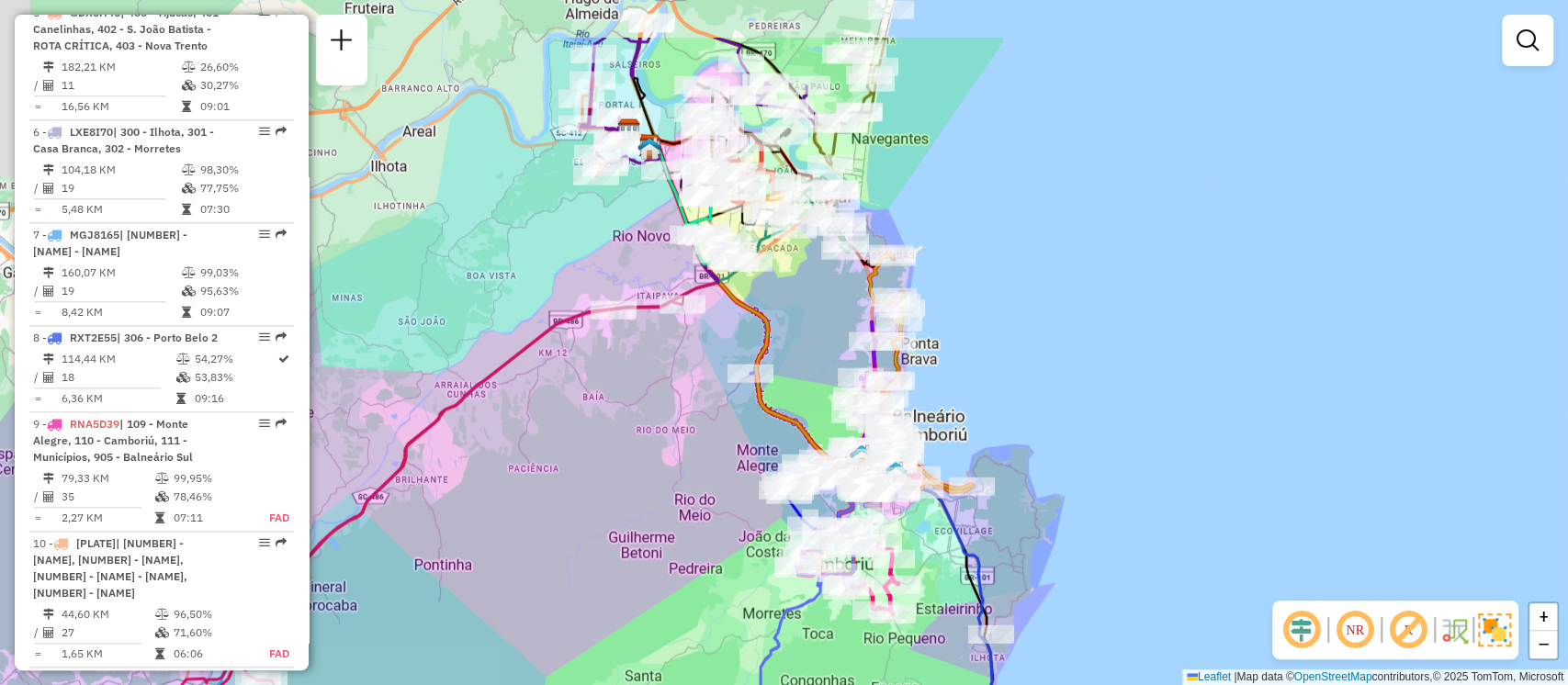 drag, startPoint x: 742, startPoint y: 238, endPoint x: 818, endPoint y: 352, distance: 137.01095 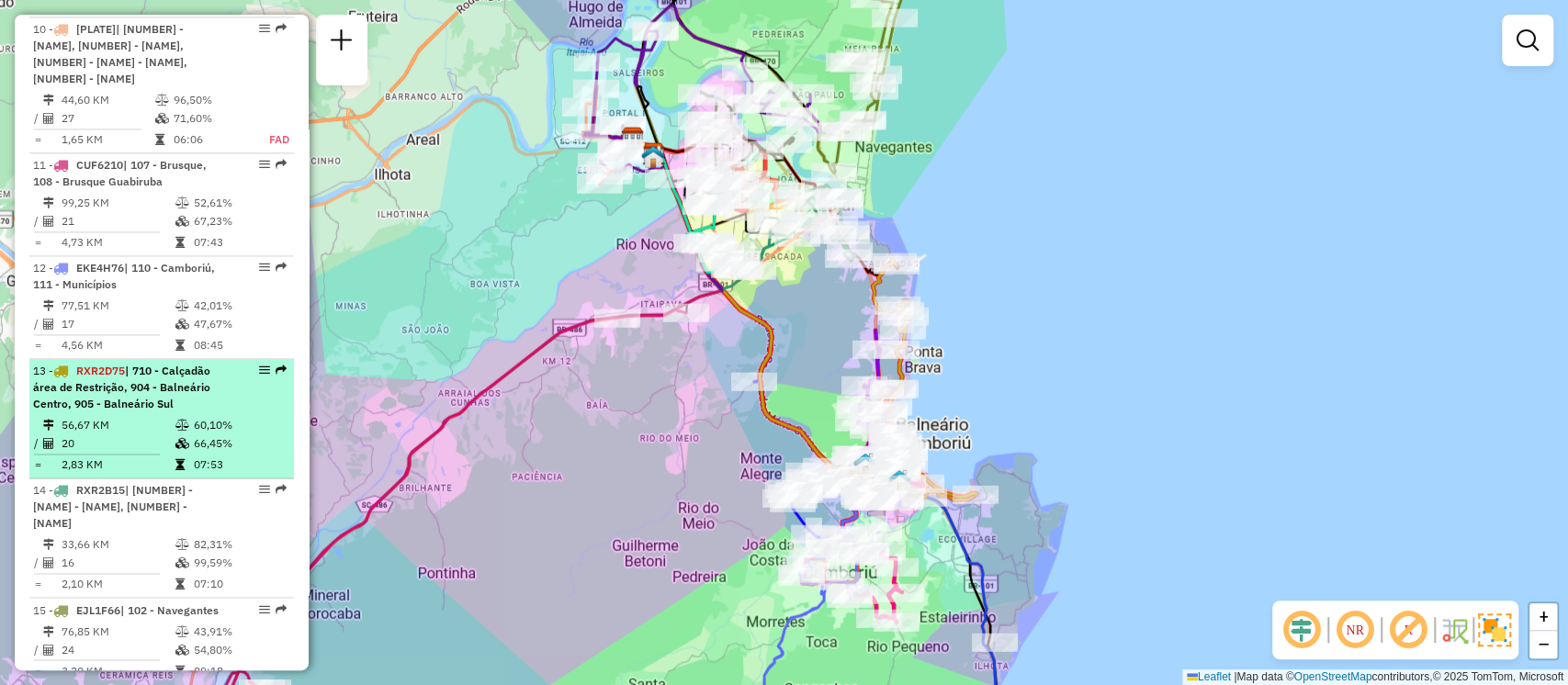 scroll, scrollTop: 2119, scrollLeft: 0, axis: vertical 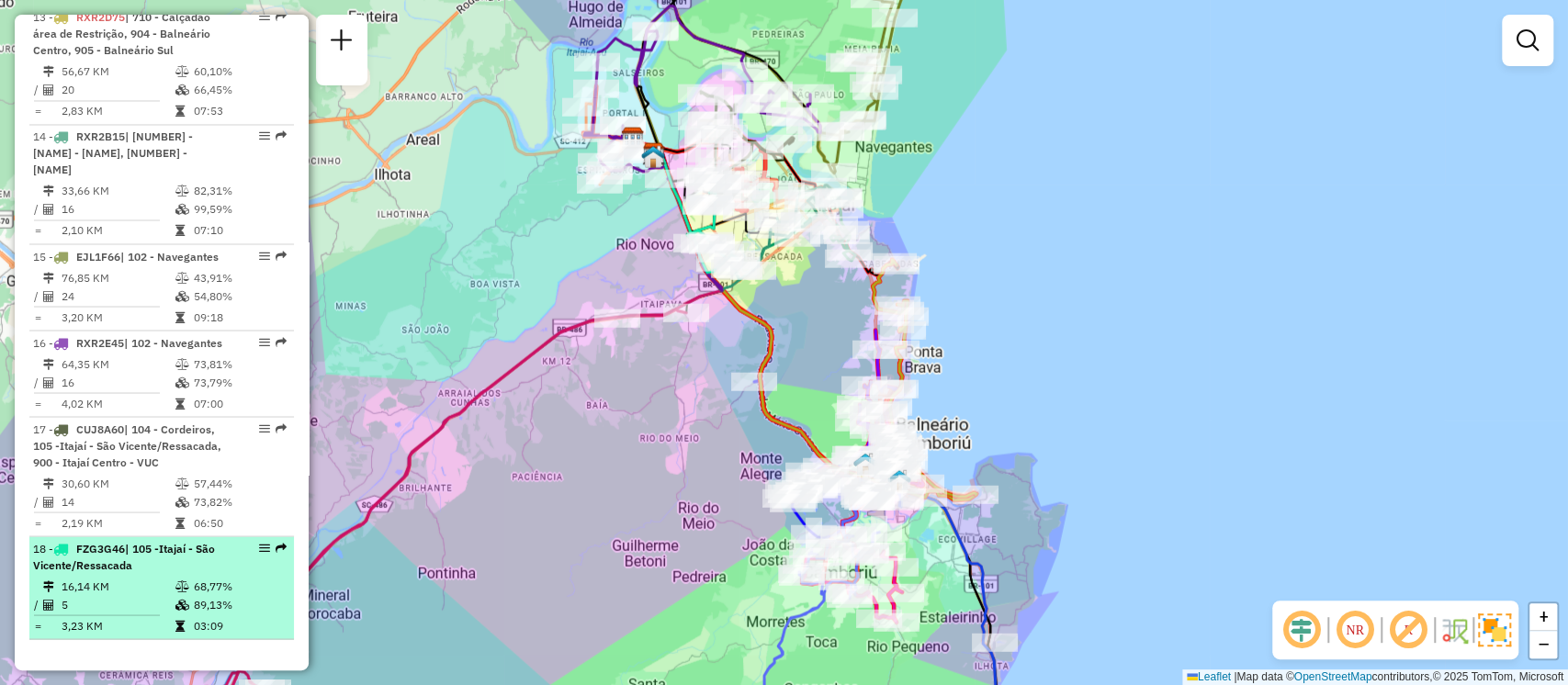click on "| [NUMBER] - [PLATE]   | [NUMBER] - [NAME] - [NAME]" at bounding box center (130, 556) 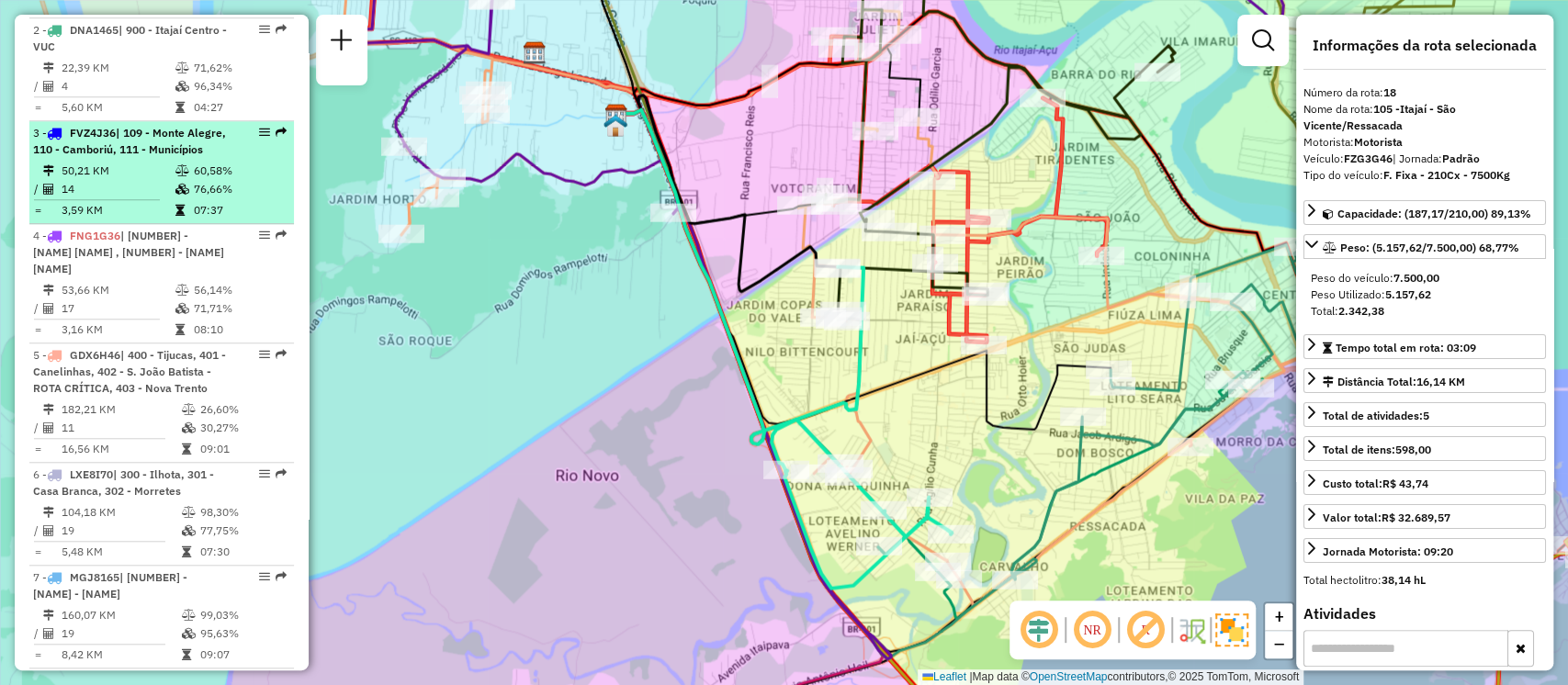 scroll, scrollTop: 650, scrollLeft: 0, axis: vertical 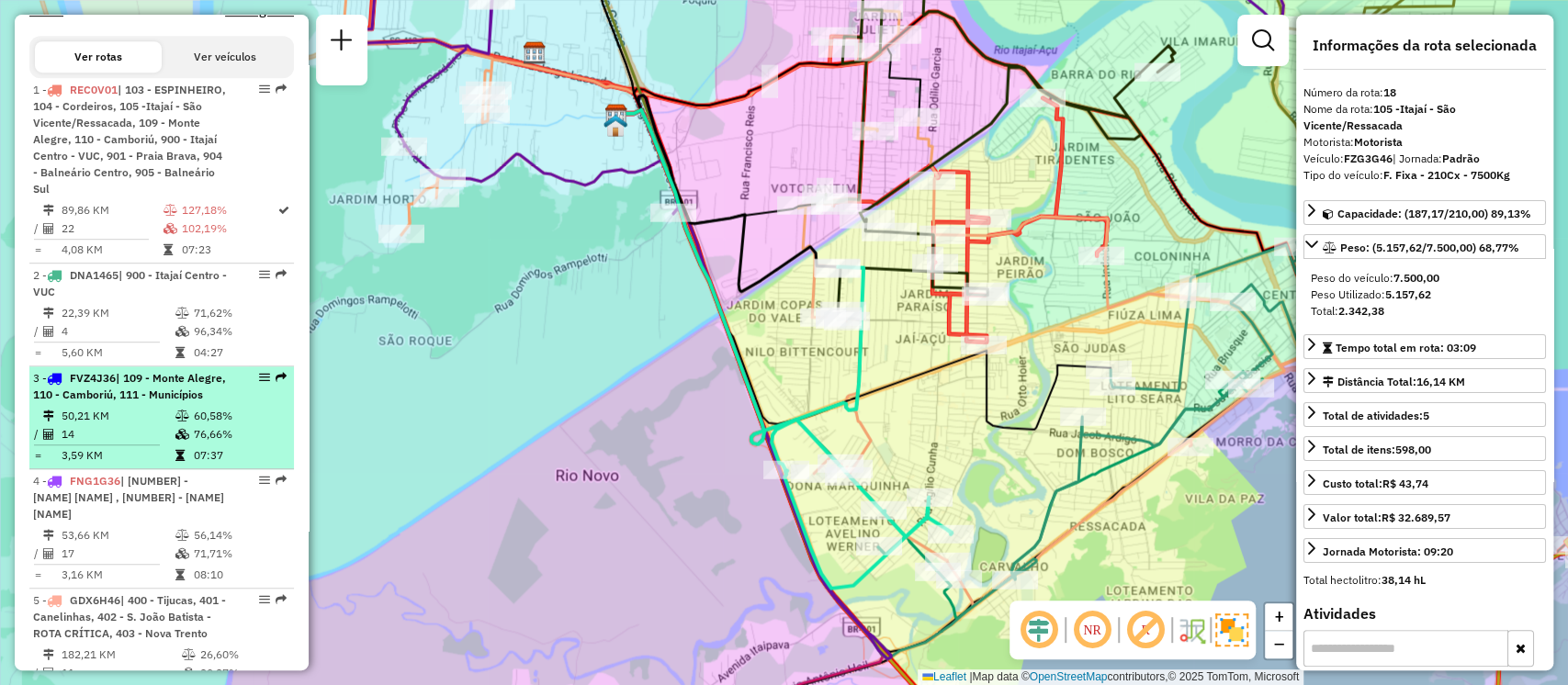 click on "| 109 - Monte Alegre, 110 - Camboriú, 111 - Municípios" at bounding box center [130, 386] 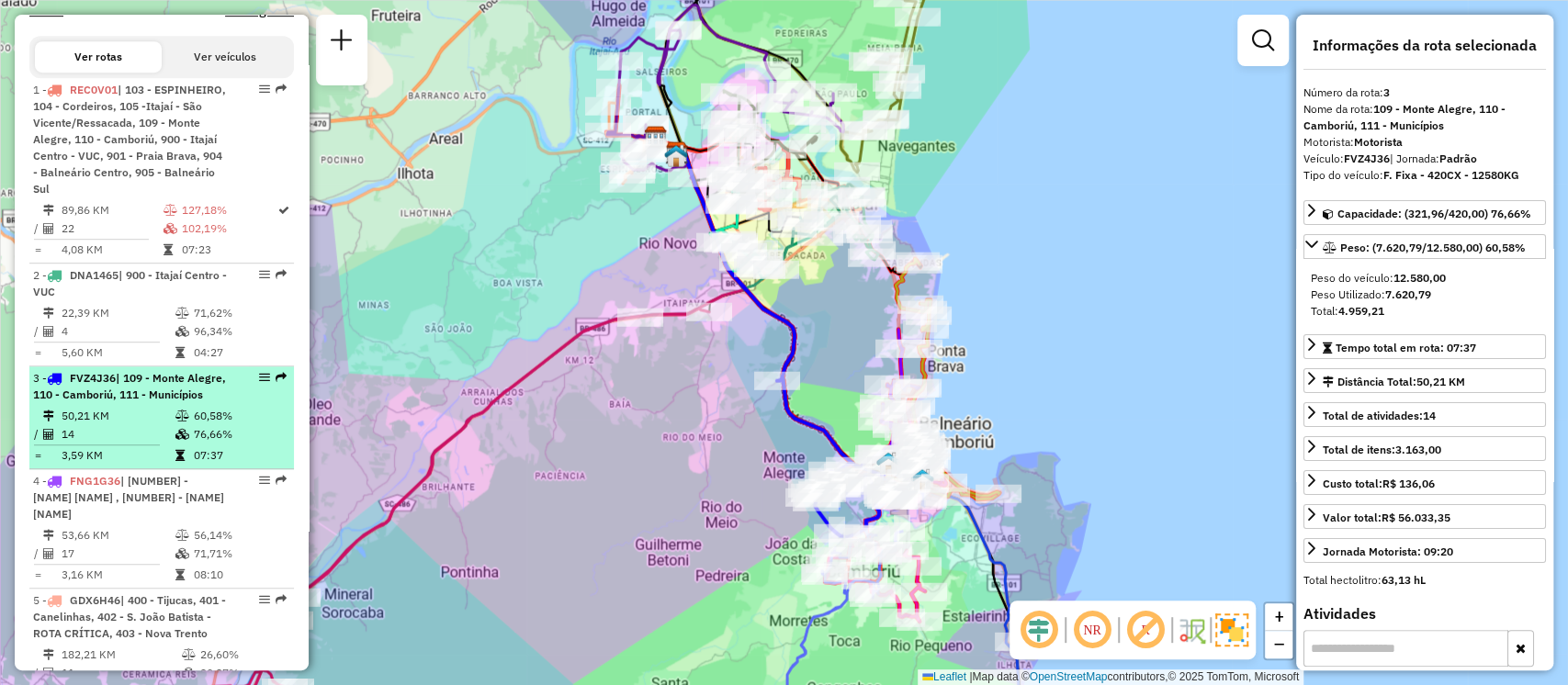 click on "| 3 - [PLATE] | 109 - Monte Alegre, 110 - Camboriú, 111 - Municípios" at bounding box center [130, 387] 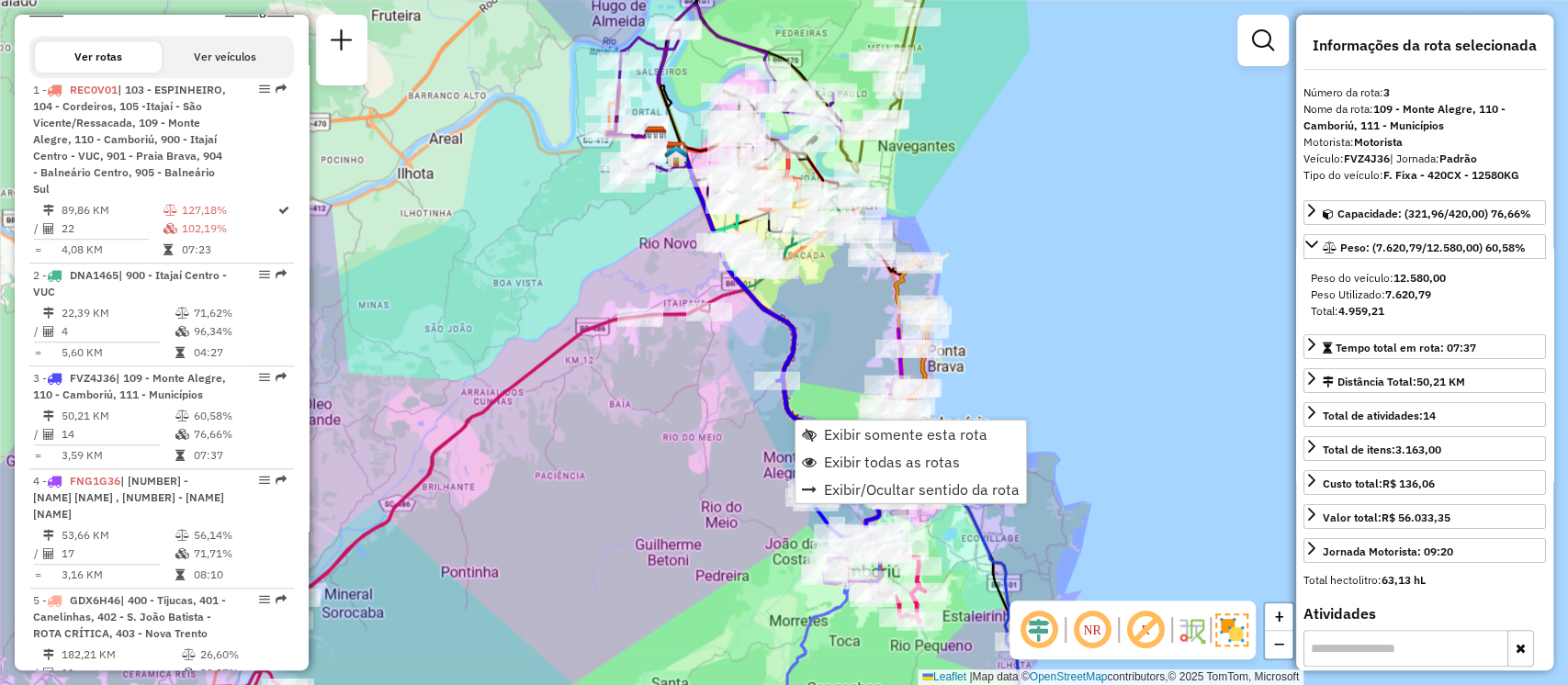 scroll, scrollTop: 1016, scrollLeft: 0, axis: vertical 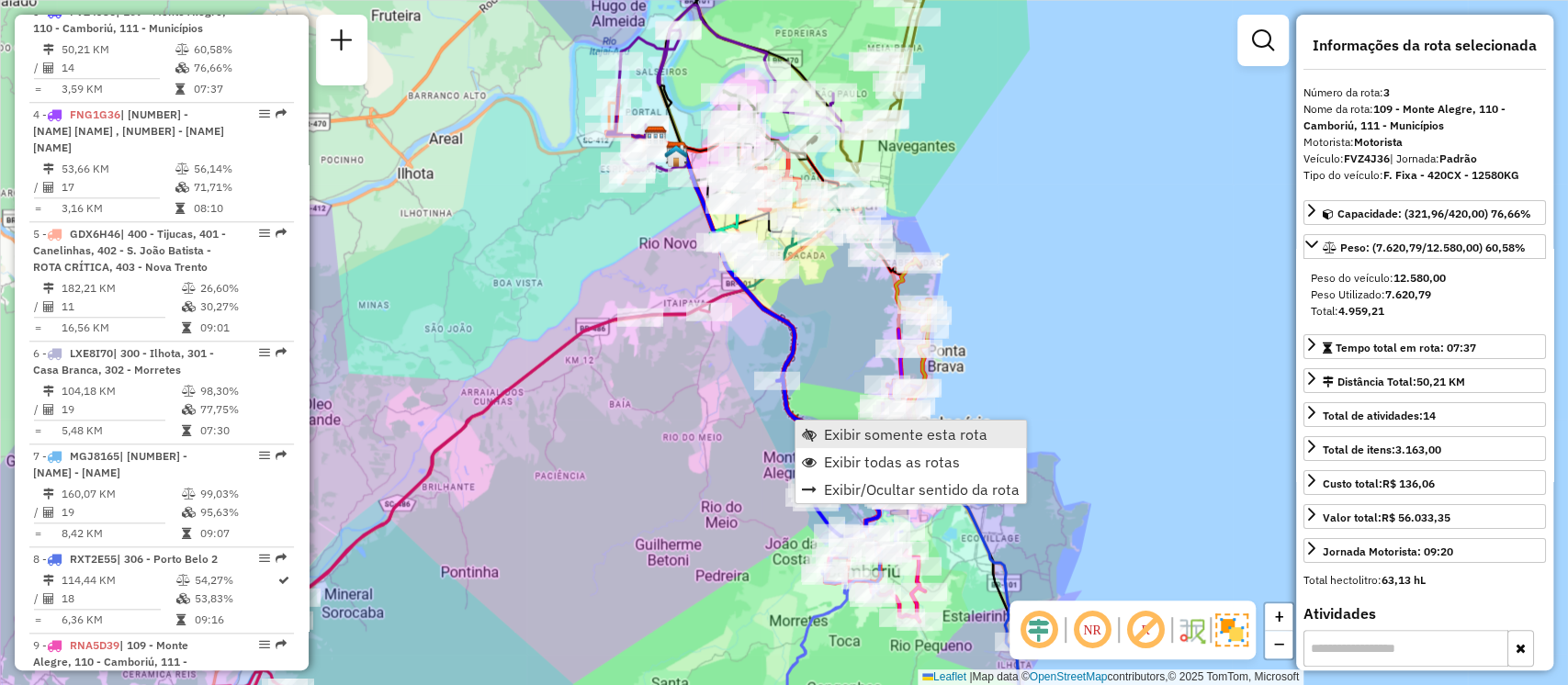 click on "Exibir somente esta rota" at bounding box center [906, 434] 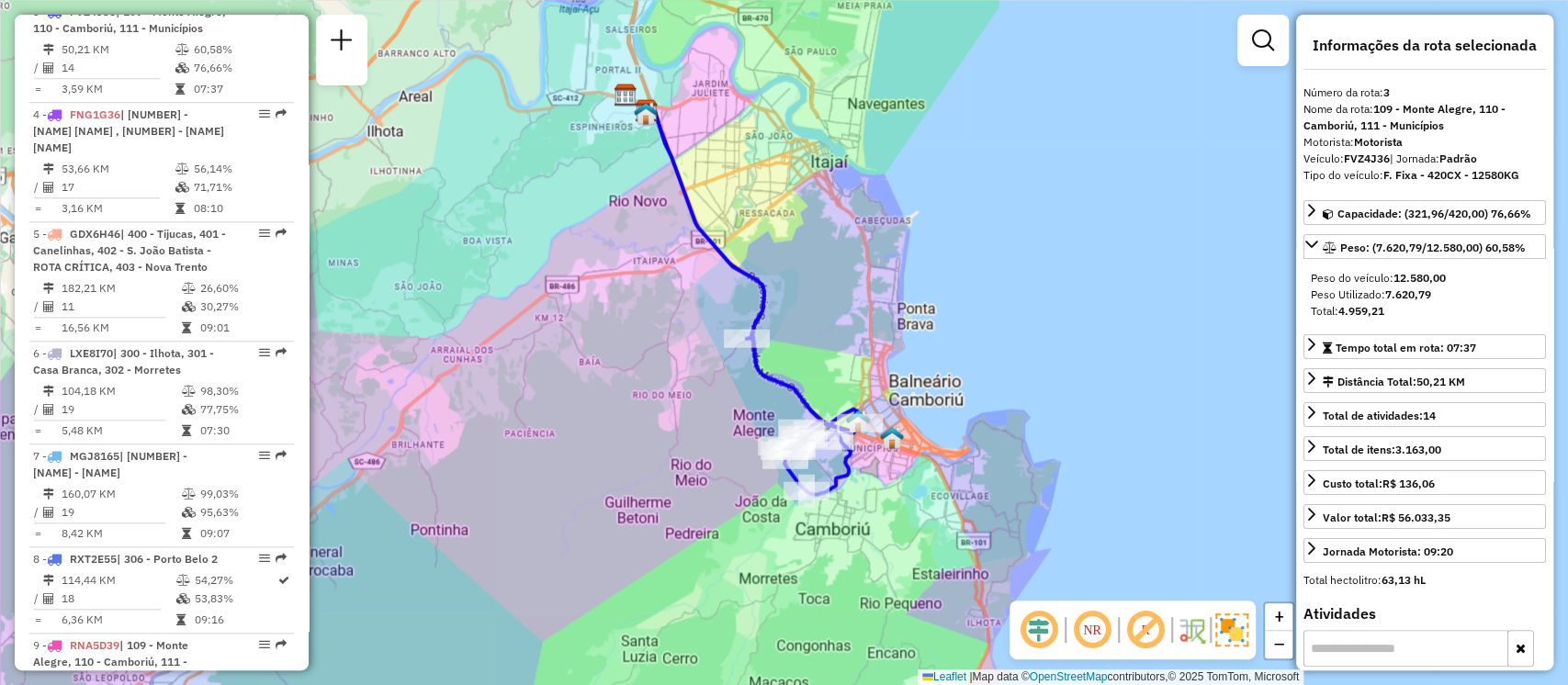 drag, startPoint x: 976, startPoint y: 492, endPoint x: 908, endPoint y: 393, distance: 120.10412 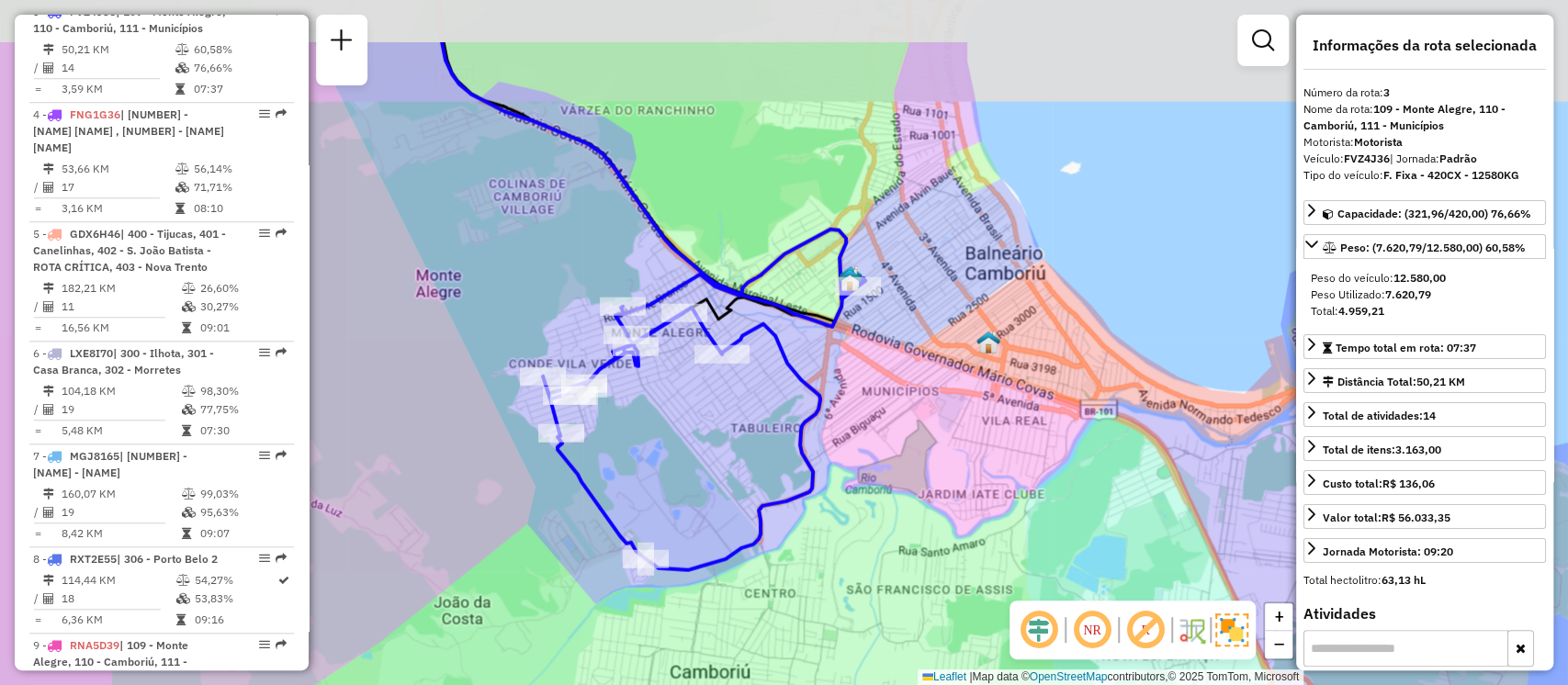 drag, startPoint x: 763, startPoint y: 338, endPoint x: 919, endPoint y: 448, distance: 190.88216 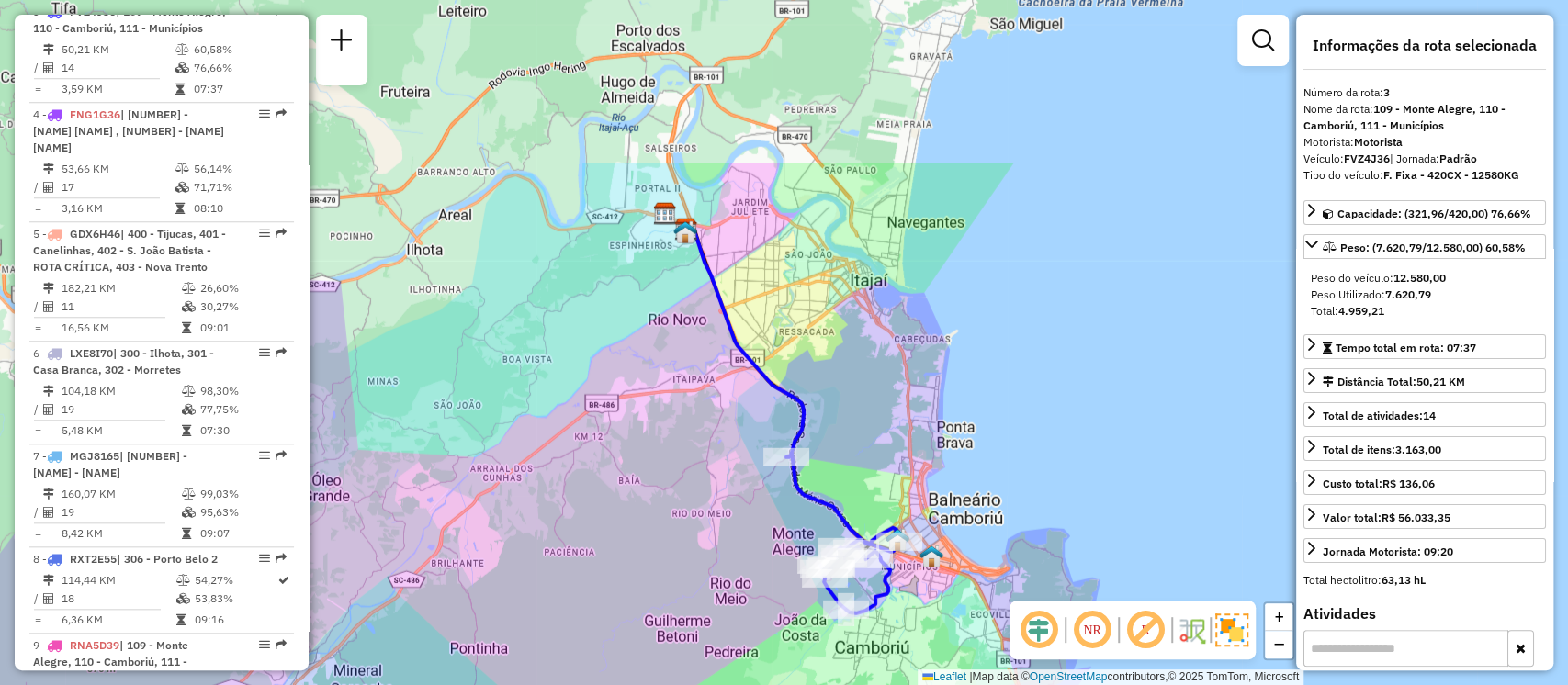drag, startPoint x: 750, startPoint y: 140, endPoint x: 808, endPoint y: 366, distance: 233.32381 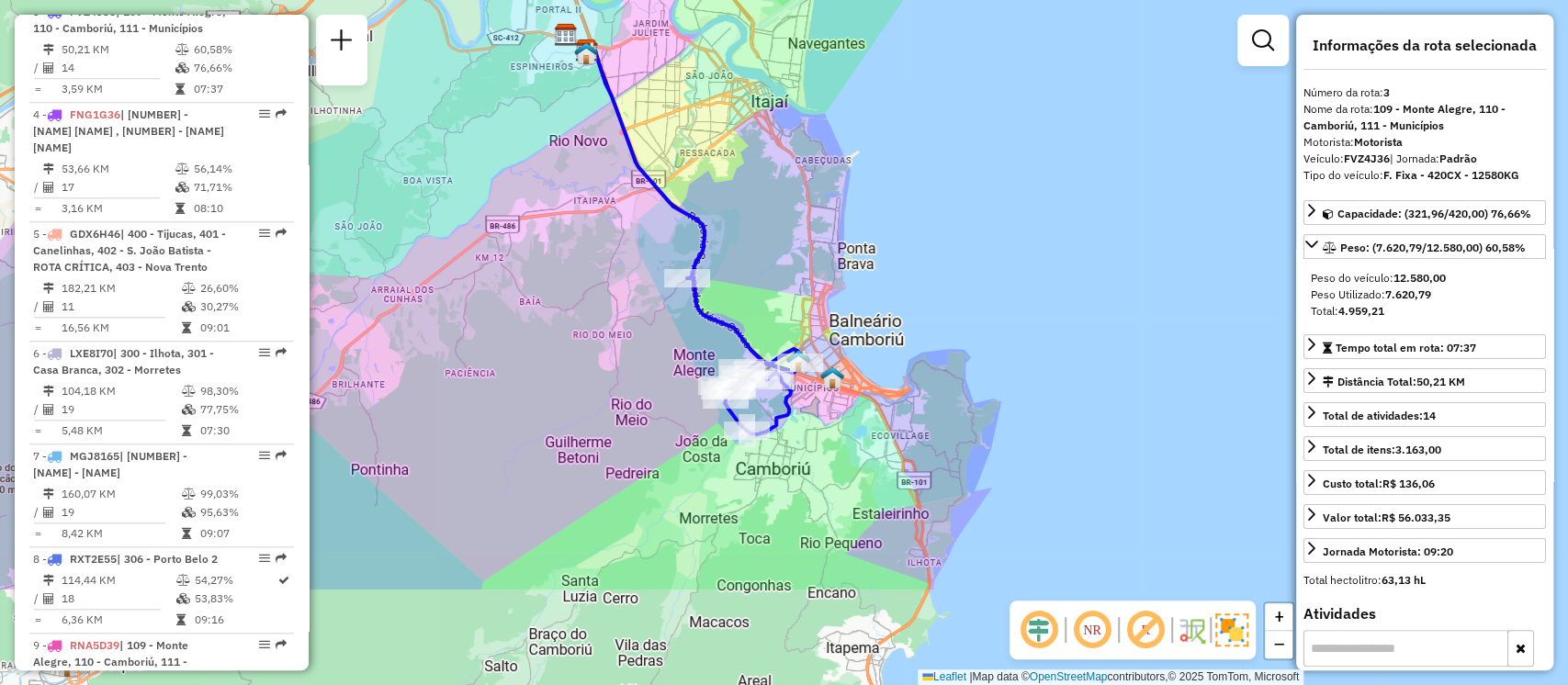 drag, startPoint x: 839, startPoint y: 398, endPoint x: 771, endPoint y: 263, distance: 151.15886 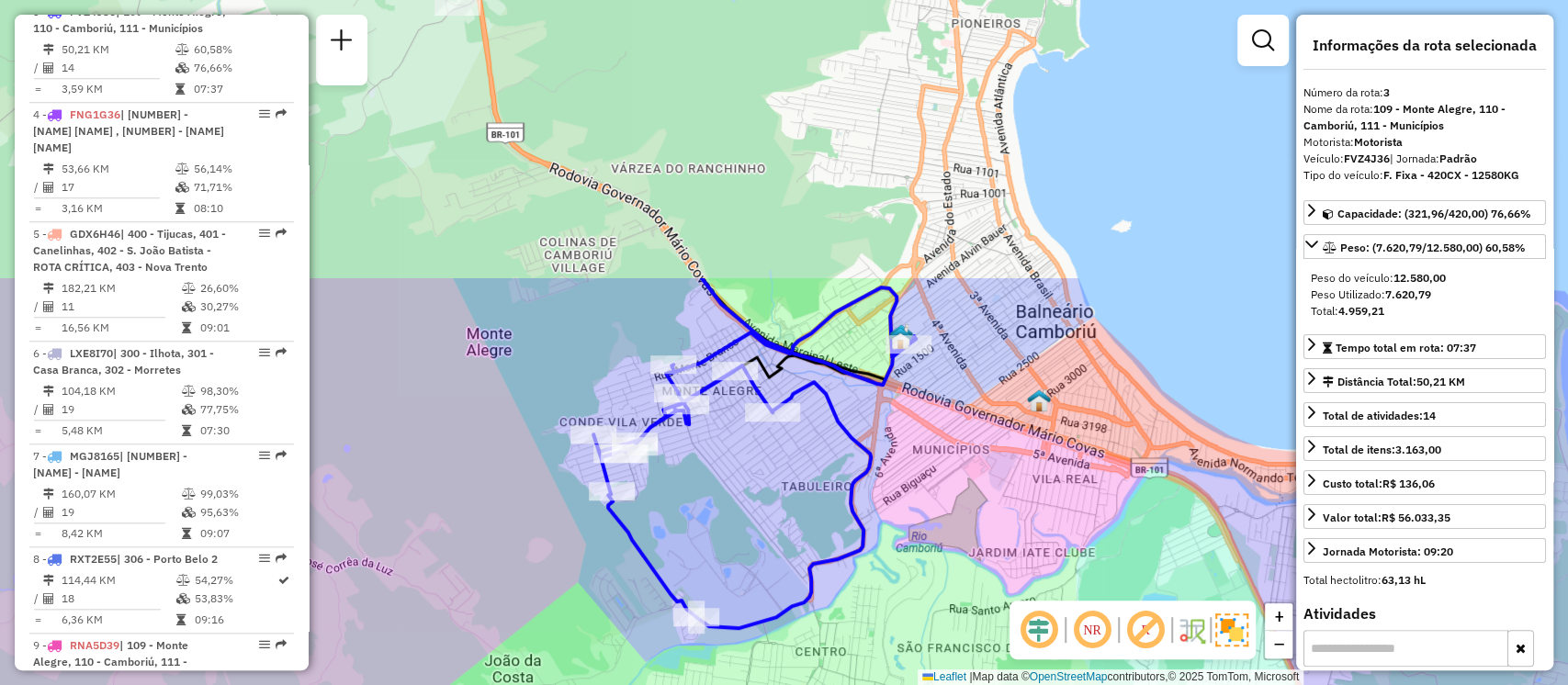 drag, startPoint x: 797, startPoint y: 264, endPoint x: 897, endPoint y: 612, distance: 362.08286 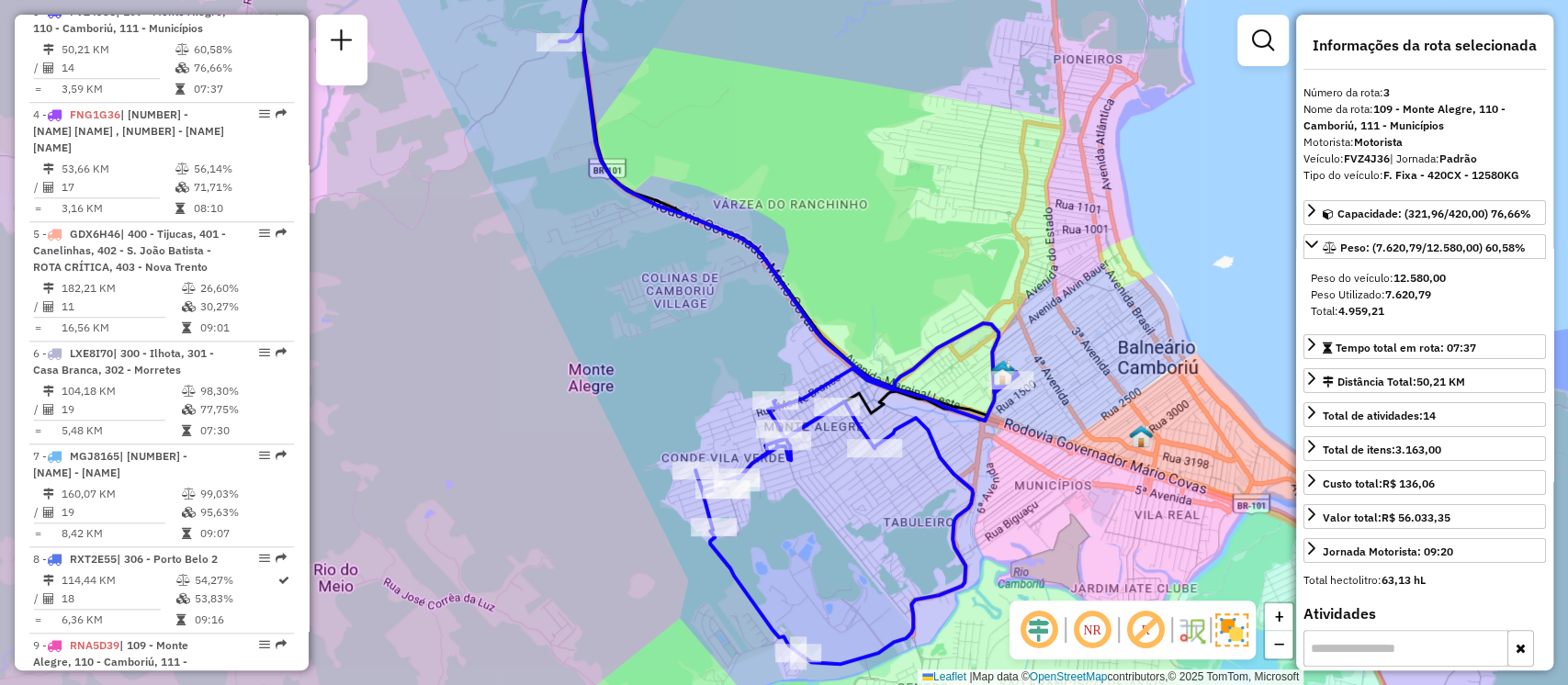 drag, startPoint x: 860, startPoint y: 466, endPoint x: 961, endPoint y: 500, distance: 106.56923 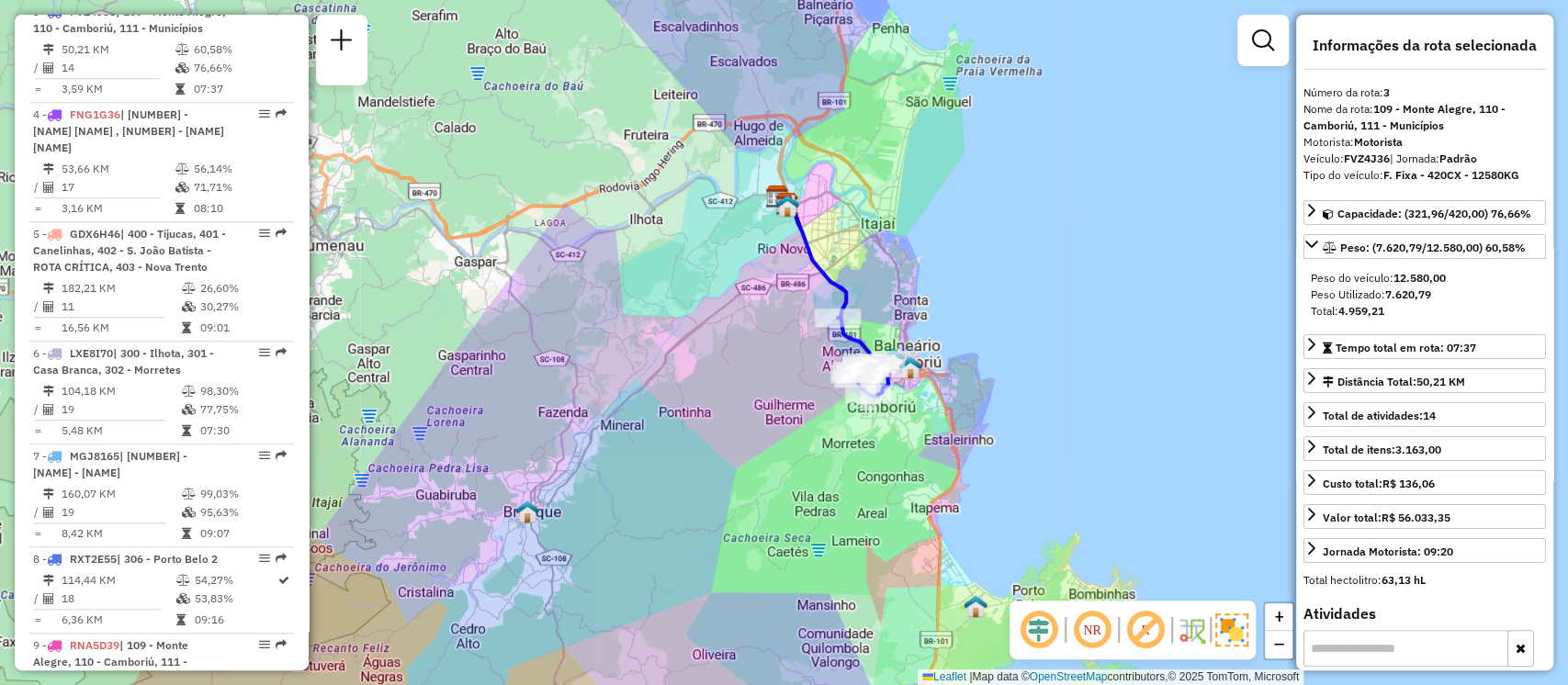 drag, startPoint x: 887, startPoint y: 265, endPoint x: 872, endPoint y: 319, distance: 56.044625 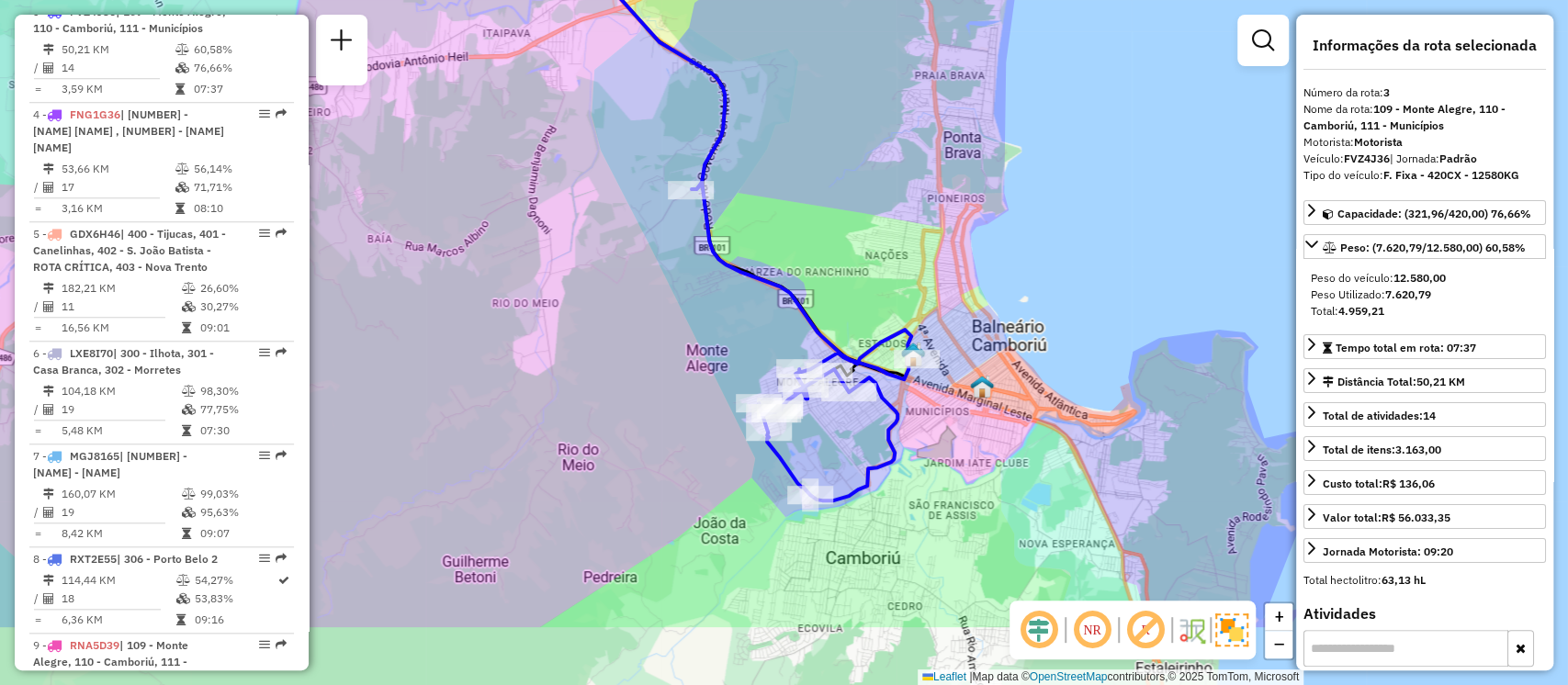 drag, startPoint x: 905, startPoint y: 368, endPoint x: 855, endPoint y: 233, distance: 143.9618 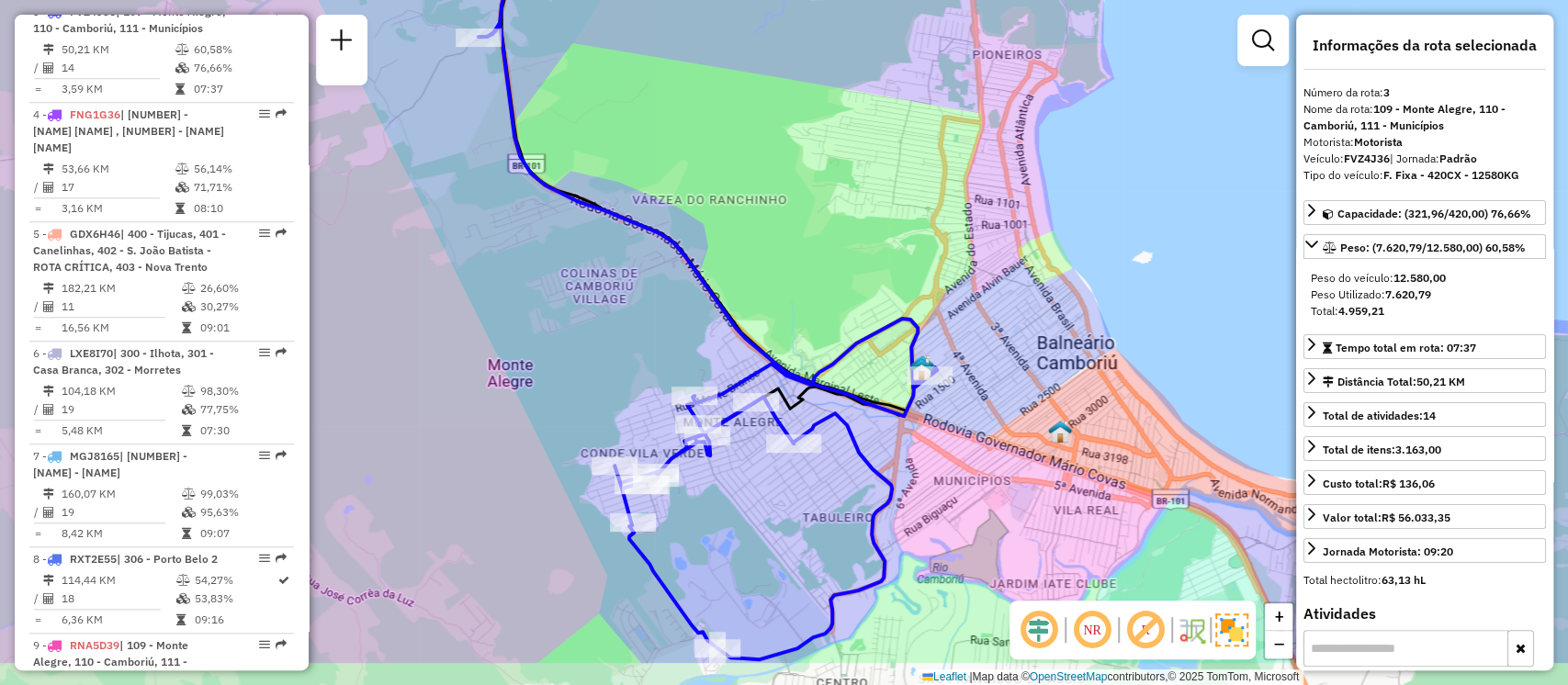 drag, startPoint x: 886, startPoint y: 287, endPoint x: 863, endPoint y: 207, distance: 83.24062 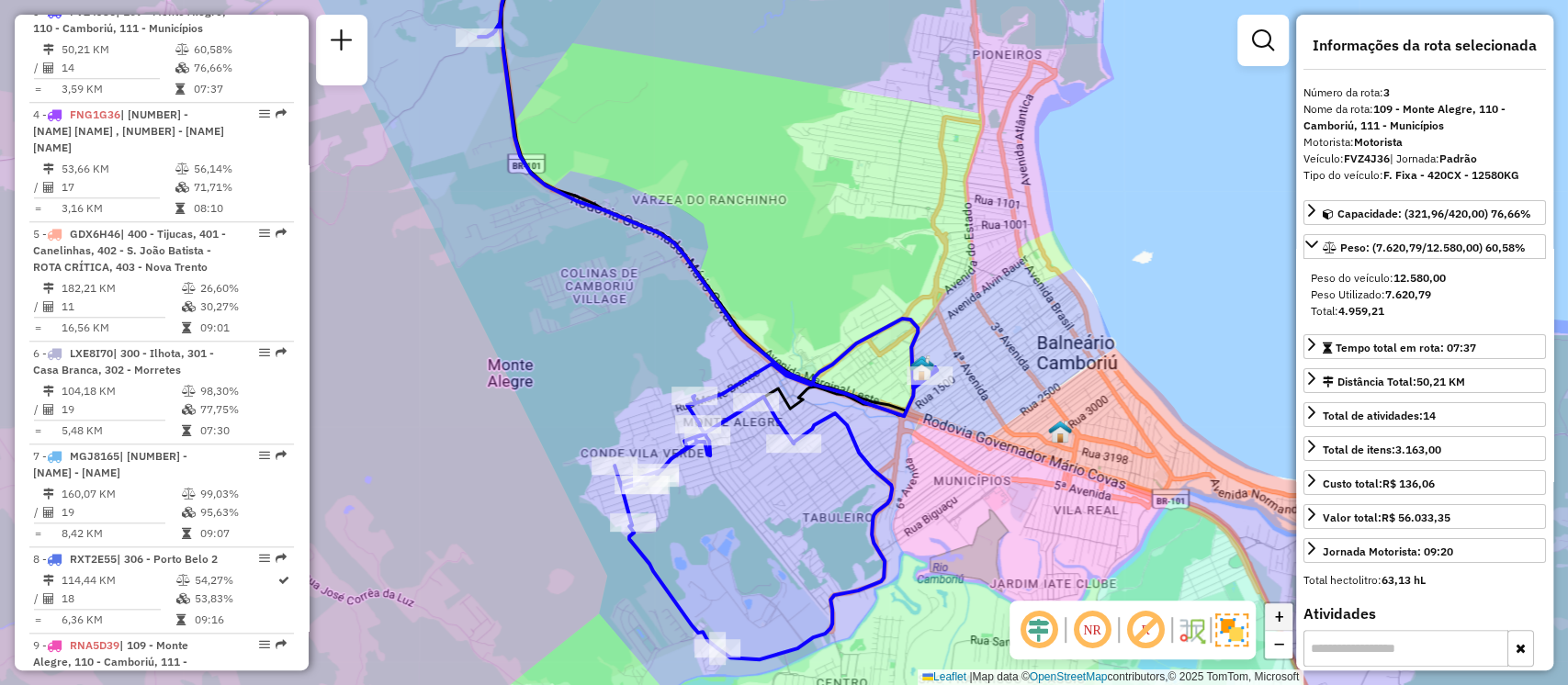 click on "+" 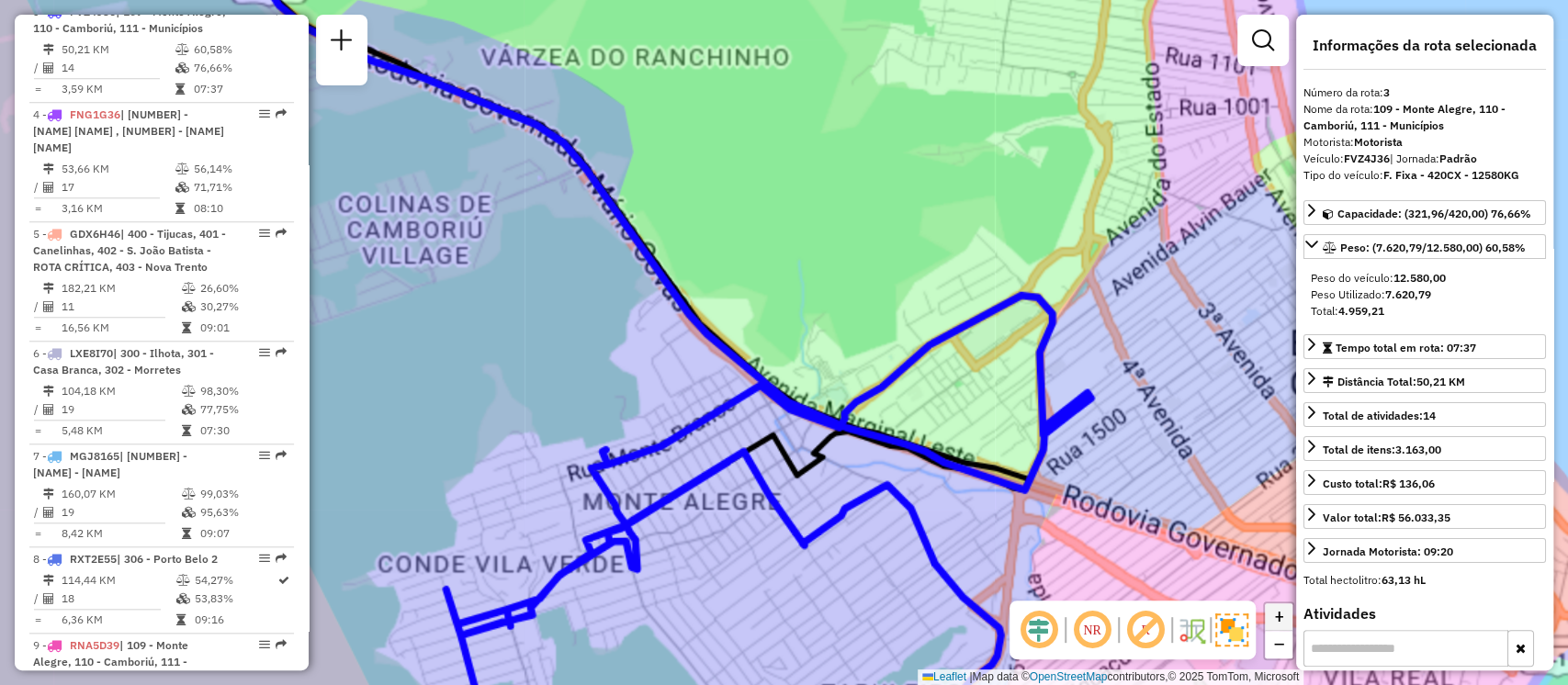 click on "+" 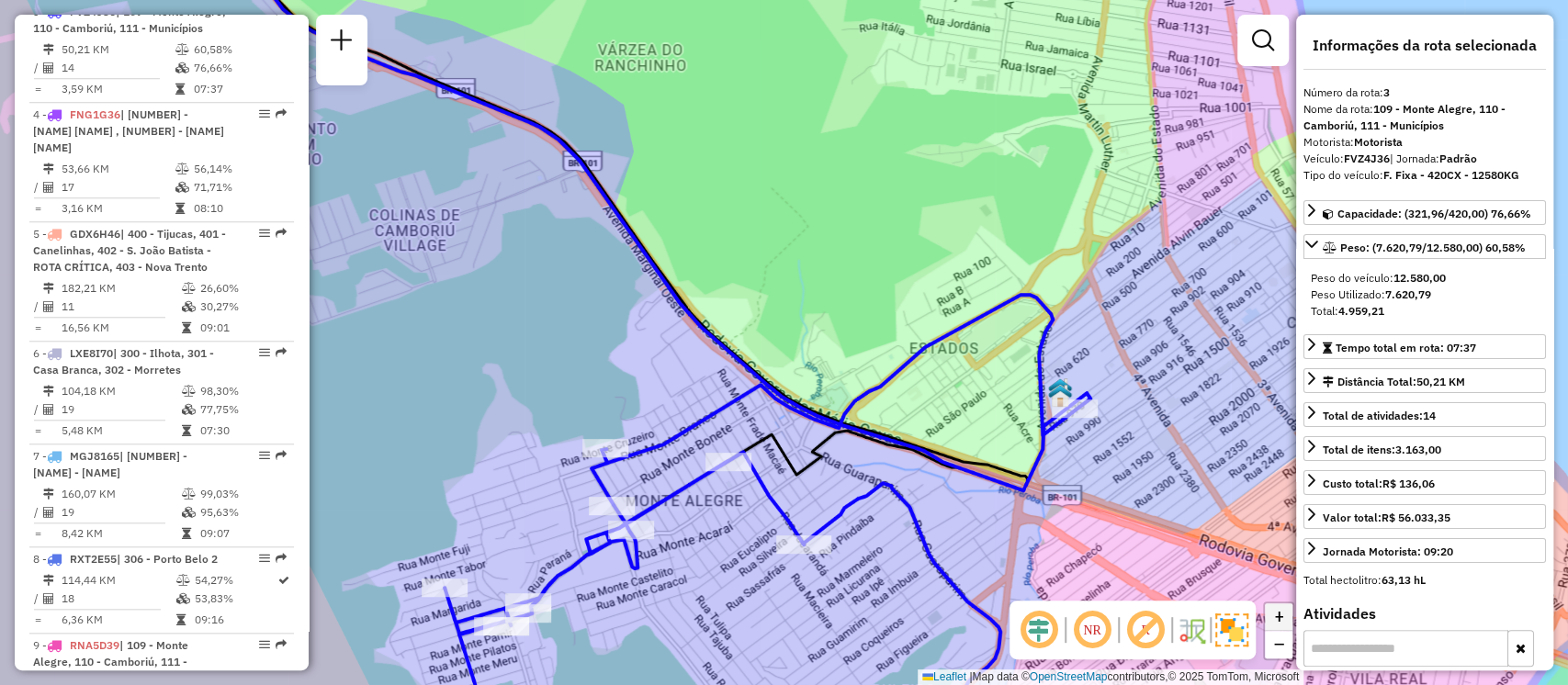 click on "+" 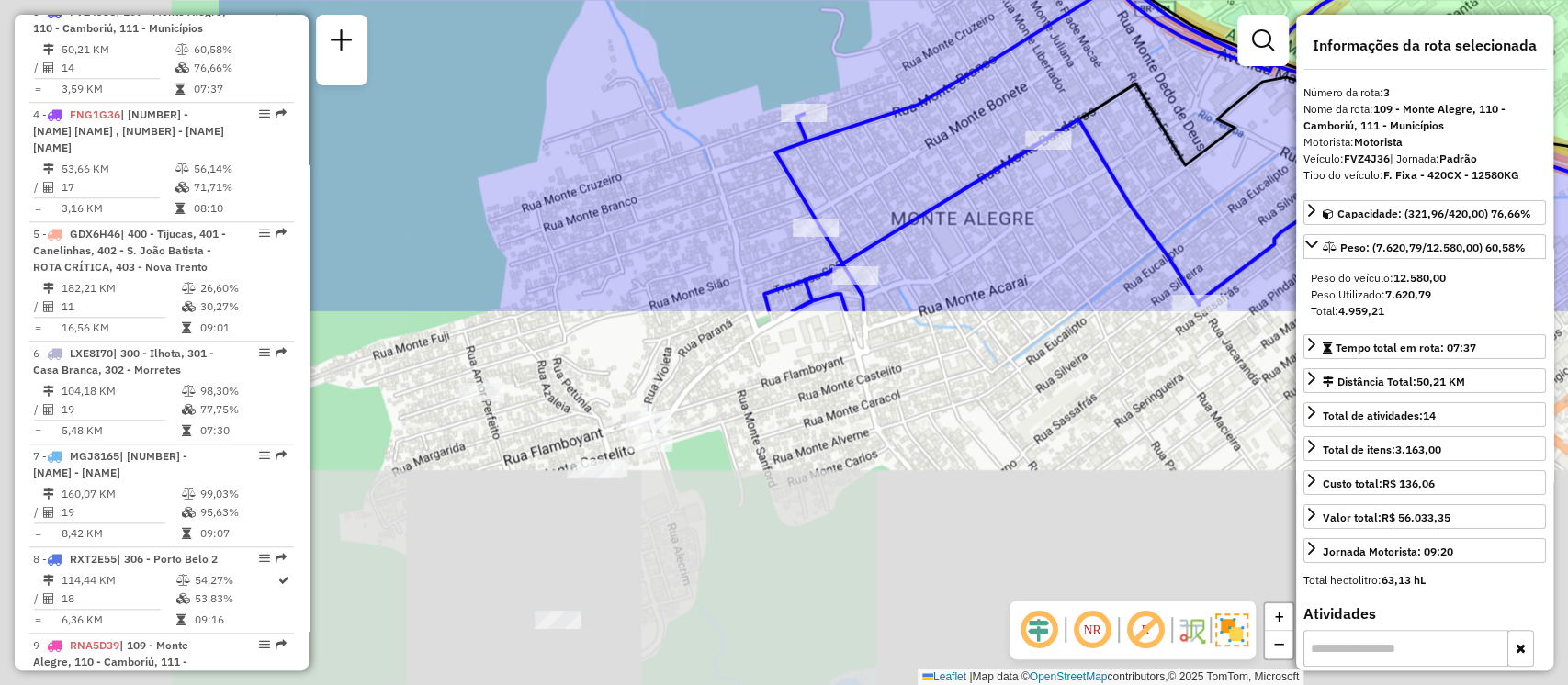 drag, startPoint x: 647, startPoint y: 597, endPoint x: 1051, endPoint y: 136, distance: 612.9739 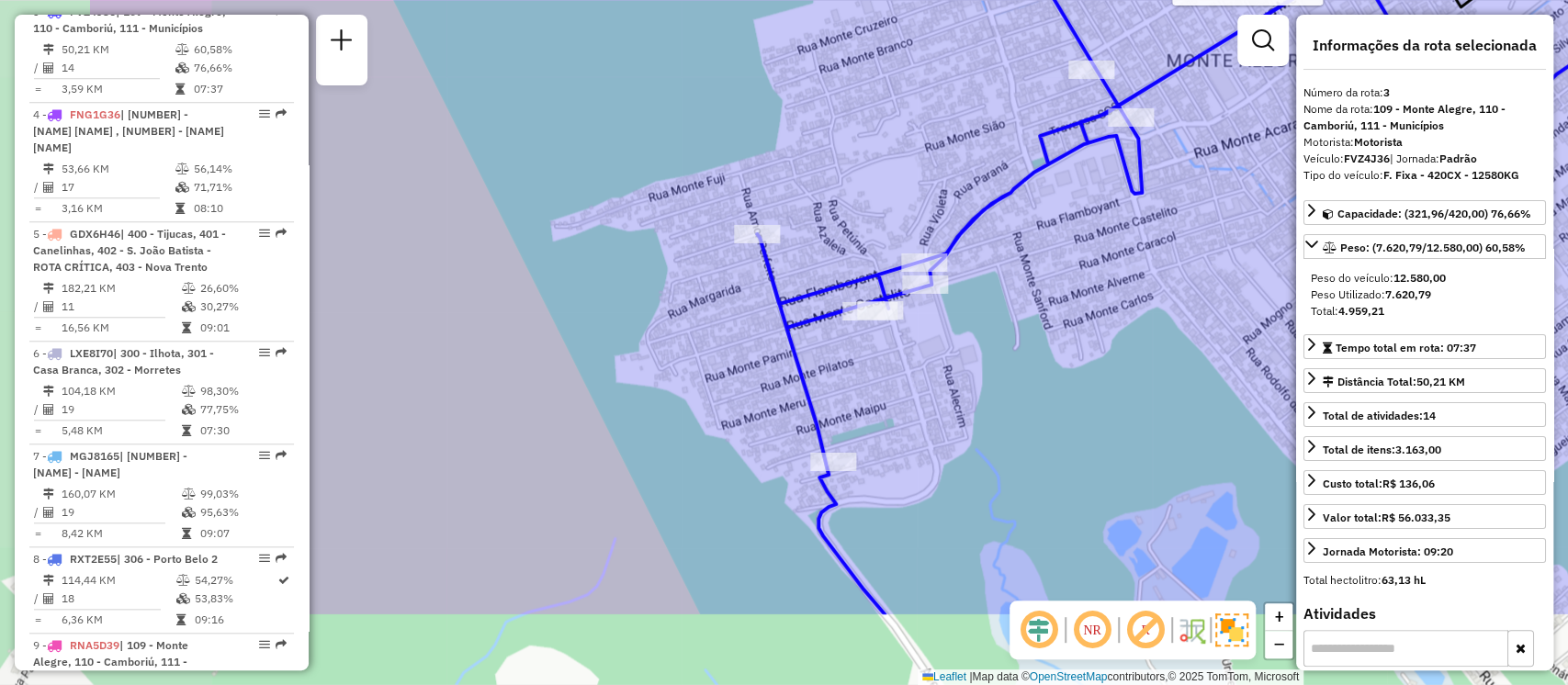 drag, startPoint x: 810, startPoint y: 334, endPoint x: 1051, endPoint y: 217, distance: 267.8992 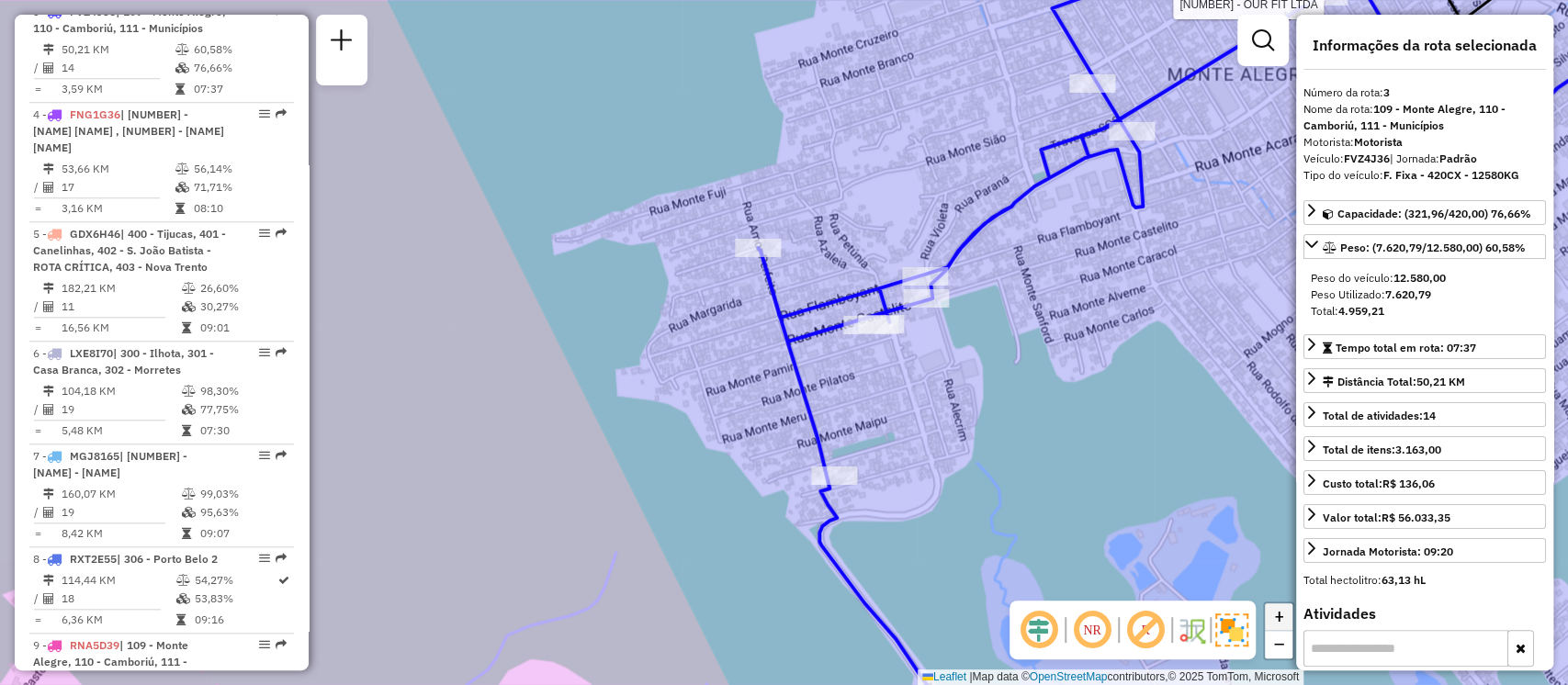 click on "+" 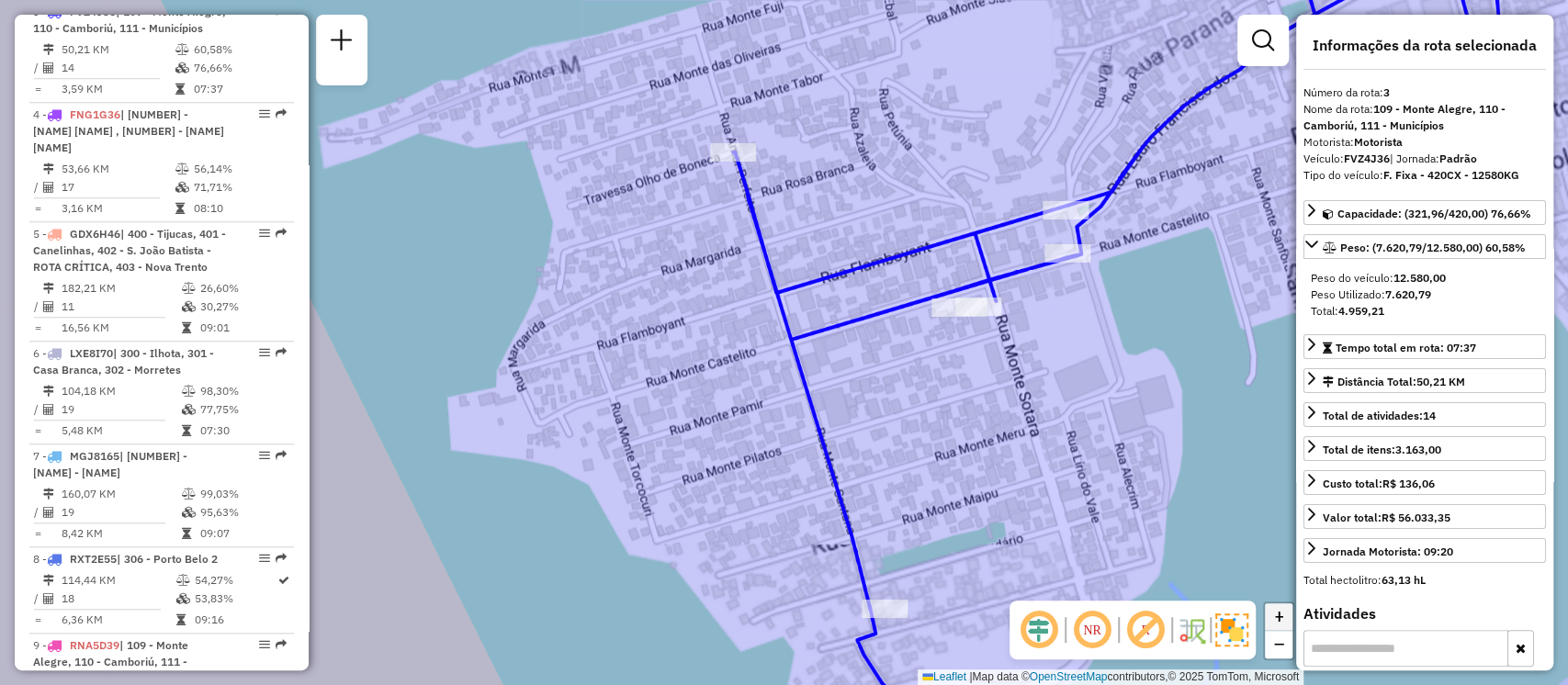 click on "+" 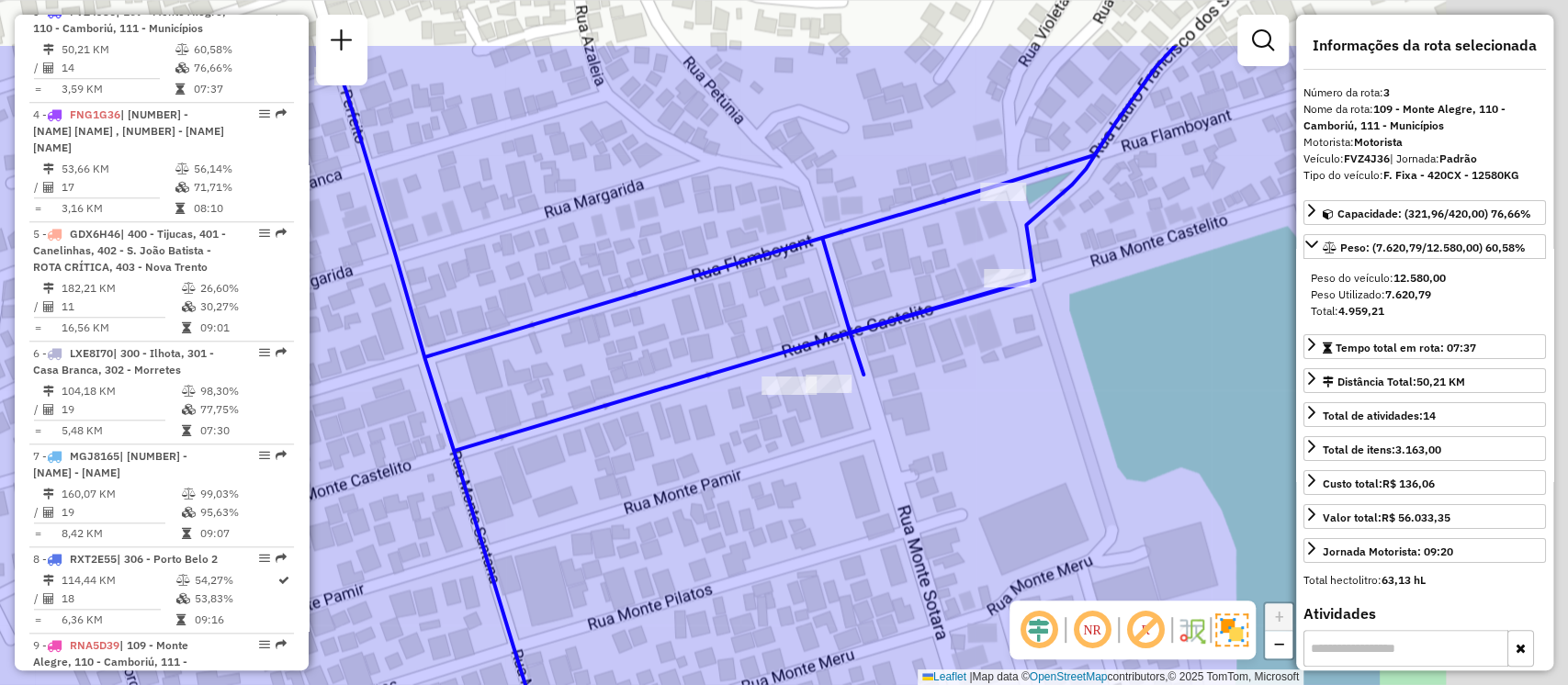 drag, startPoint x: 1159, startPoint y: 373, endPoint x: 826, endPoint y: 430, distance: 337.8432 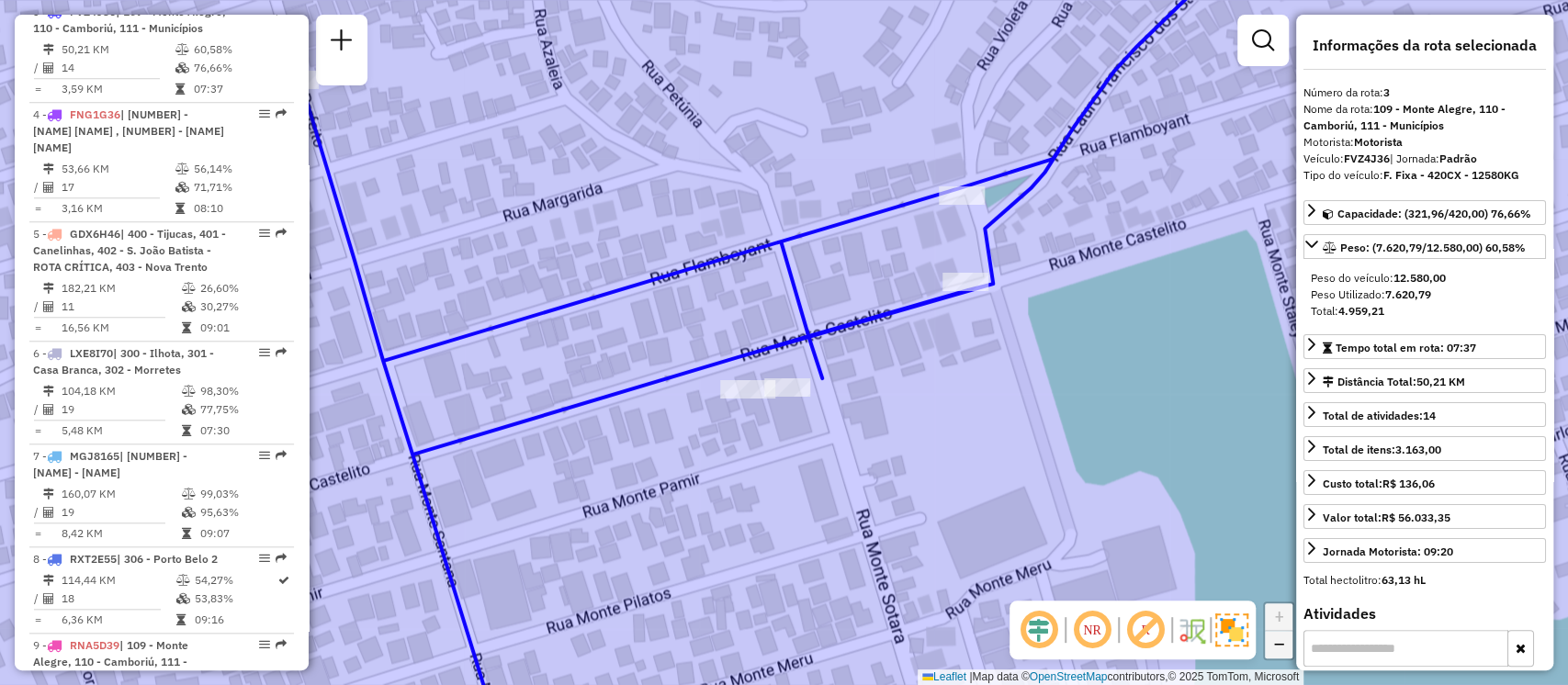 click on "−" 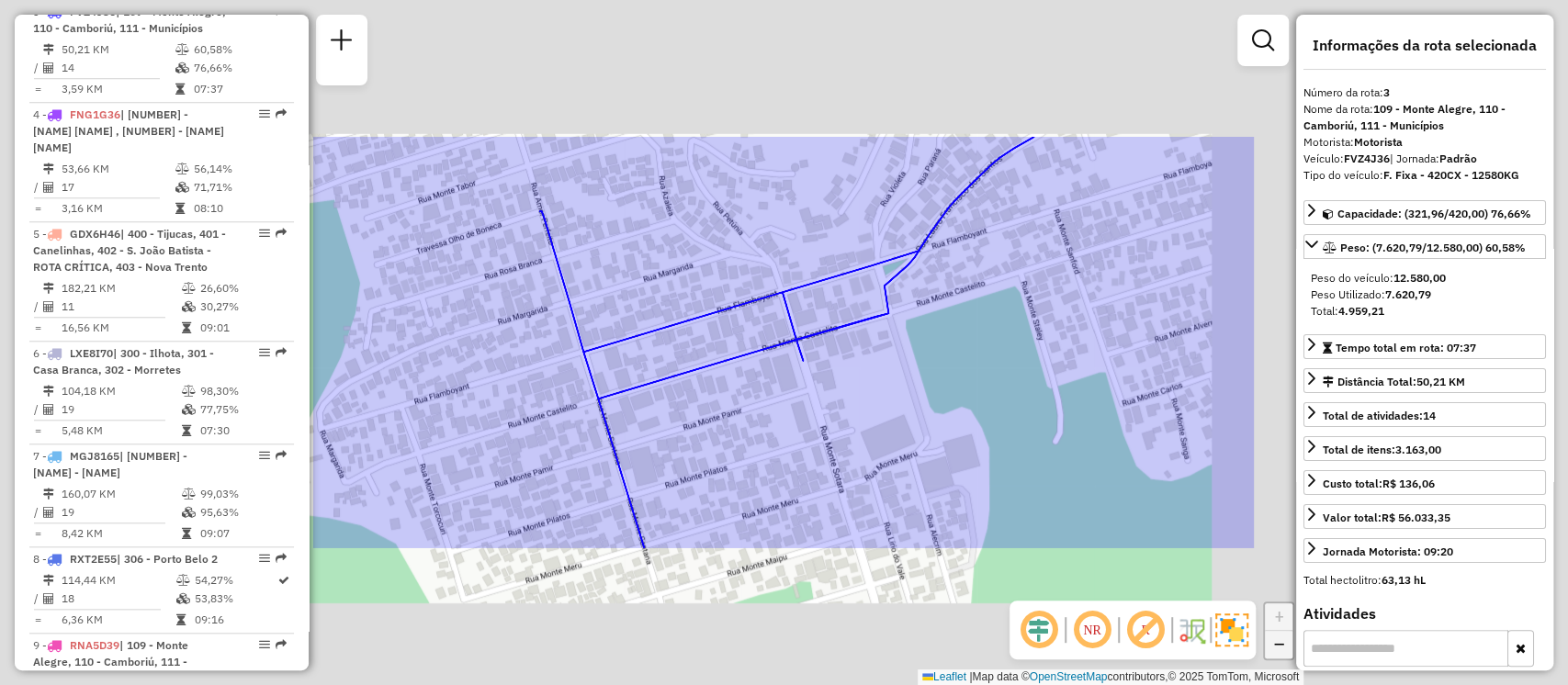 click on "−" 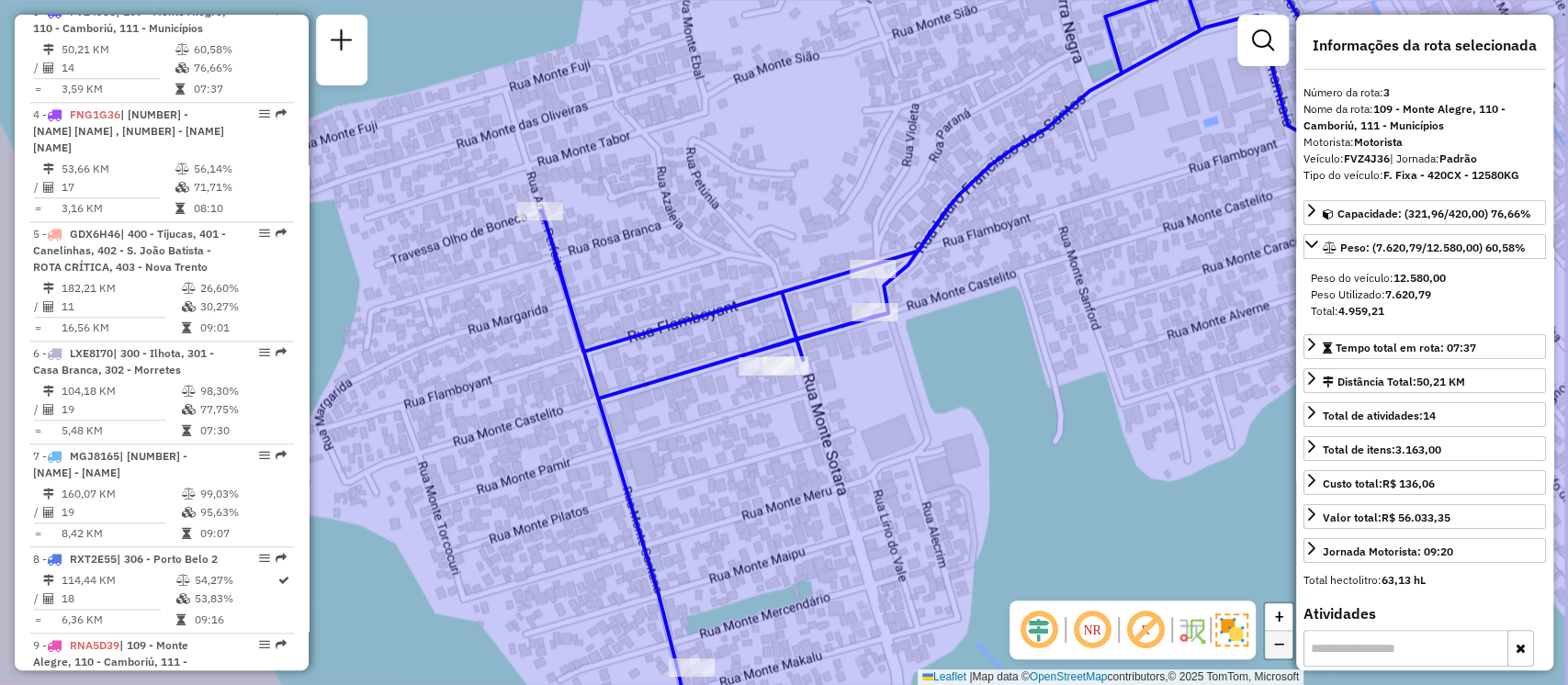 click on "−" 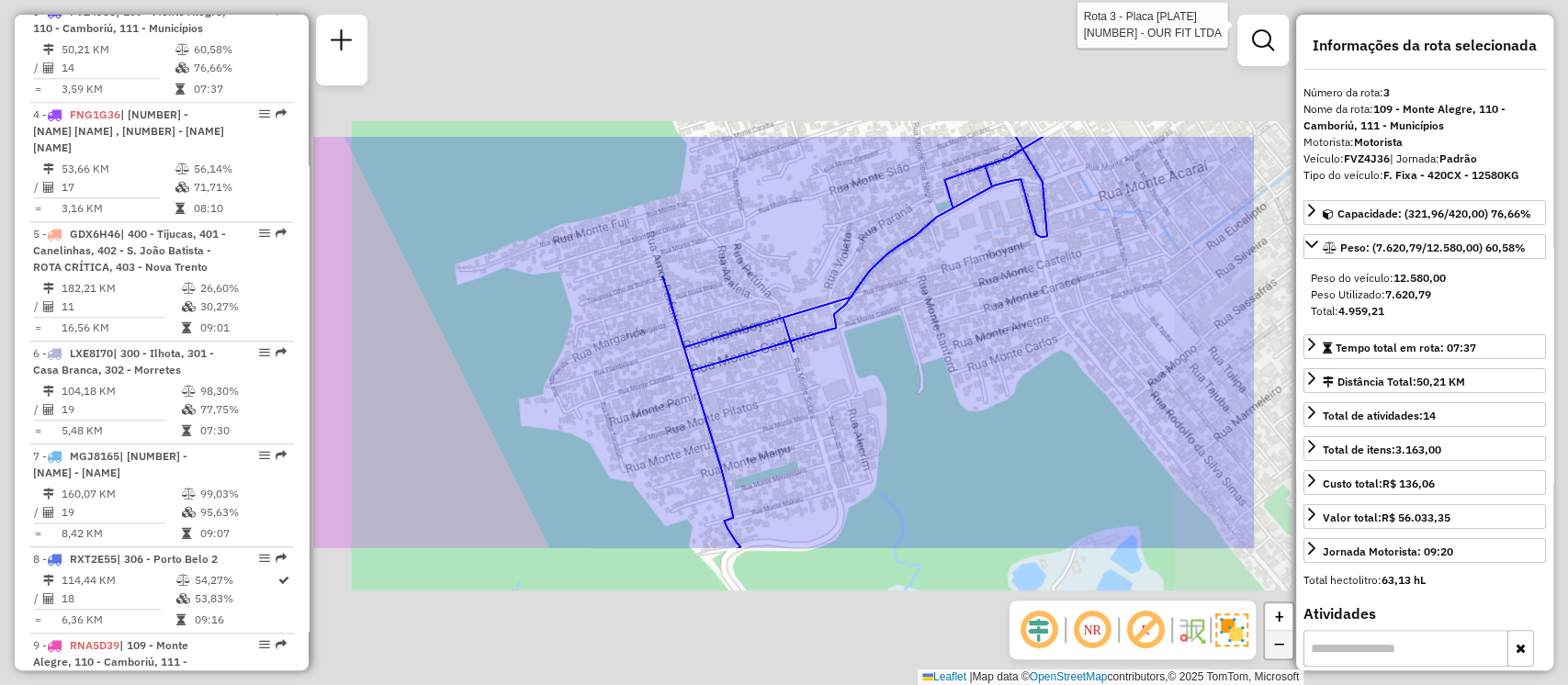 click on "−" 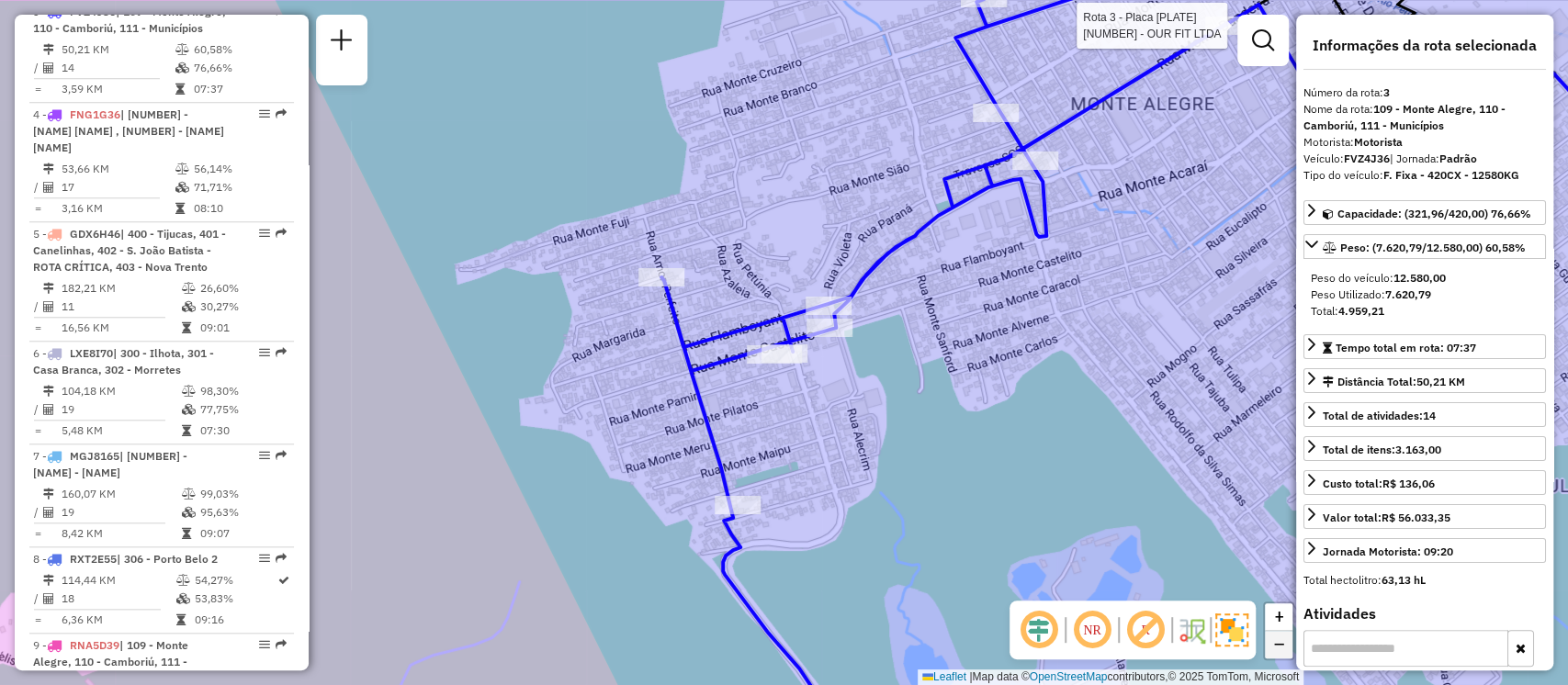 click on "−" 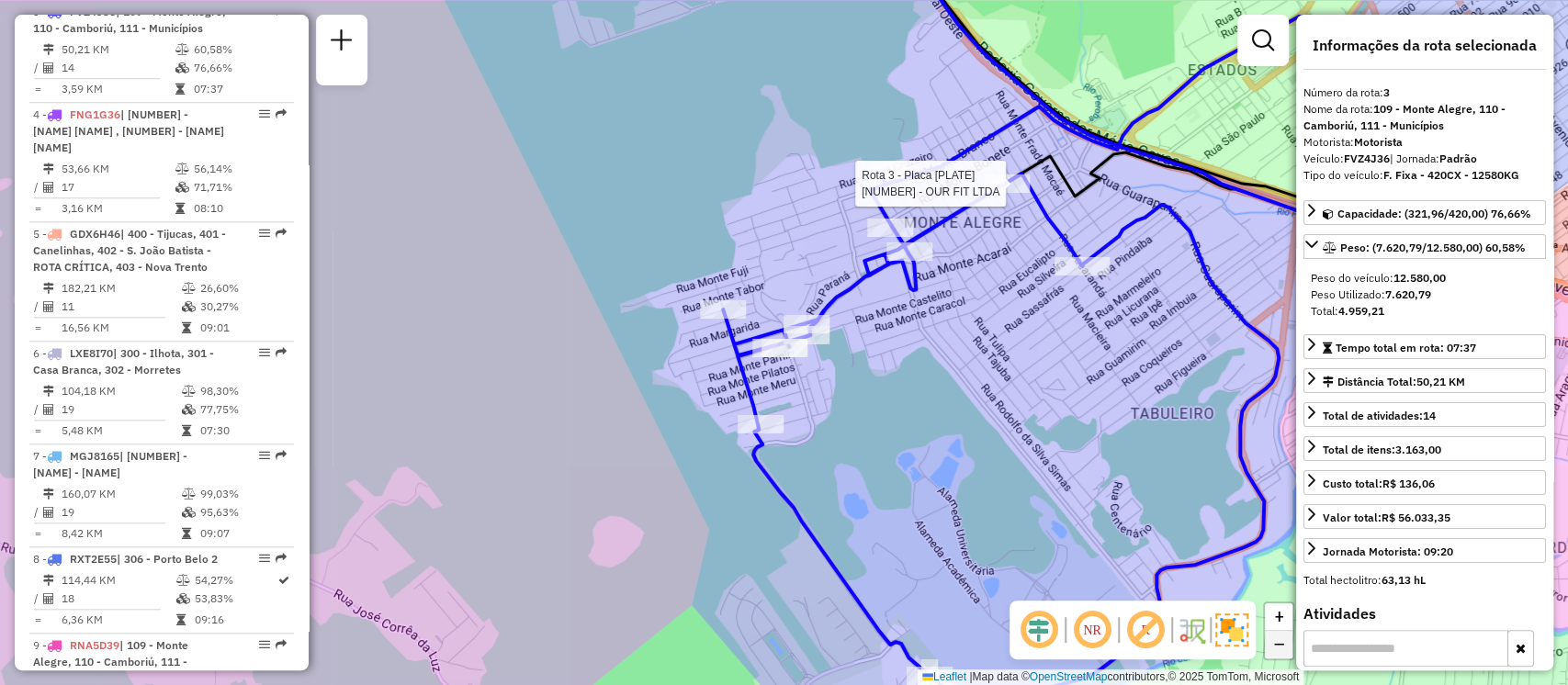click on "−" 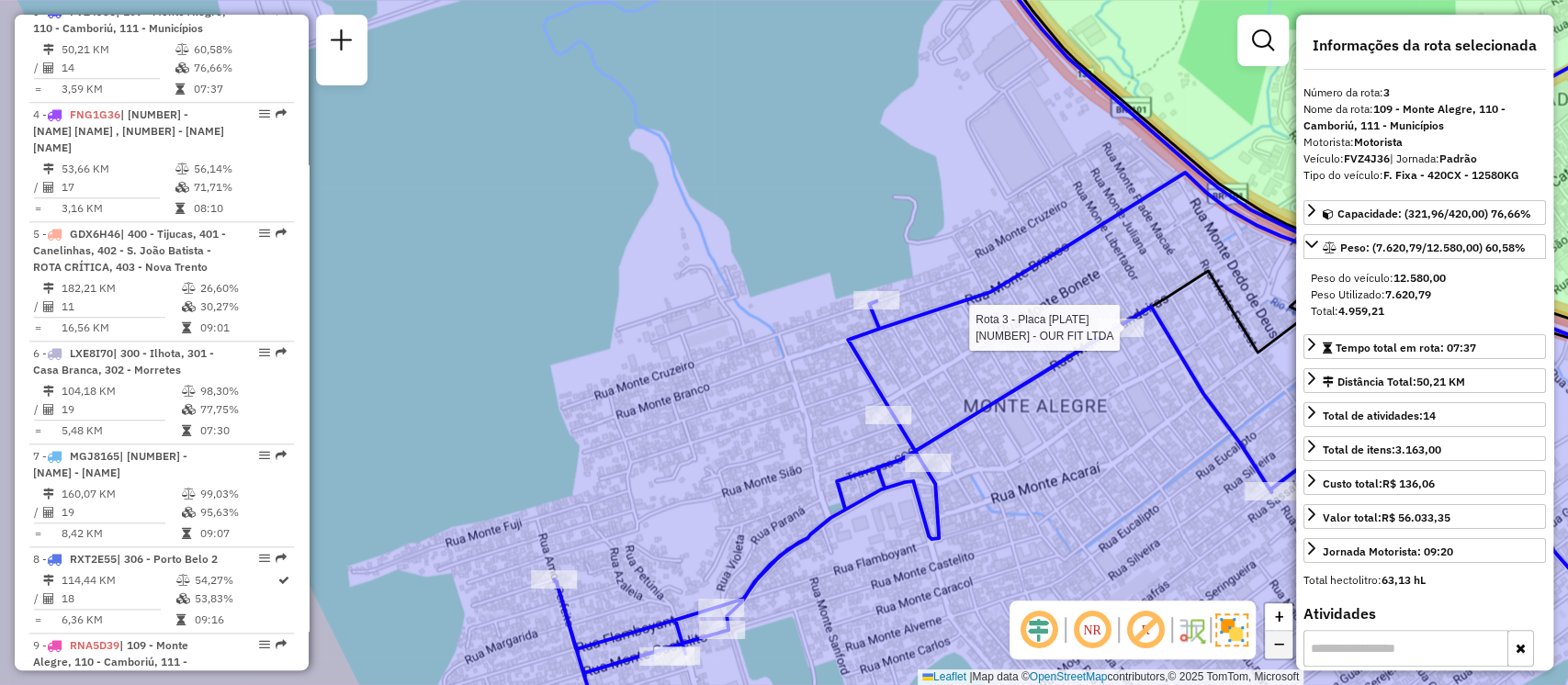 click on "−" 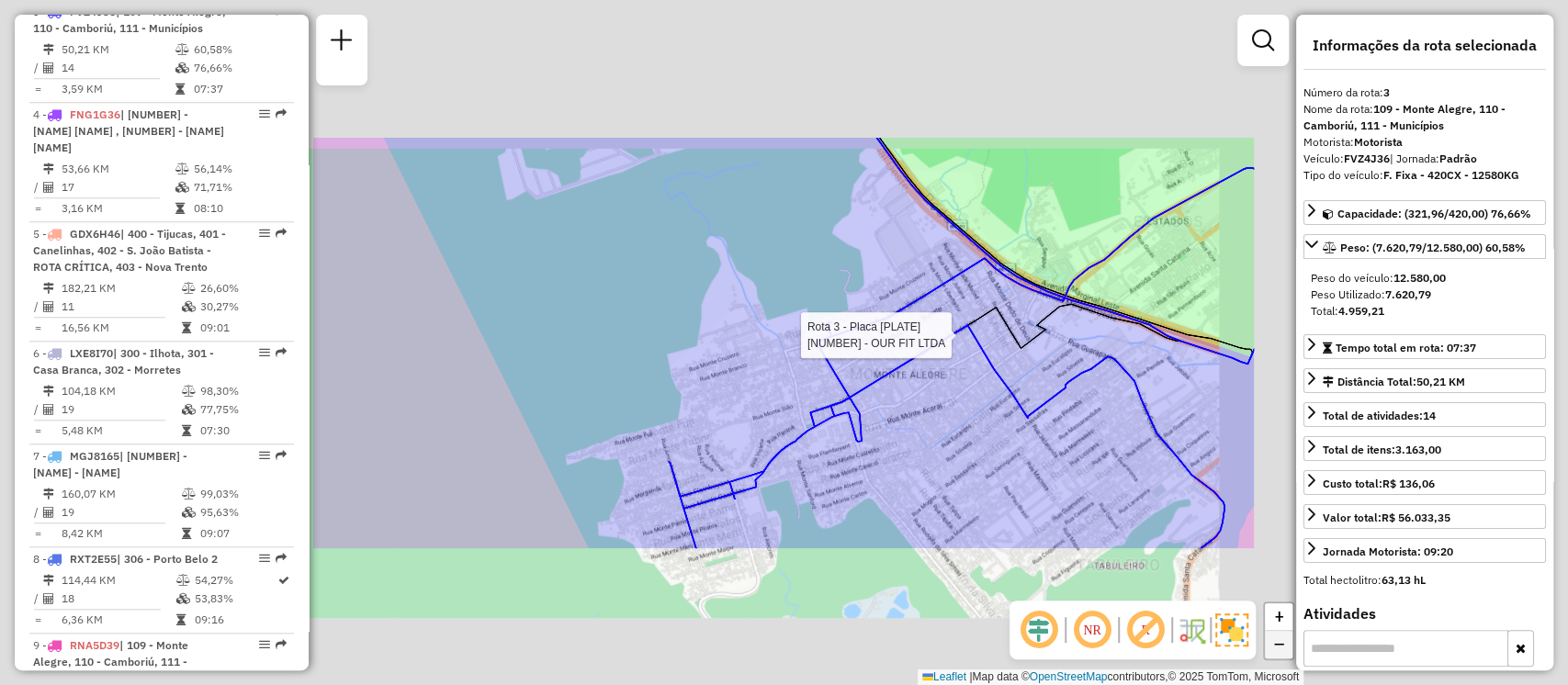 click on "−" 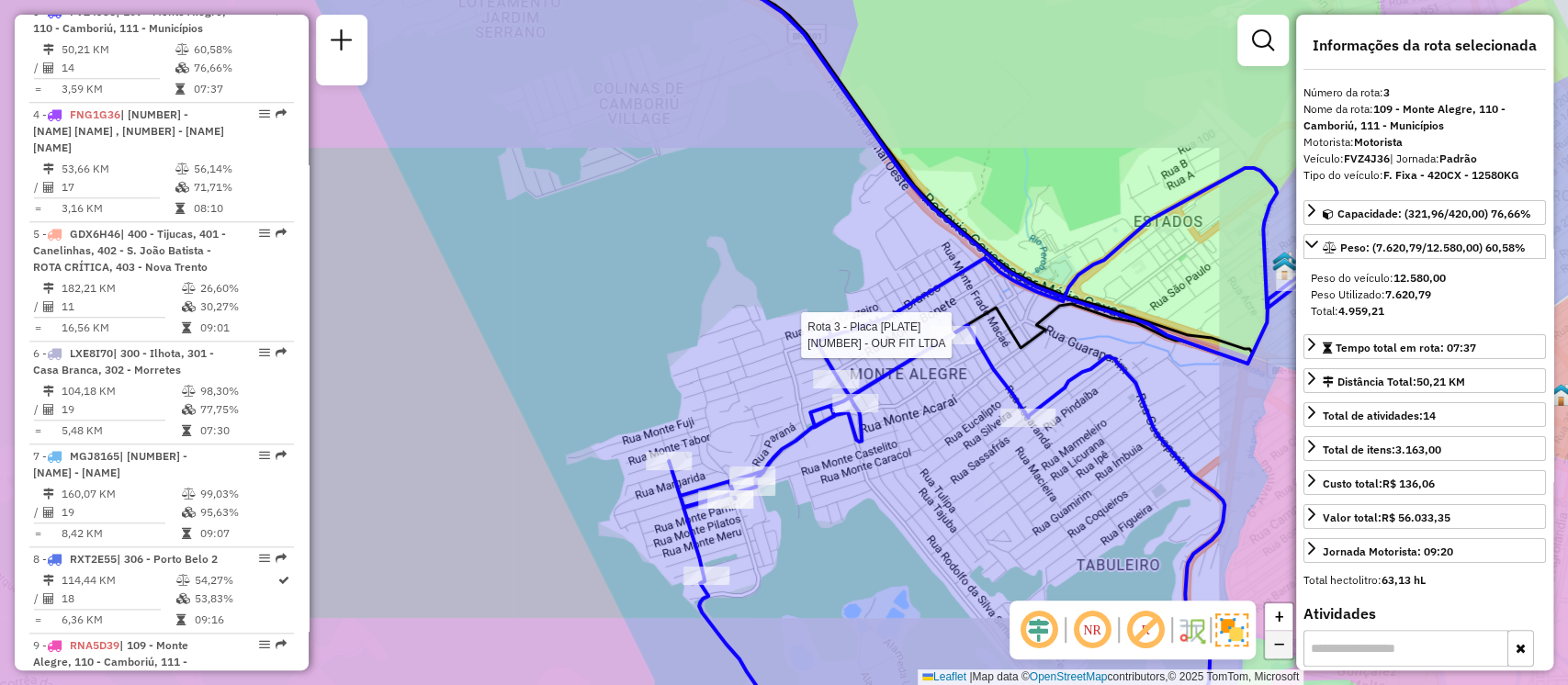 click on "−" 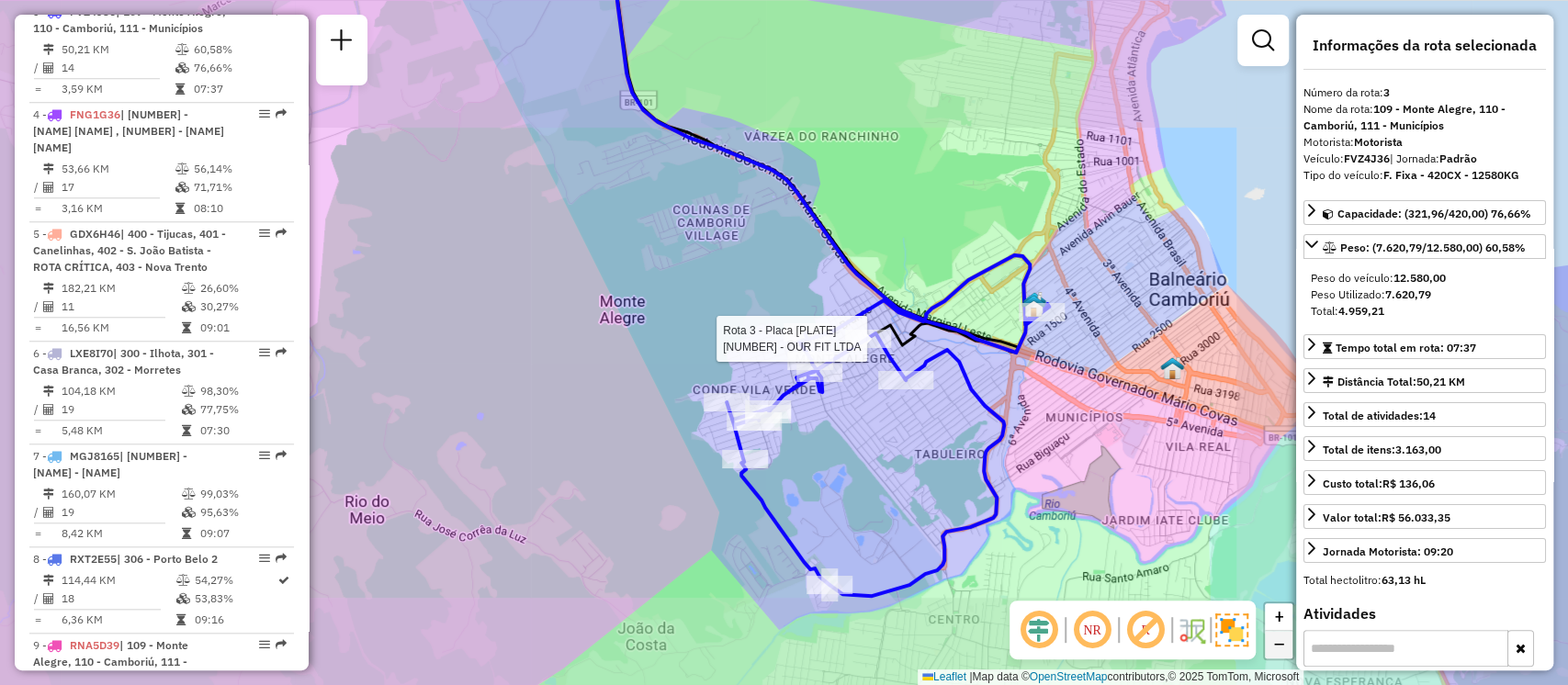 click on "−" 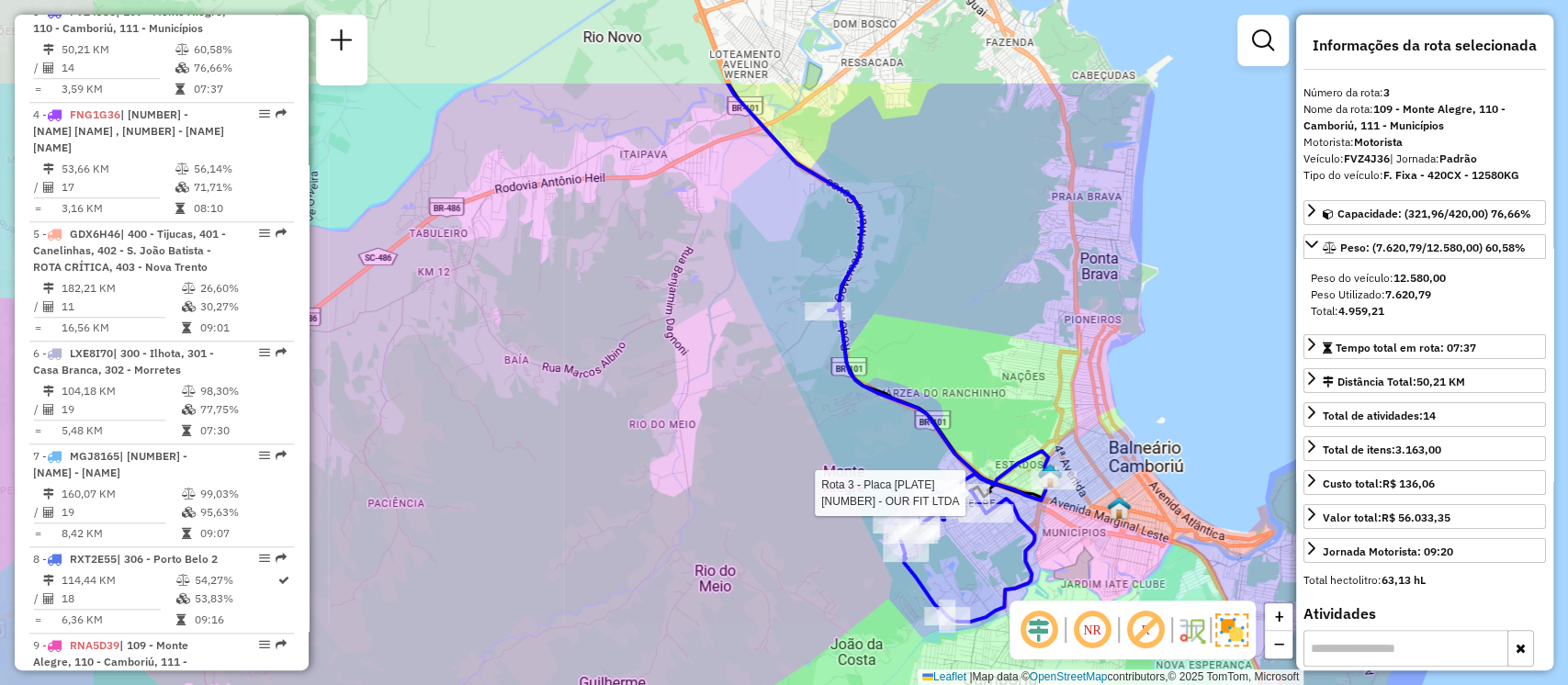 drag, startPoint x: 547, startPoint y: 107, endPoint x: 690, endPoint y: 260, distance: 209.423 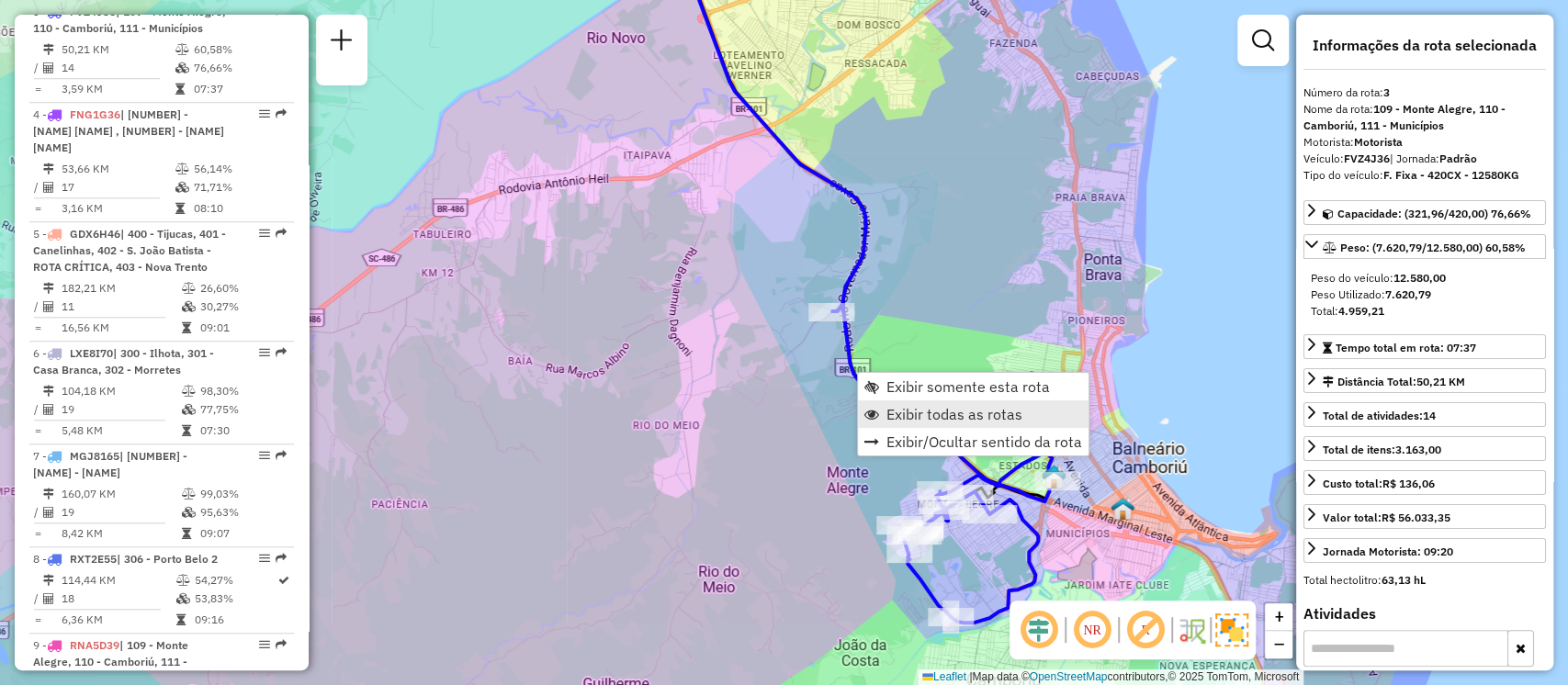 click on "Exibir todas as rotas" at bounding box center (954, 414) 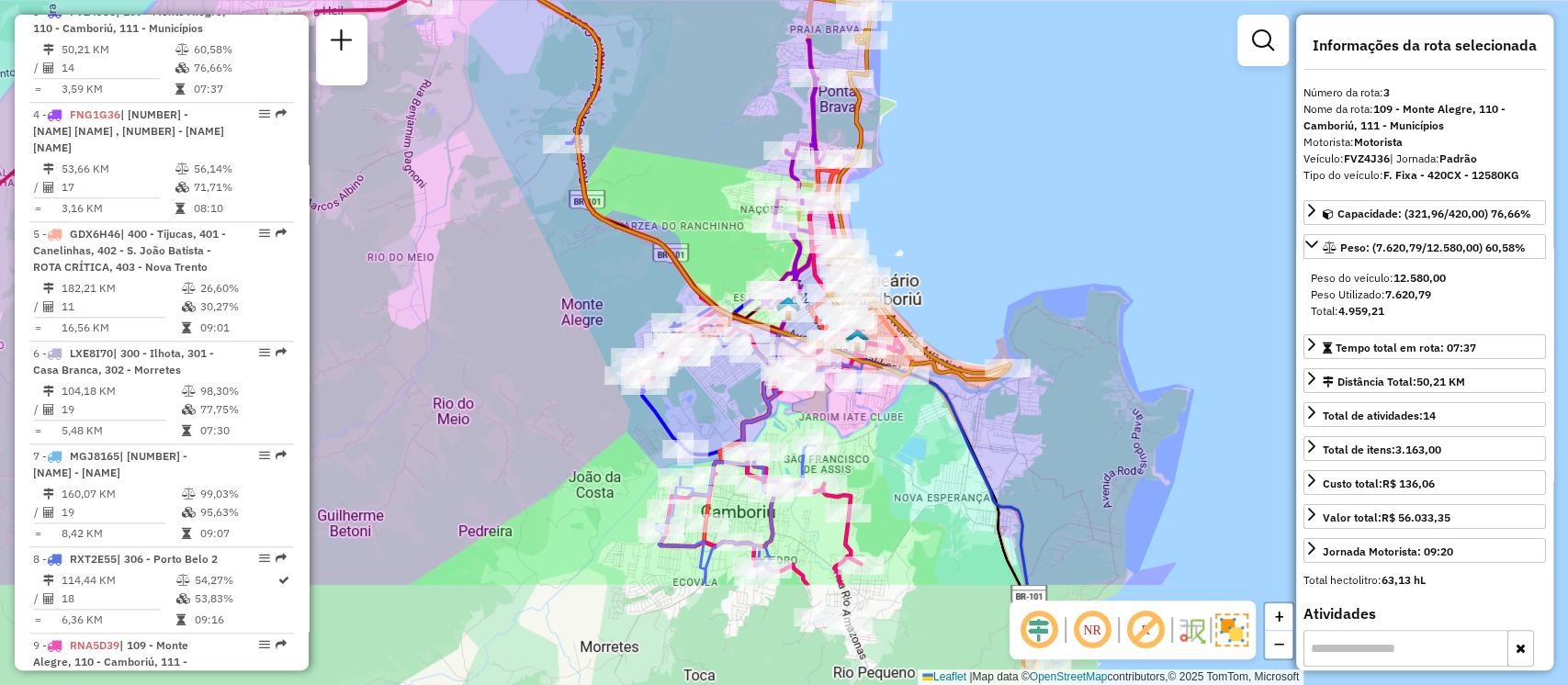 drag, startPoint x: 920, startPoint y: 272, endPoint x: 692, endPoint y: 109, distance: 280.2731 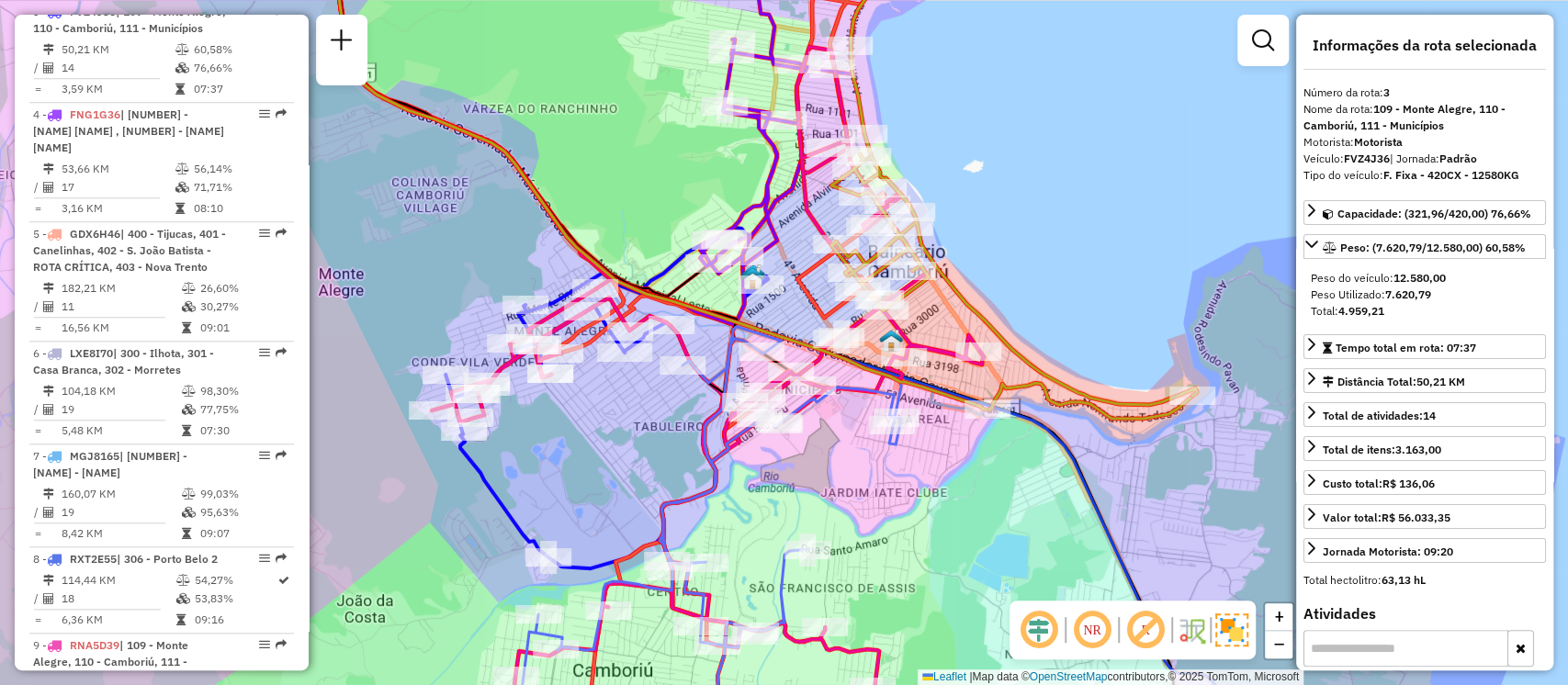 drag, startPoint x: 755, startPoint y: 250, endPoint x: 716, endPoint y: 223, distance: 47.4342 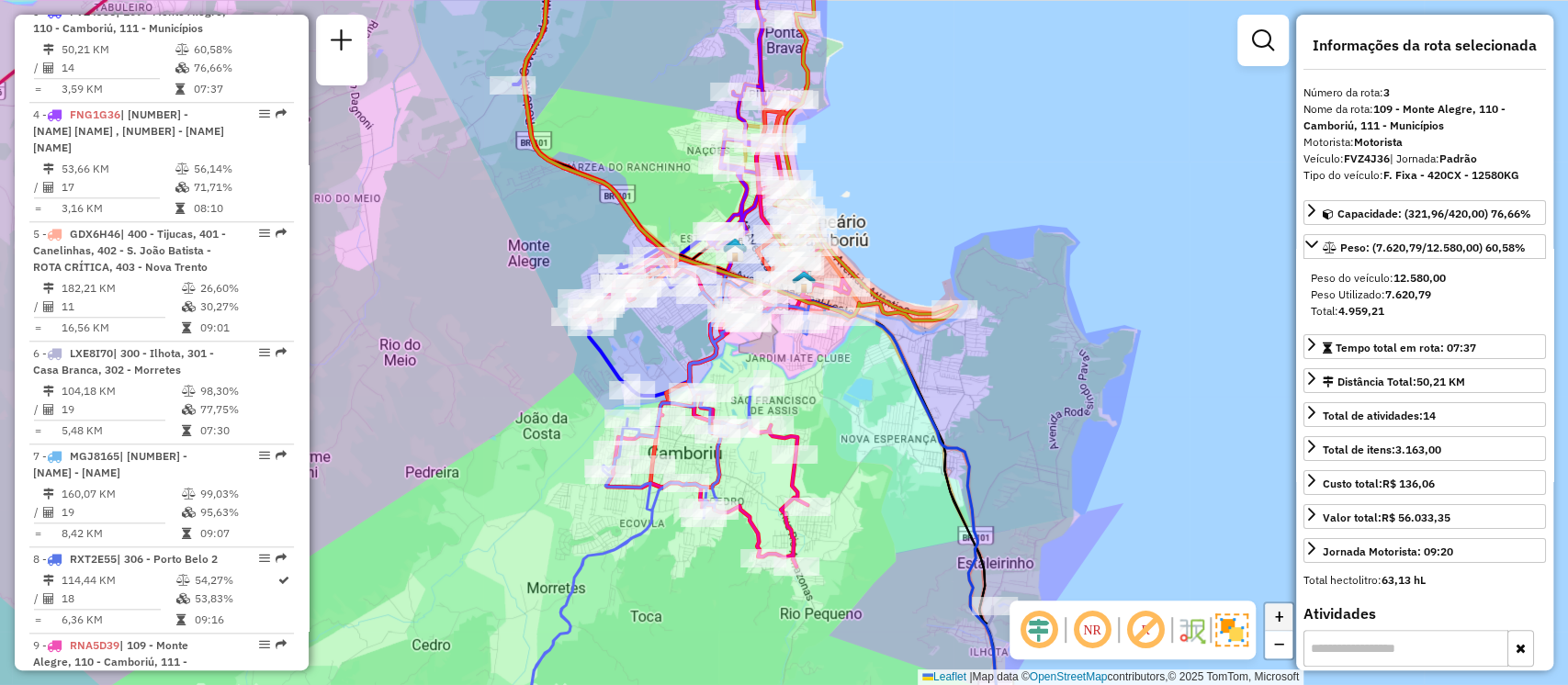 click on "+" 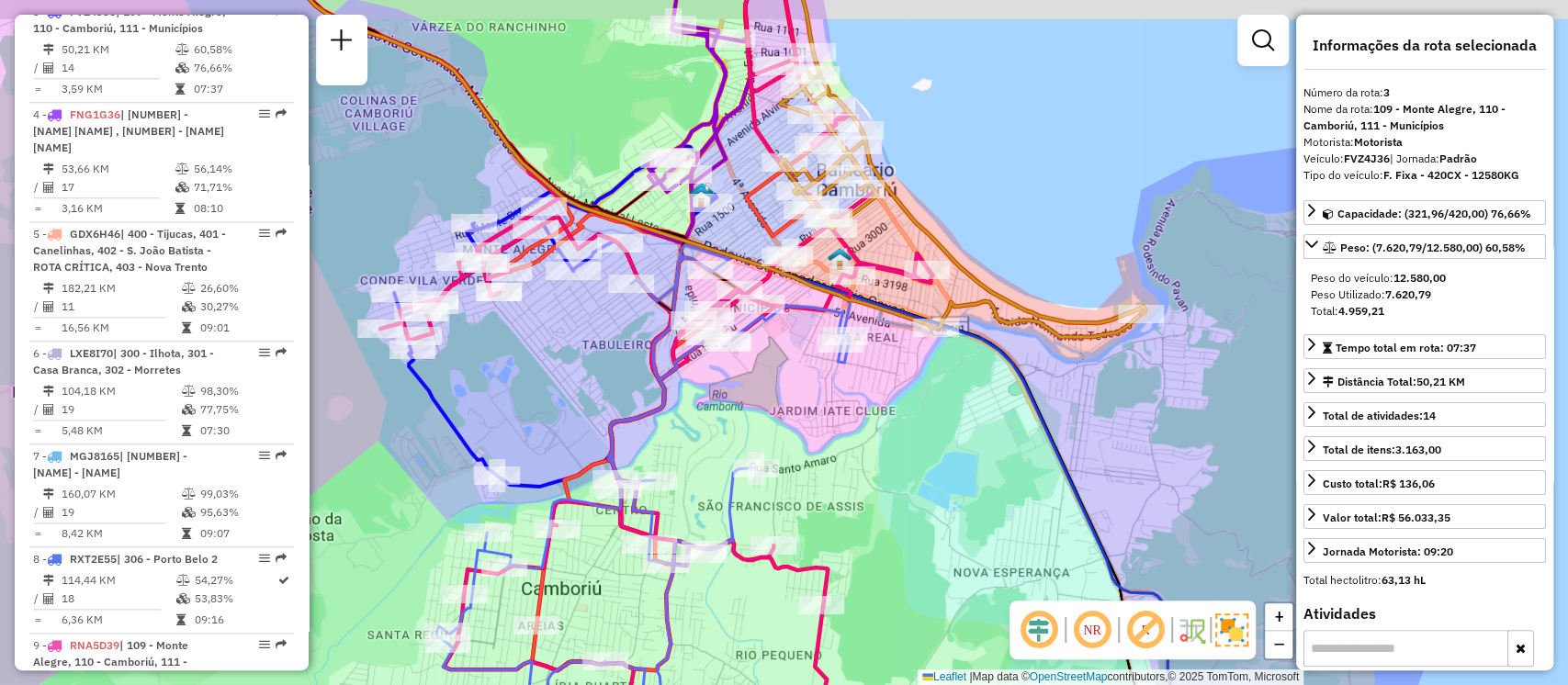 drag, startPoint x: 1219, startPoint y: 387, endPoint x: 1235, endPoint y: 427, distance: 43.081318 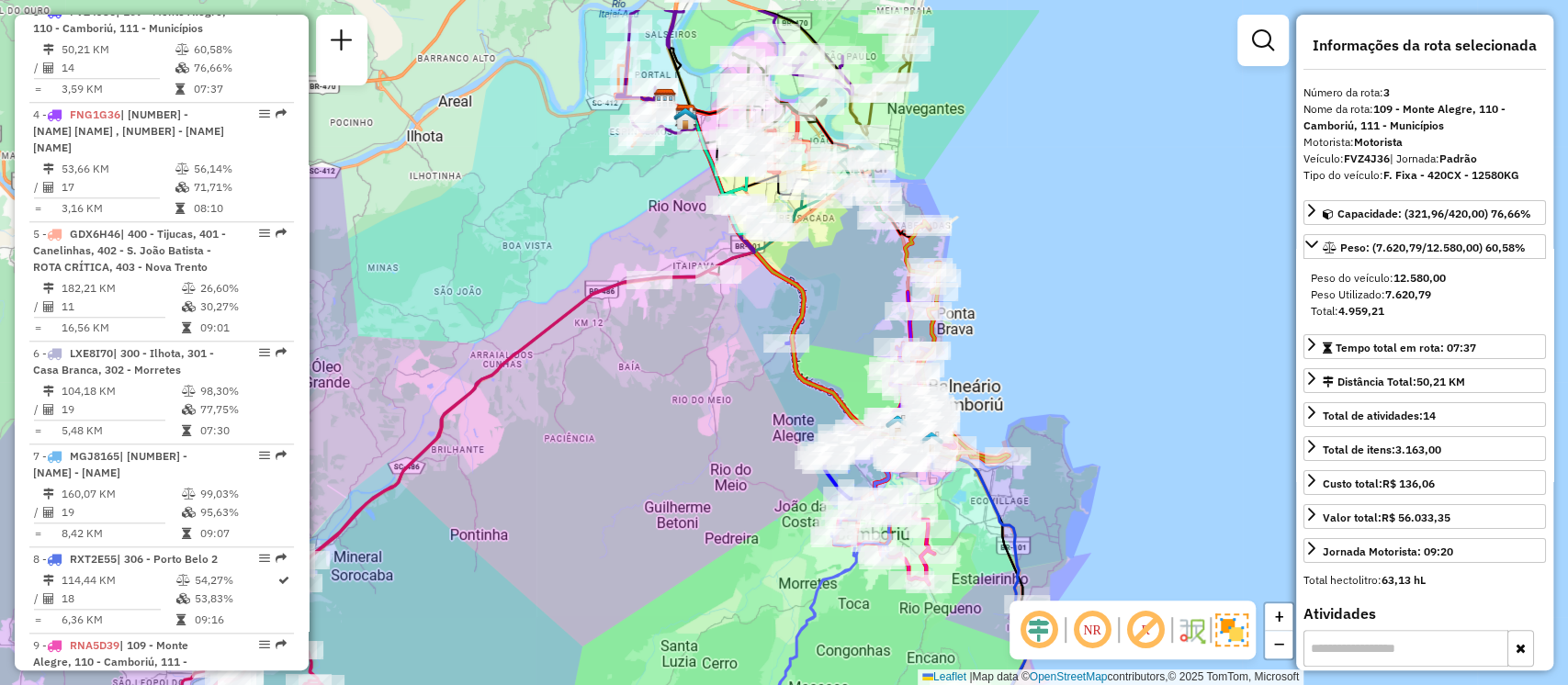 drag, startPoint x: 999, startPoint y: 276, endPoint x: 991, endPoint y: 357, distance: 81.3941 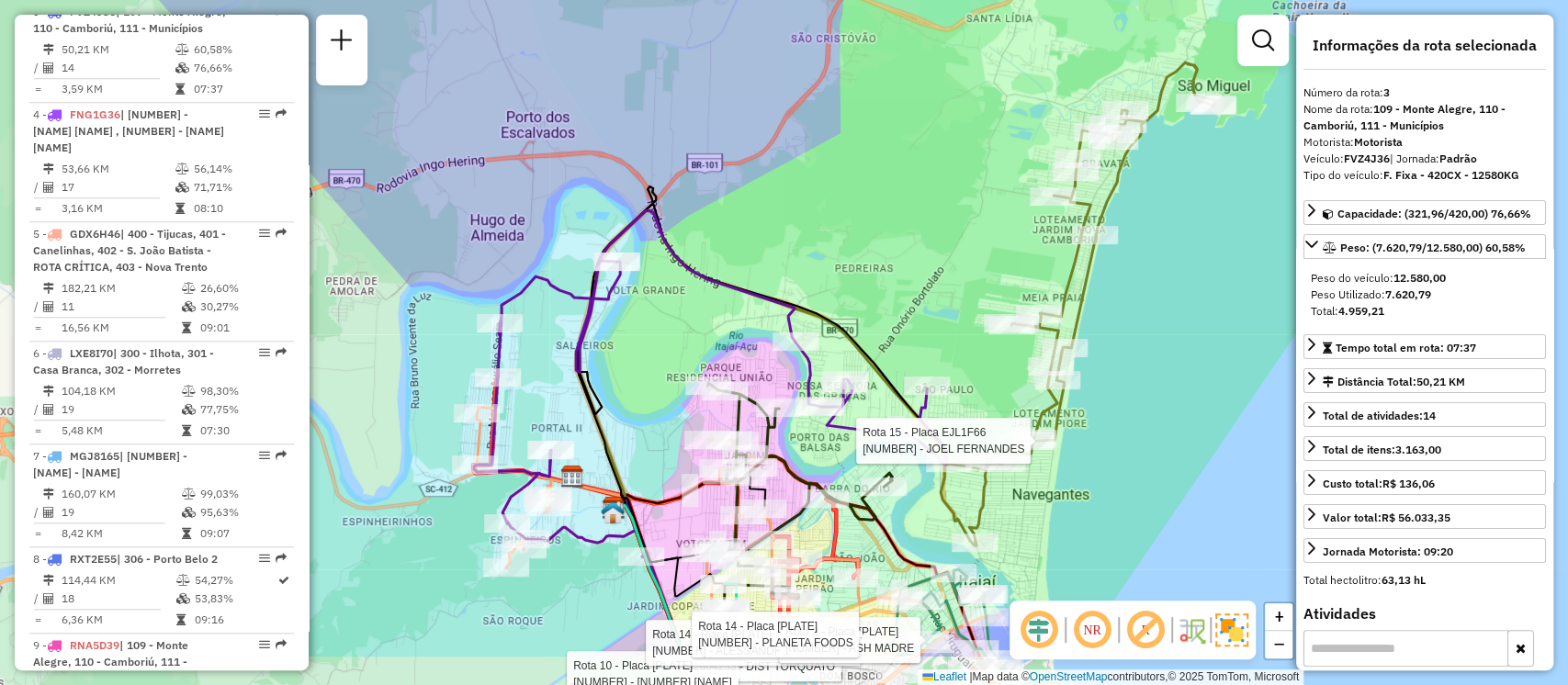 drag, startPoint x: 904, startPoint y: 394, endPoint x: 904, endPoint y: 298, distance: 96 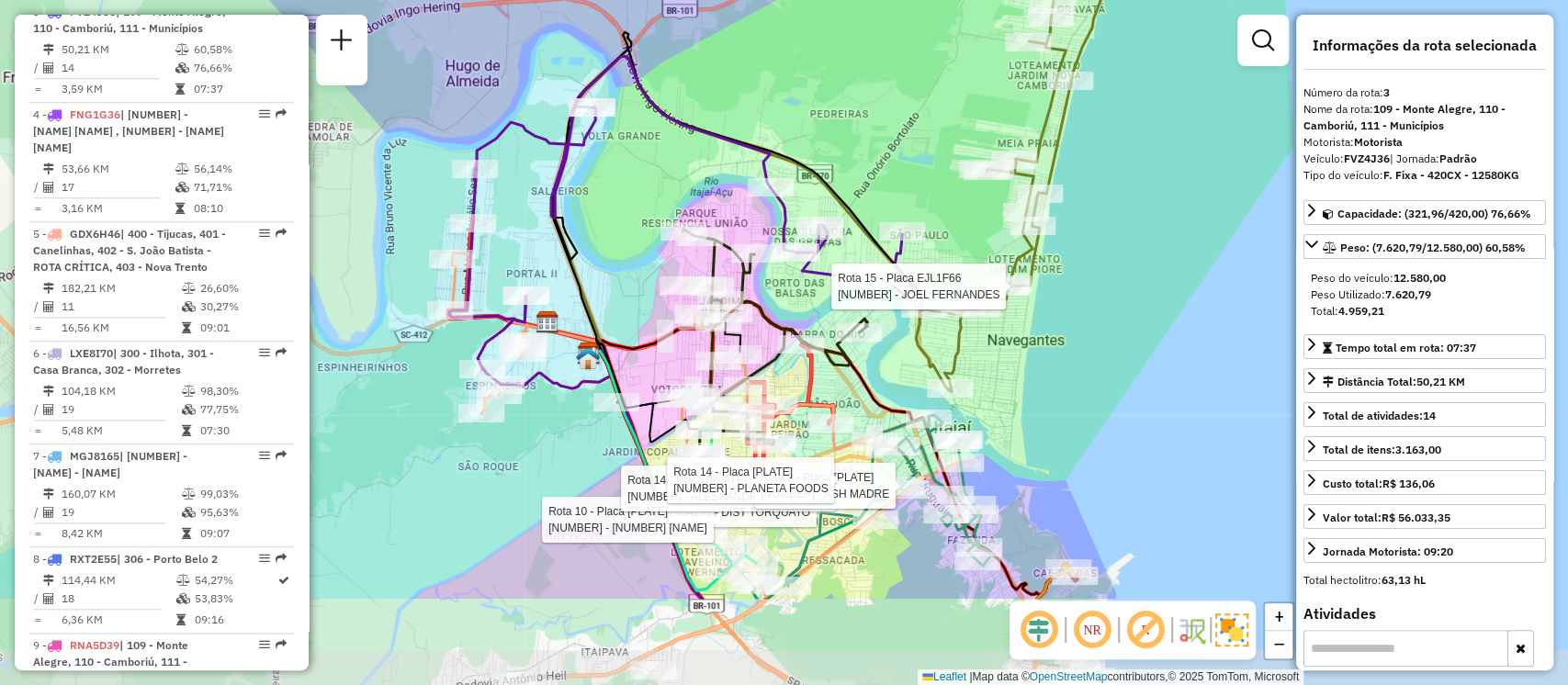 drag, startPoint x: 933, startPoint y: 358, endPoint x: 908, endPoint y: 204, distance: 156.016 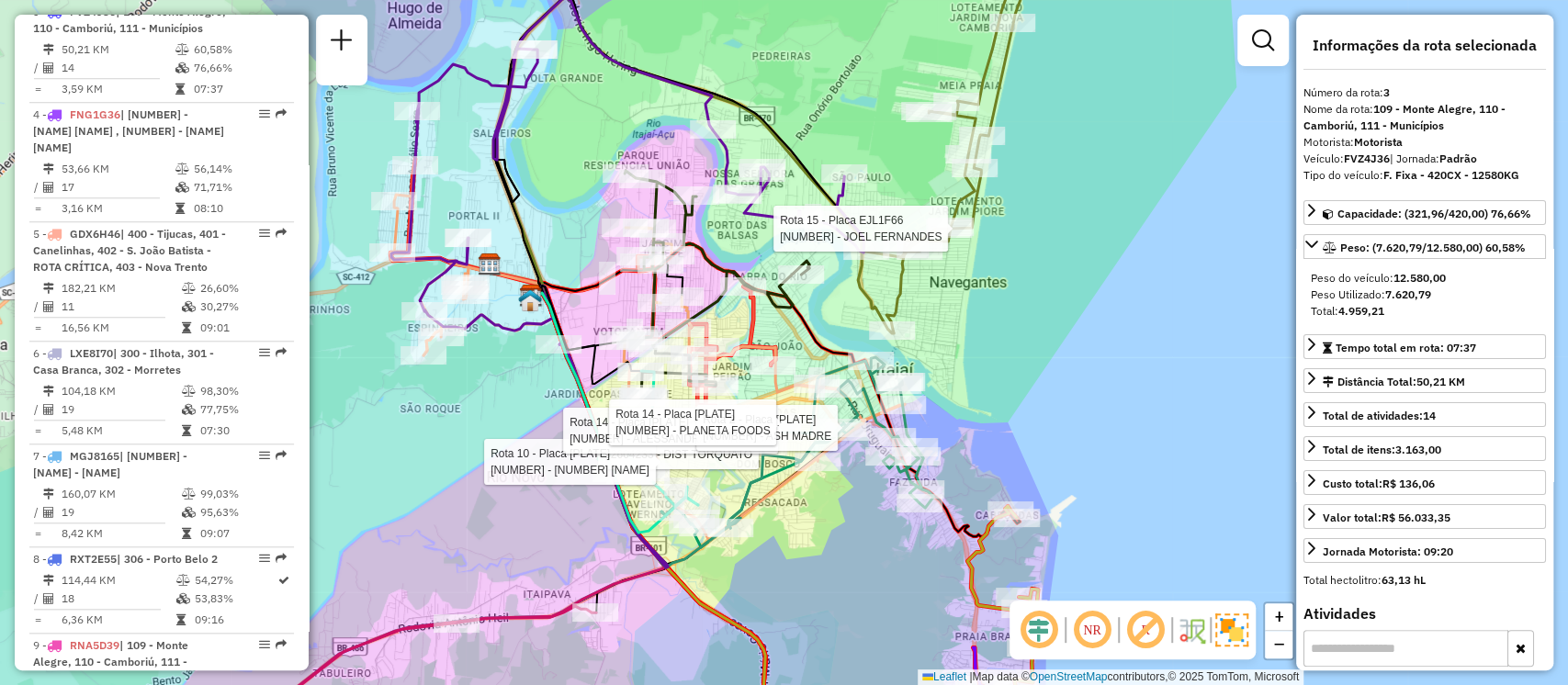 drag, startPoint x: 902, startPoint y: 198, endPoint x: 842, endPoint y: 140, distance: 83.45058 